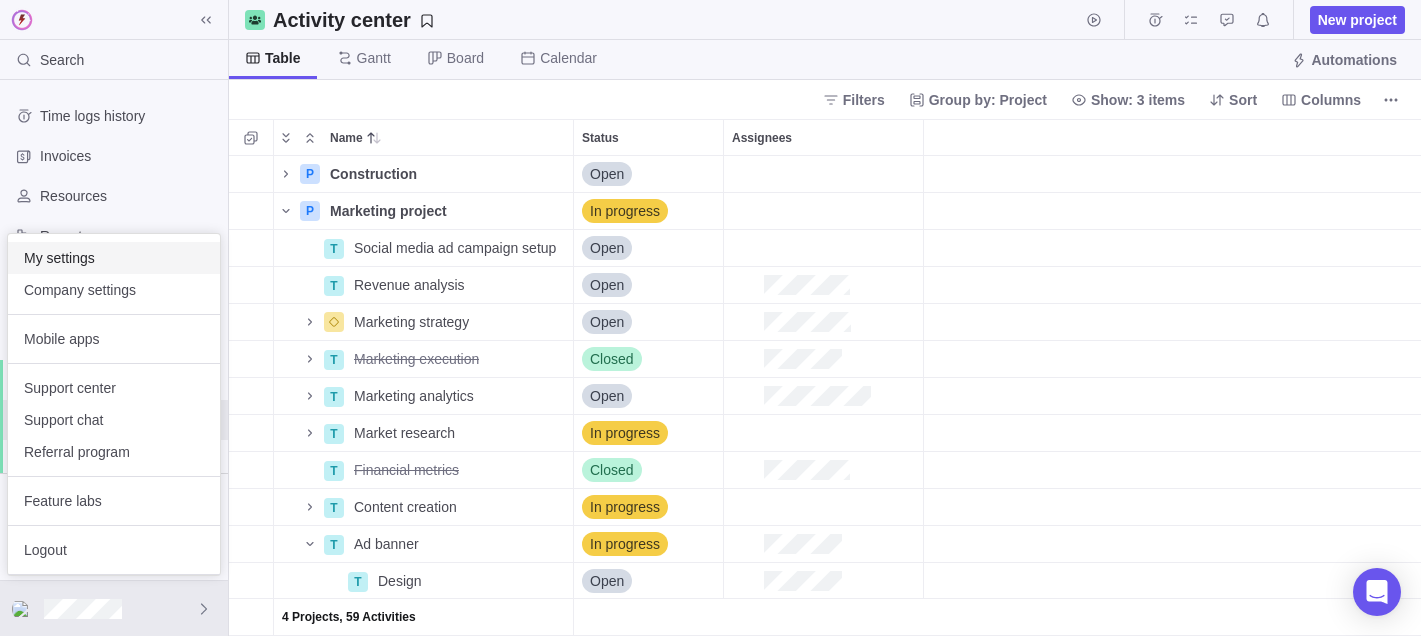 scroll, scrollTop: 0, scrollLeft: 0, axis: both 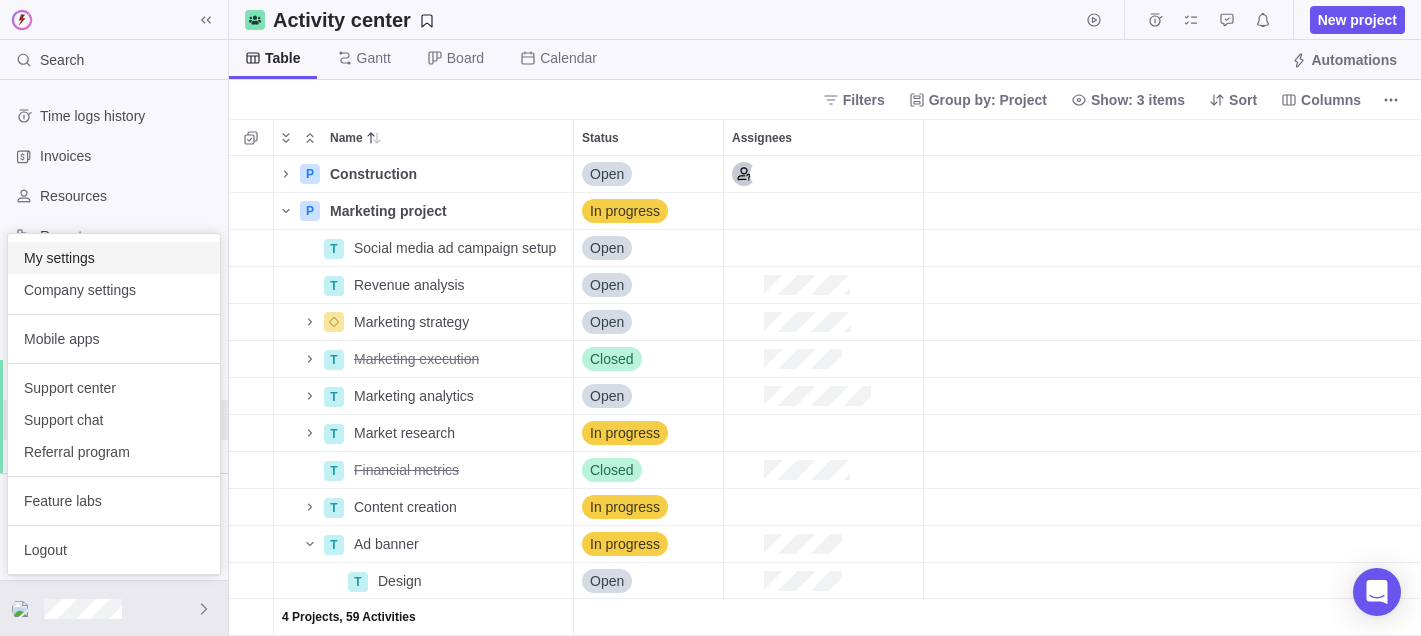 click on "My settings" at bounding box center [114, 258] 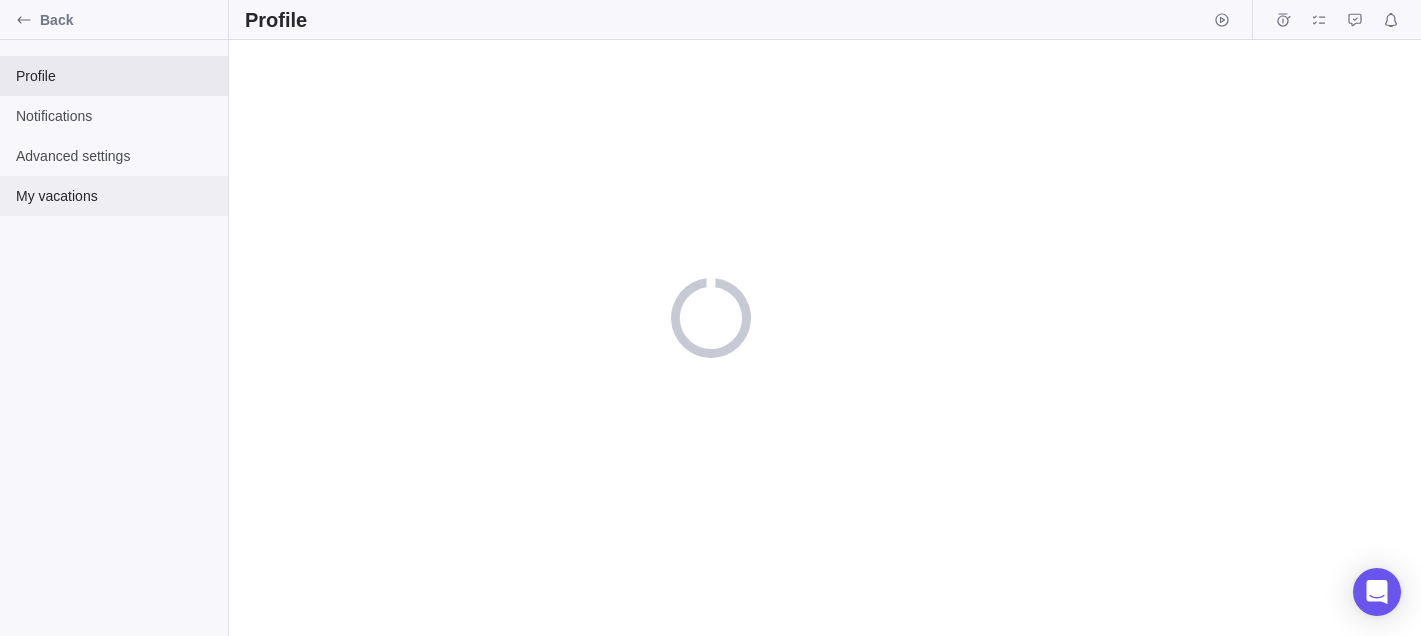 click on "My vacations" at bounding box center [114, 196] 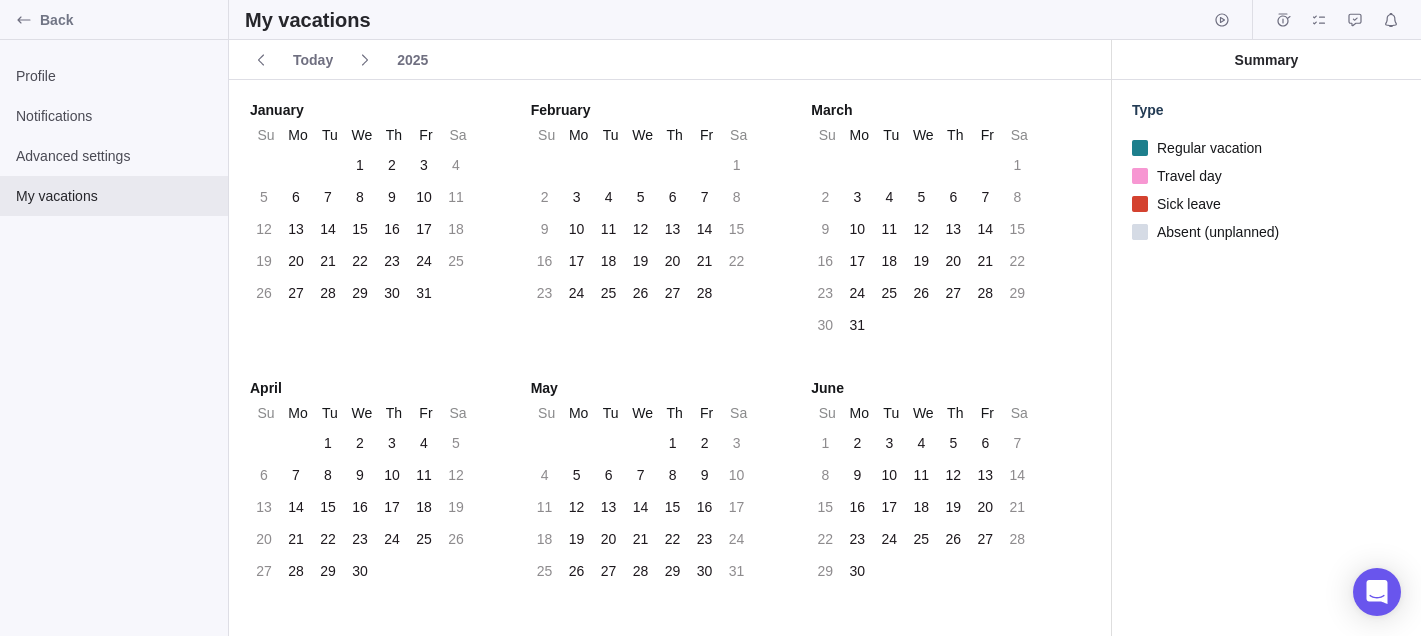 click on "Summary Type Regular vacation Travel day Sick leave Absent (unplanned)" at bounding box center [1266, 338] 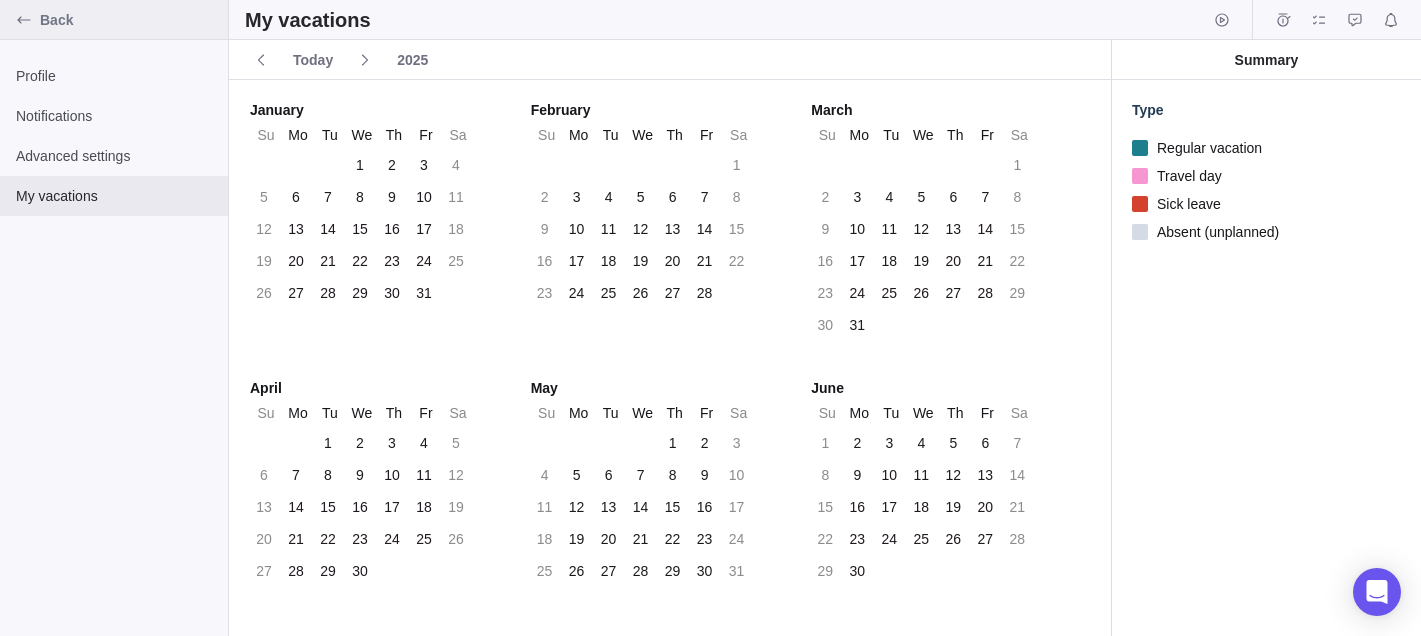 click on "Back" at bounding box center (130, 20) 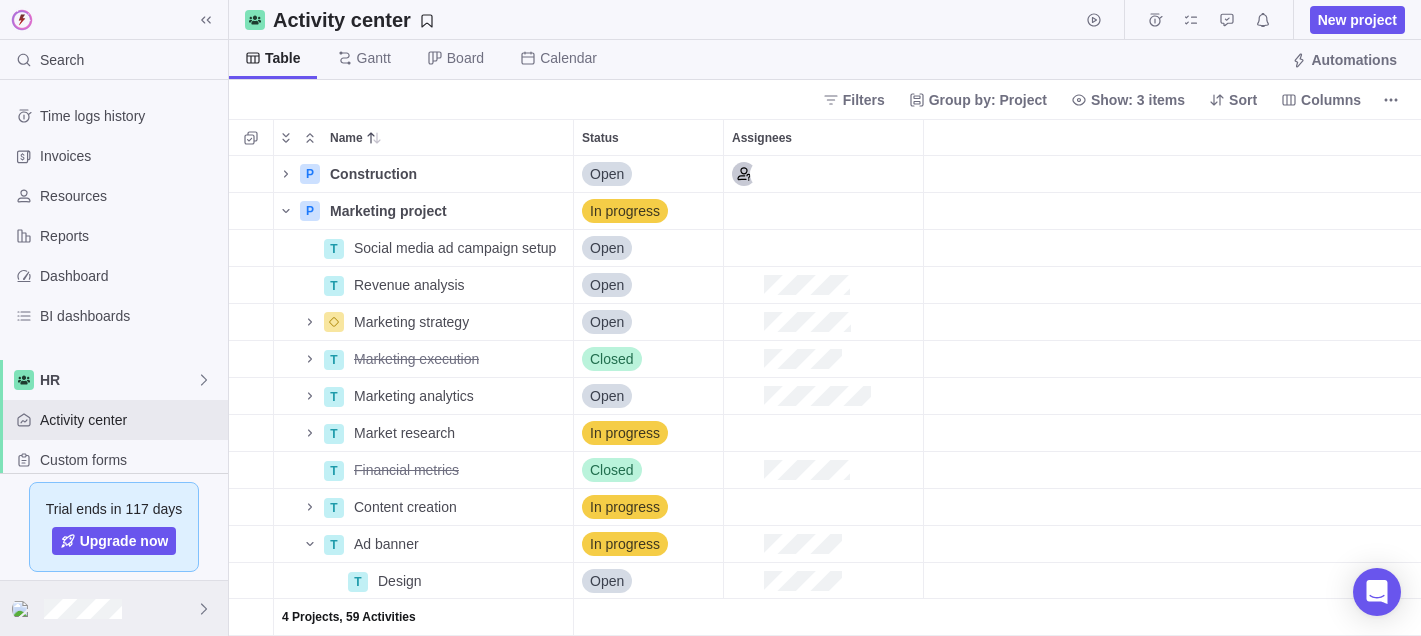 click at bounding box center (114, 608) 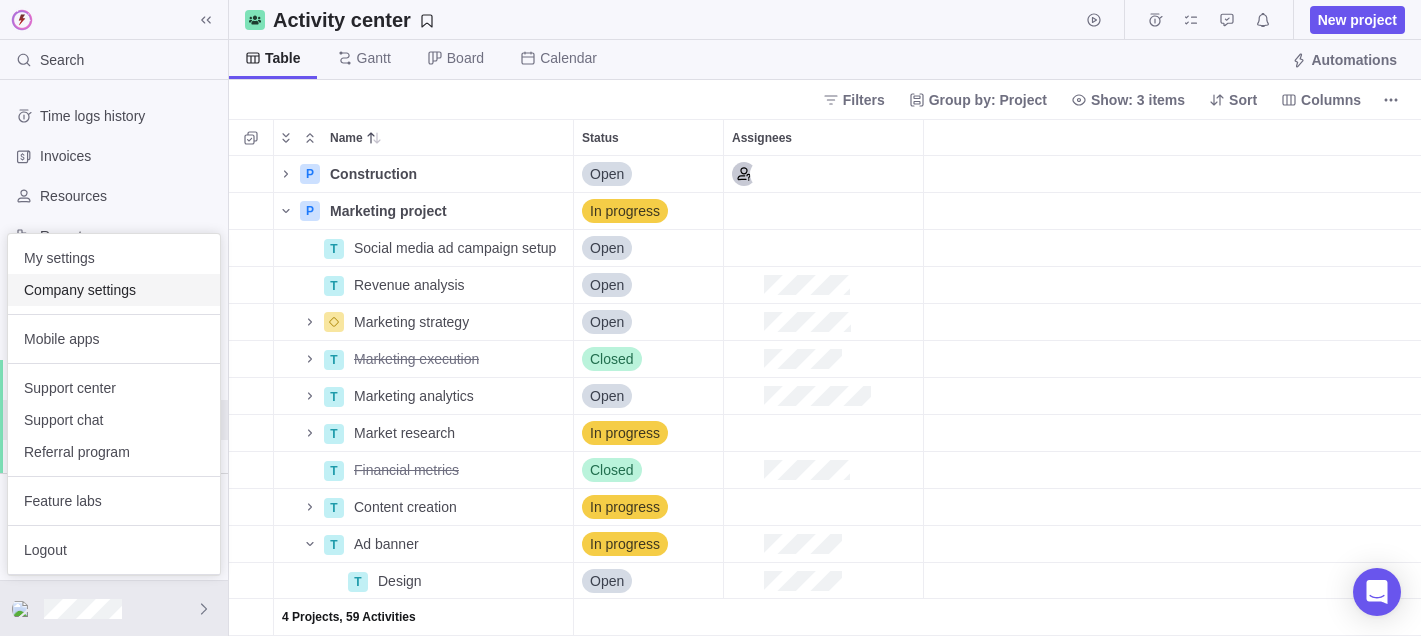 click on "Company settings" at bounding box center [114, 290] 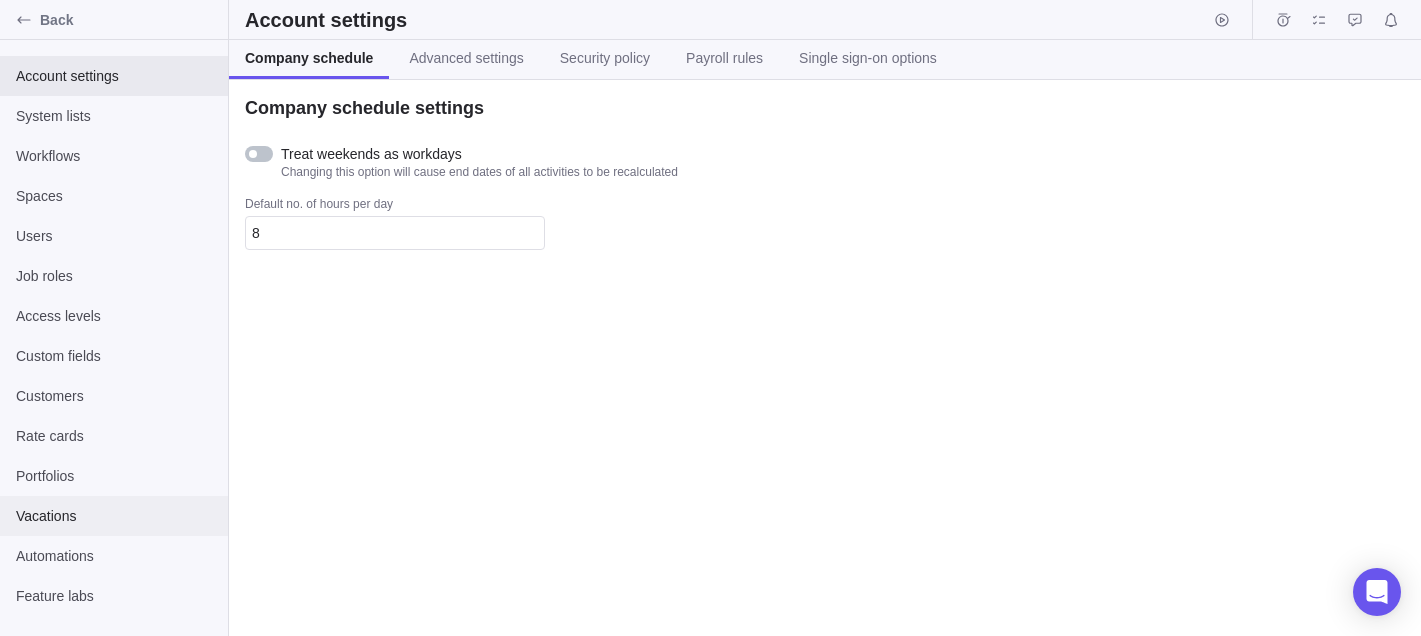click on "Vacations" at bounding box center (114, 516) 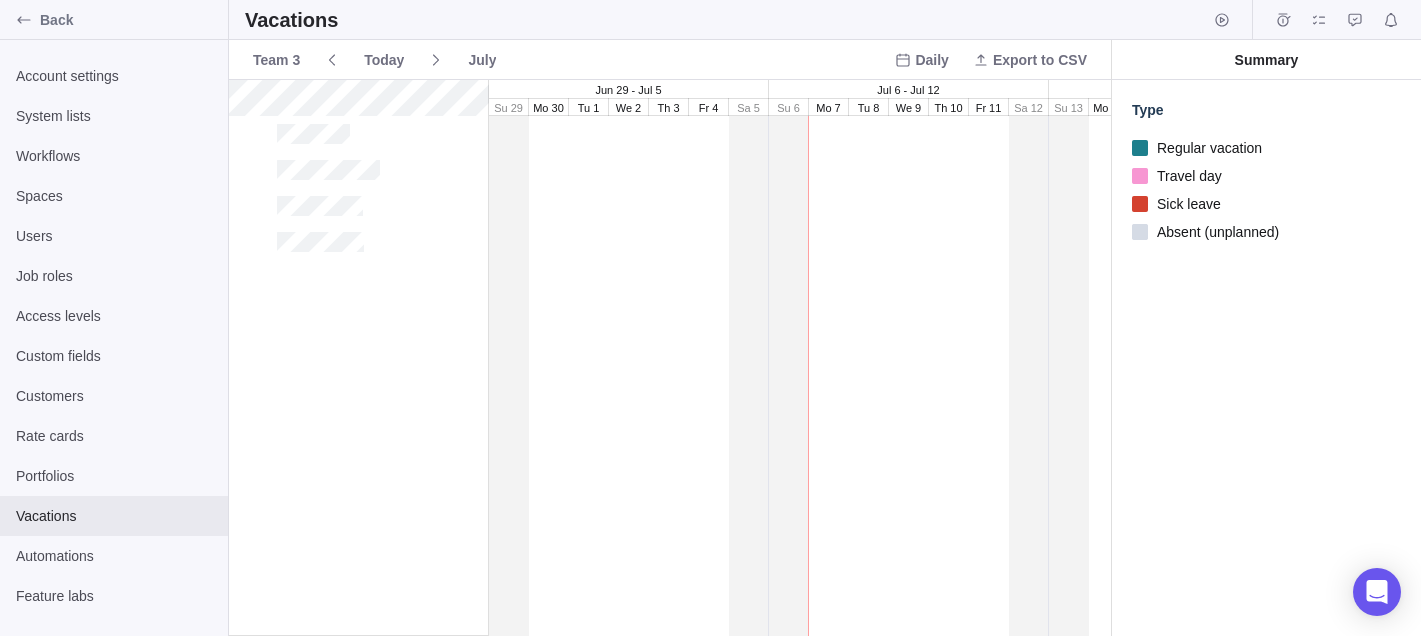 scroll, scrollTop: 3, scrollLeft: 0, axis: vertical 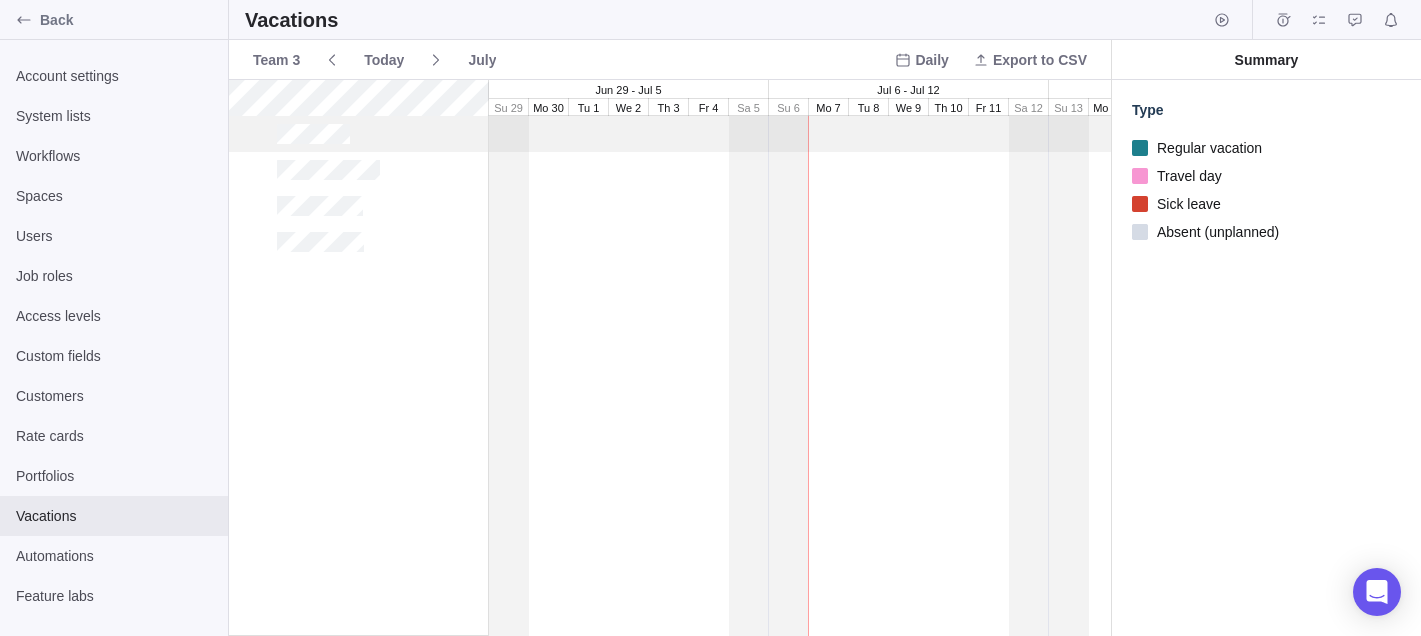 drag, startPoint x: 835, startPoint y: 62, endPoint x: 726, endPoint y: 60, distance: 109.01835 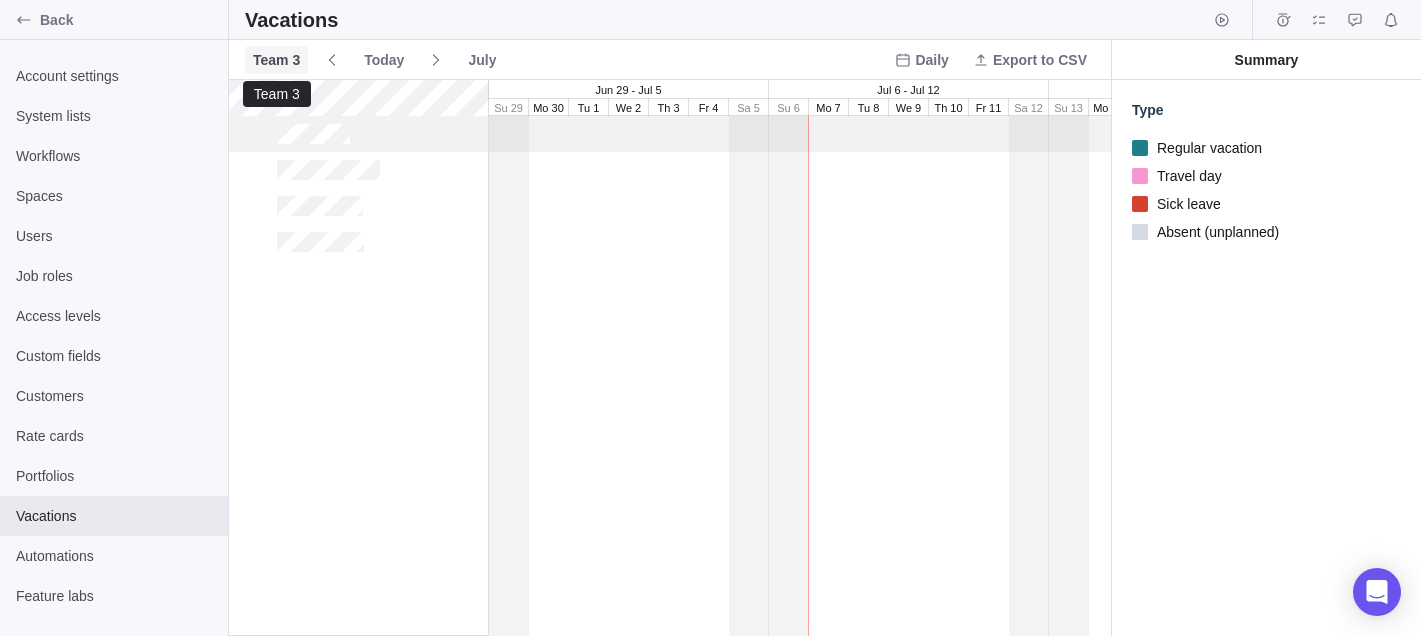 click on "Team 3" at bounding box center (276, 60) 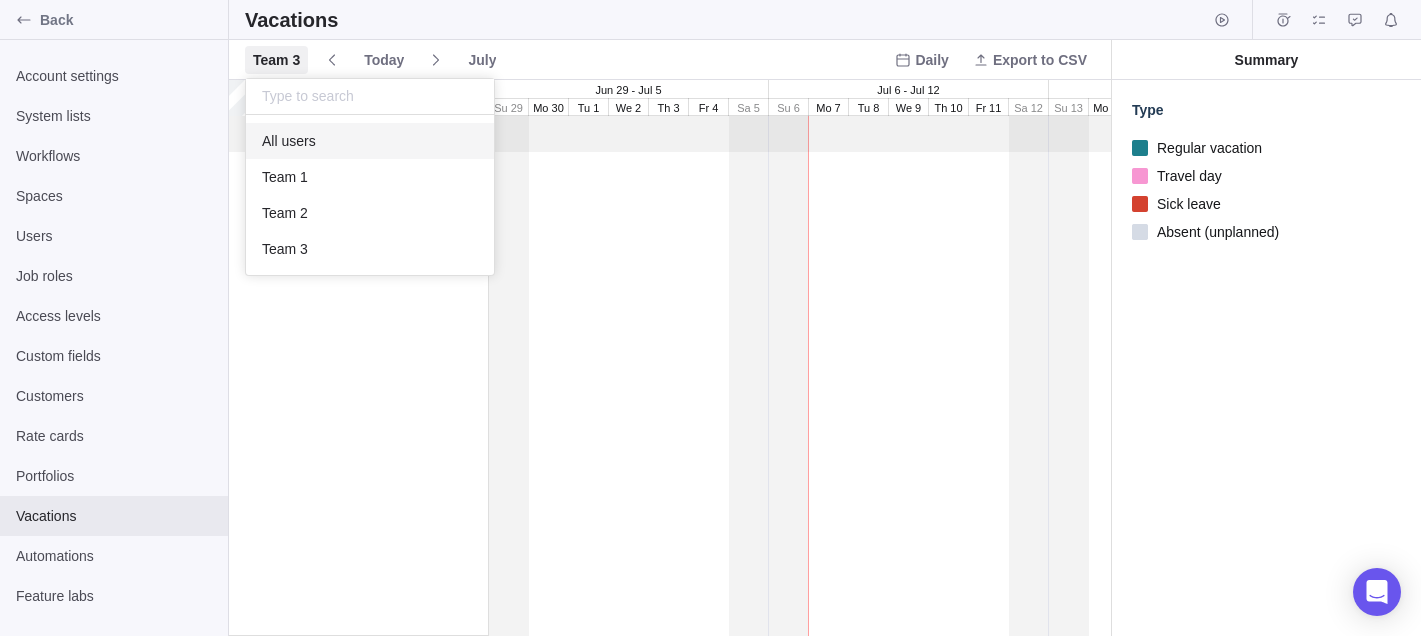 click on "All users" at bounding box center [289, 141] 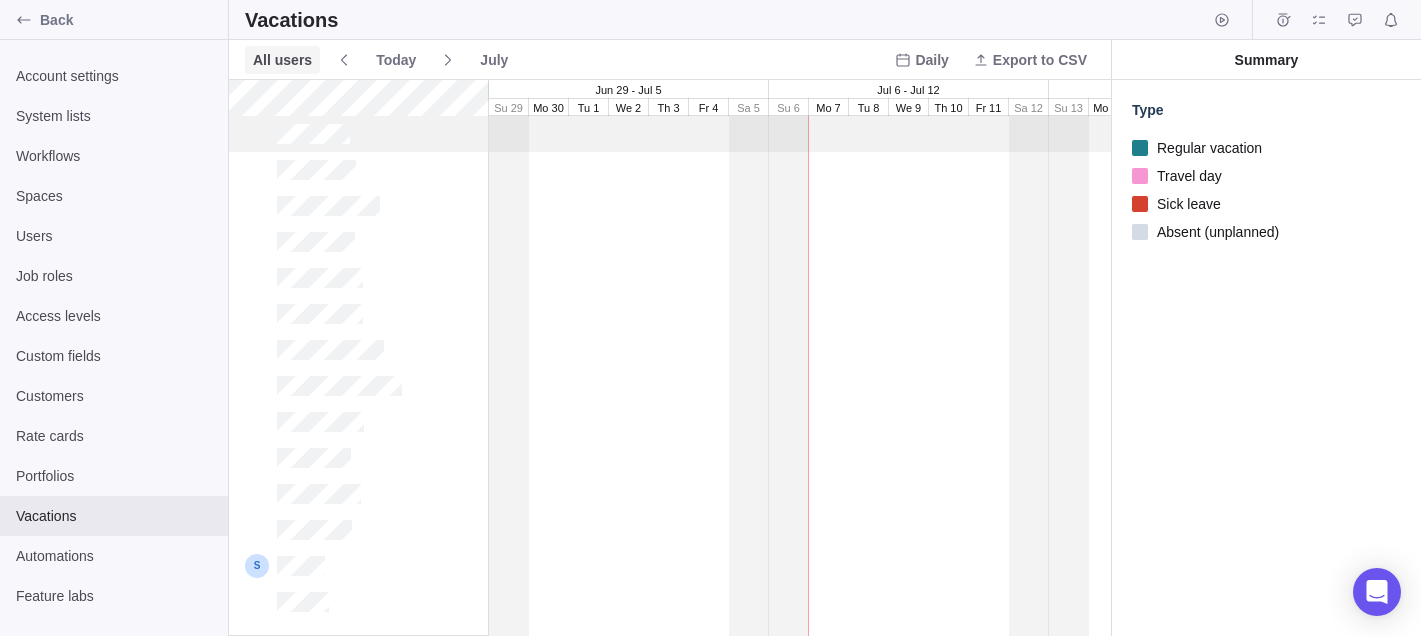 click on "All users" at bounding box center (282, 60) 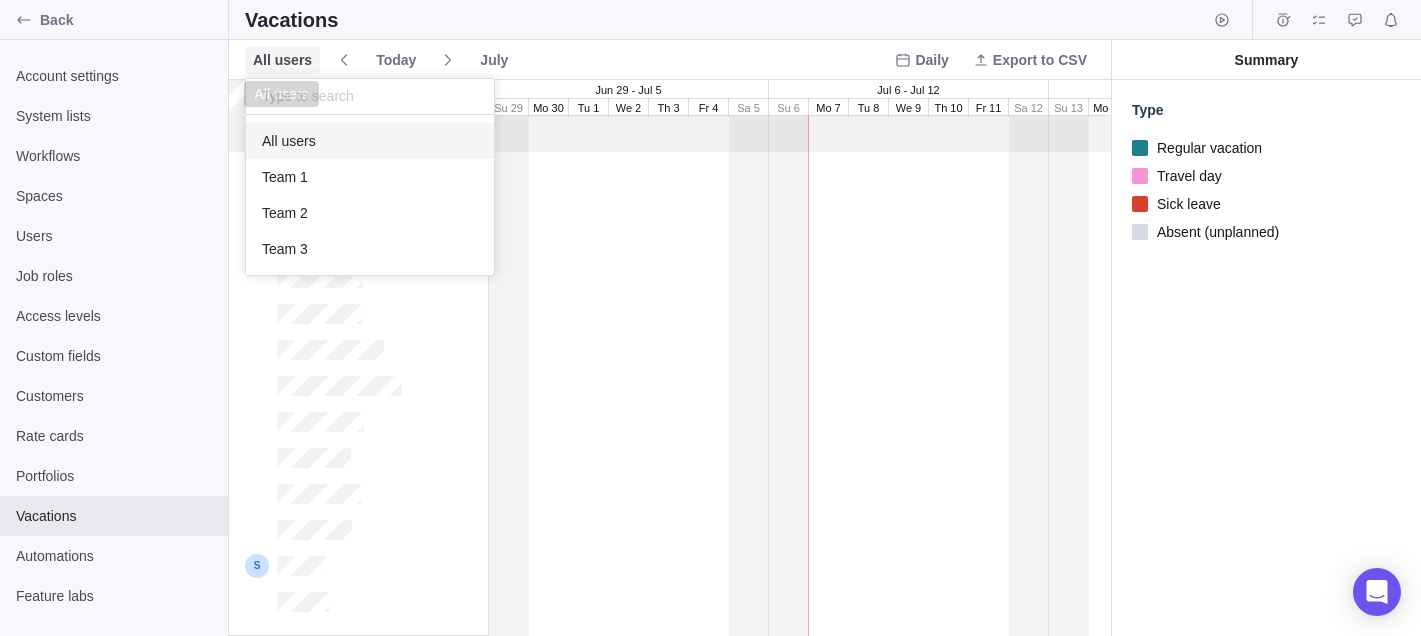 click on "All users" at bounding box center [282, 60] 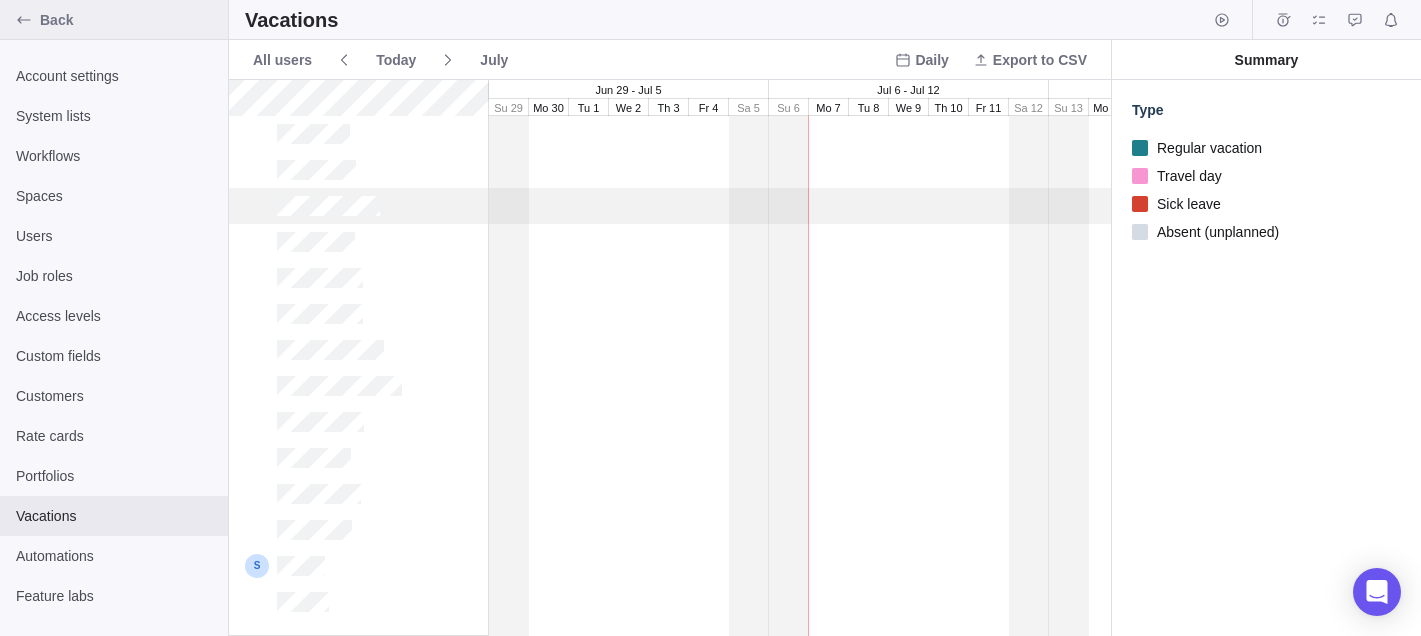 click at bounding box center [24, 20] 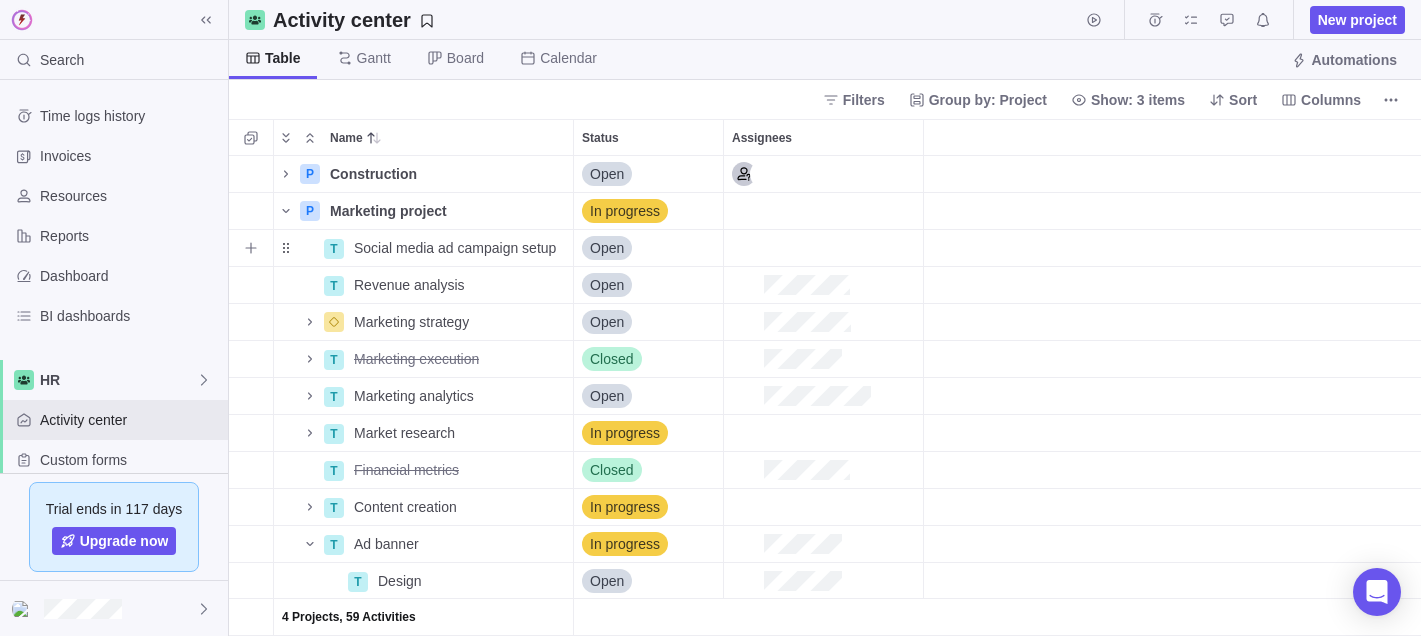 scroll, scrollTop: 1, scrollLeft: 1, axis: both 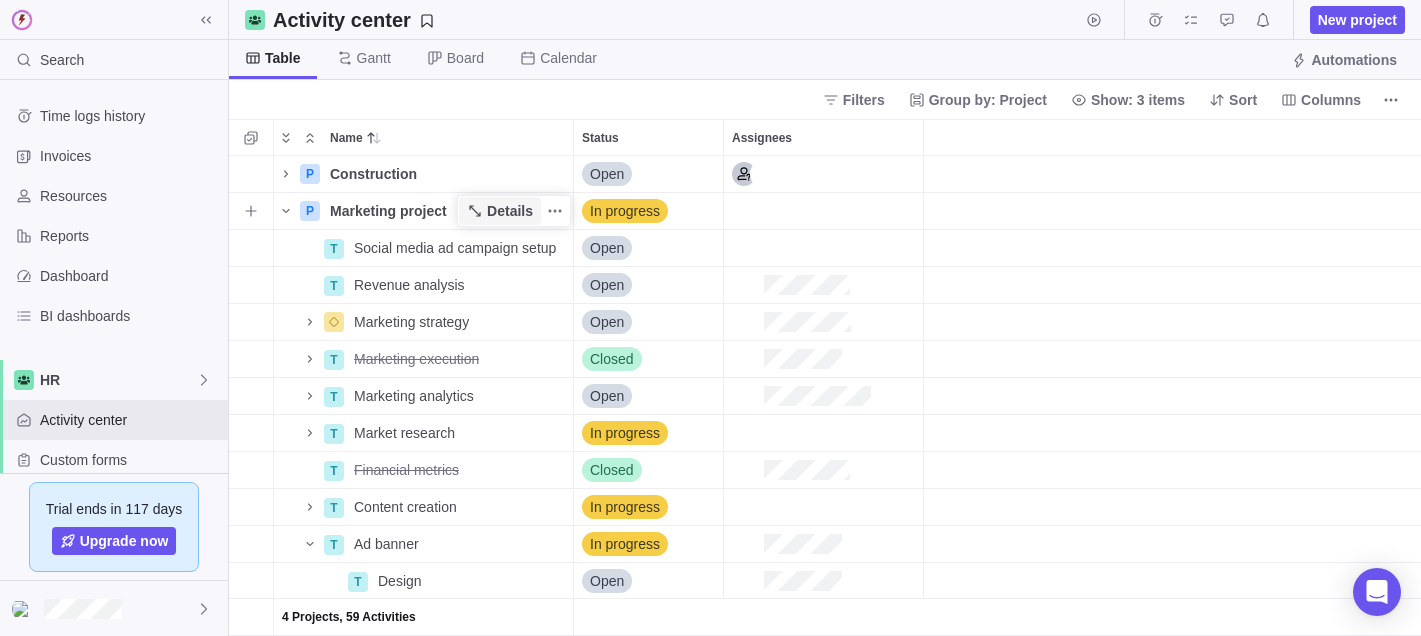 click on "Details" at bounding box center [510, 211] 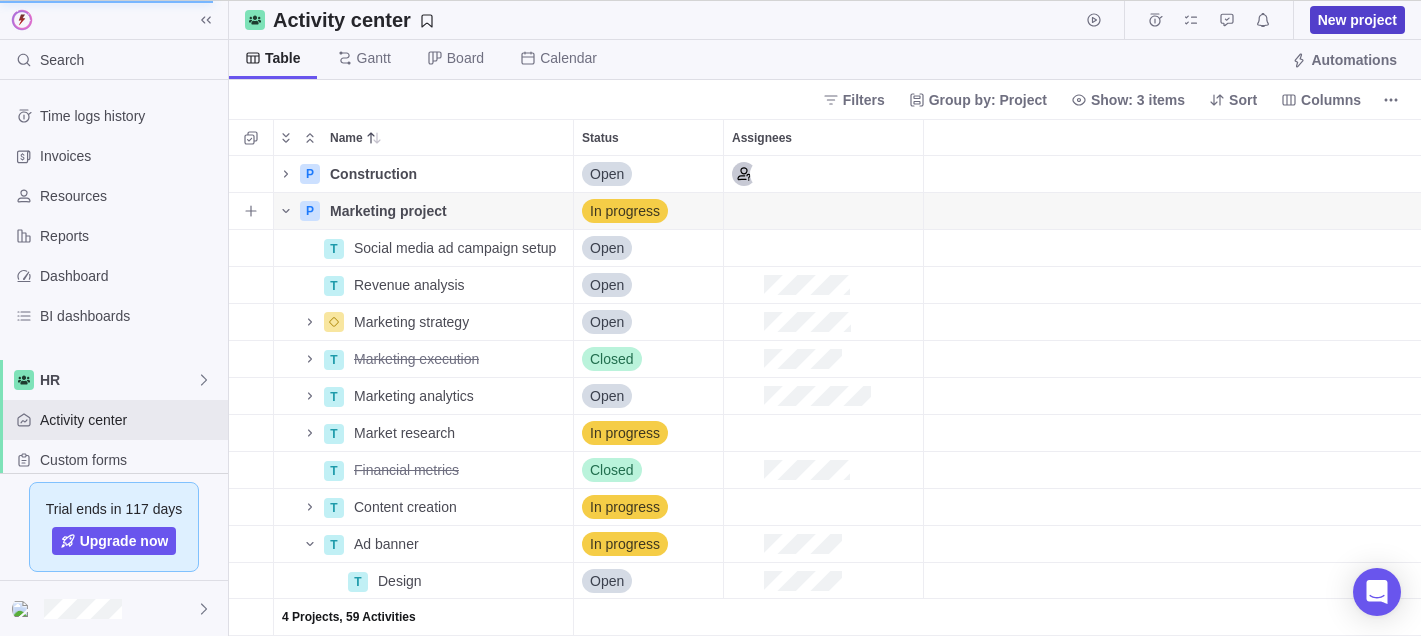 scroll, scrollTop: 480, scrollLeft: 360, axis: both 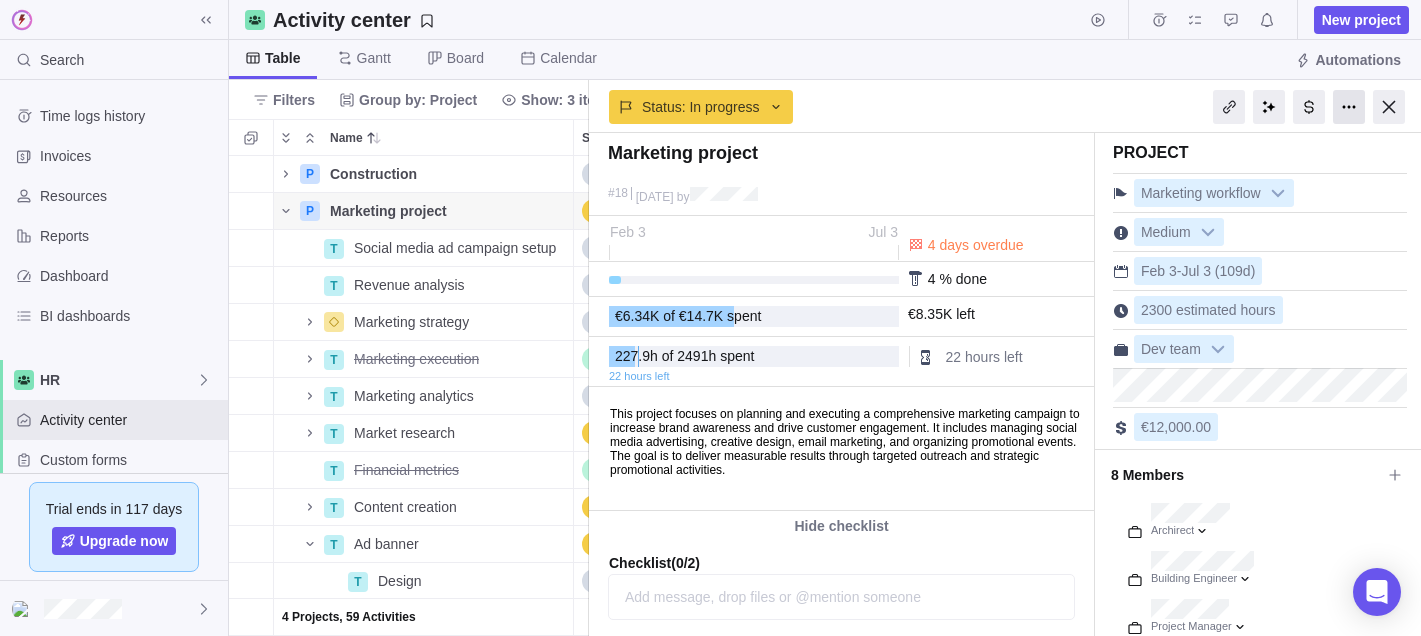 click at bounding box center [1349, 107] 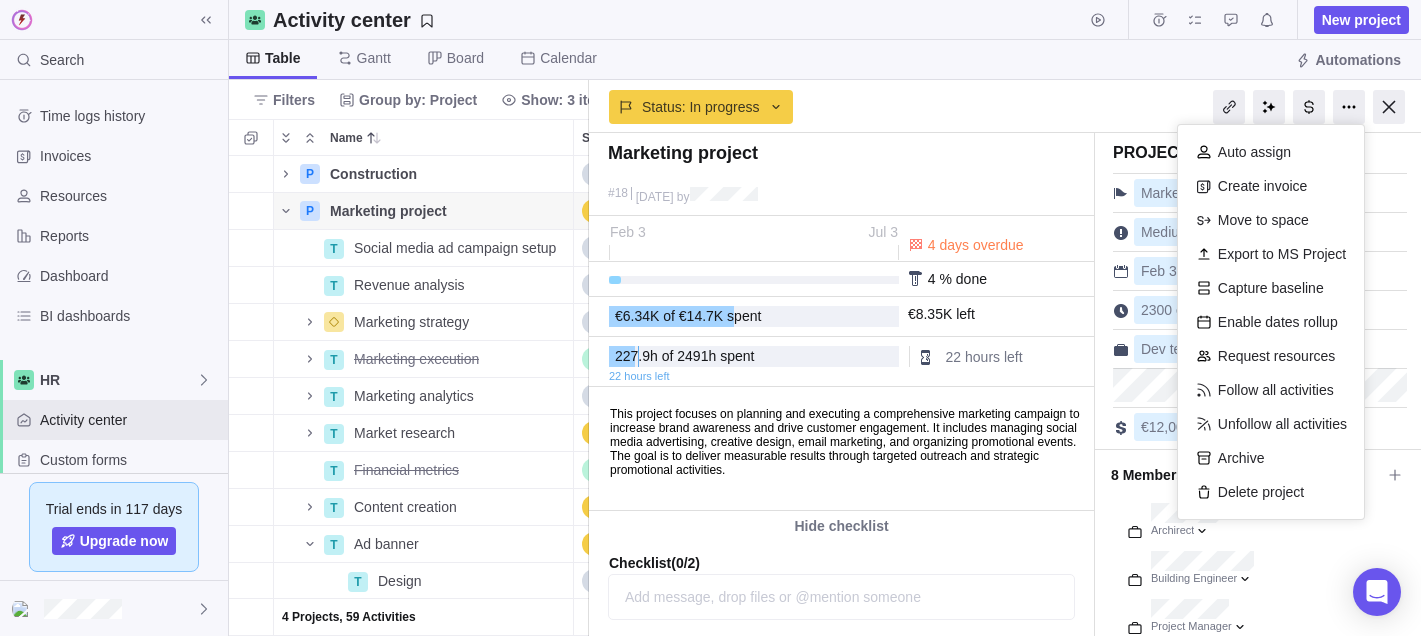 click on "Status: In progress" at bounding box center [841, 105] 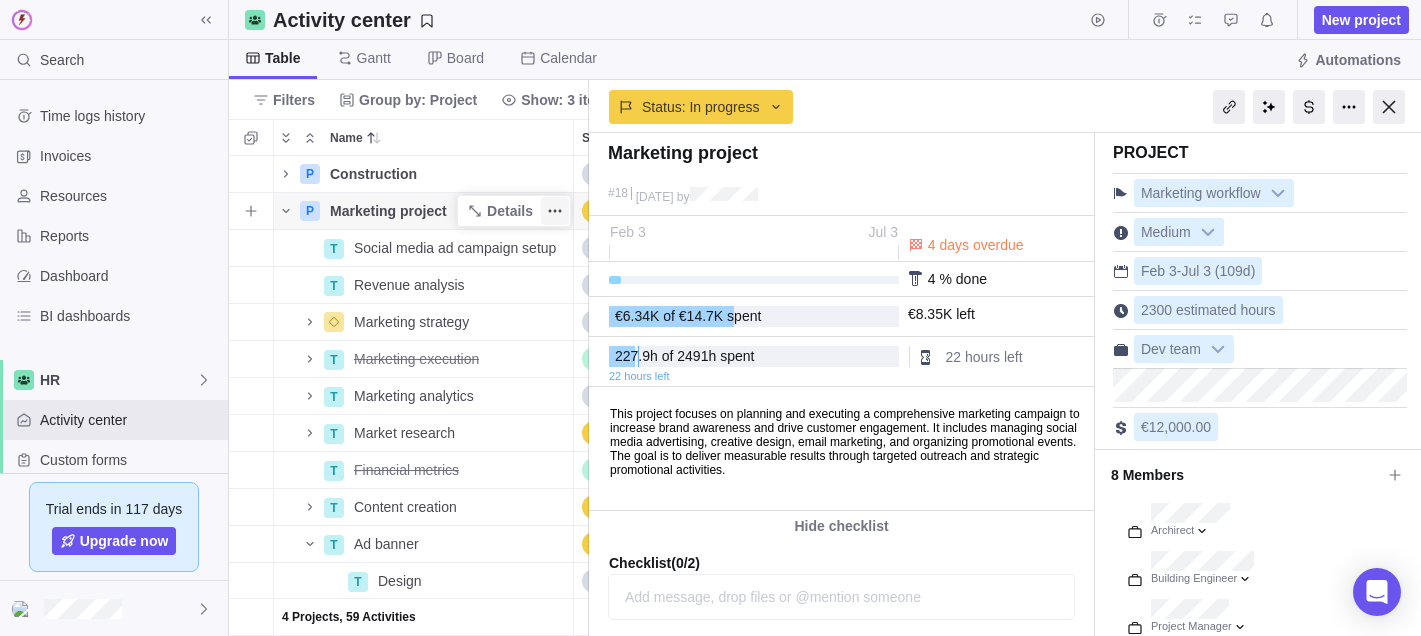 click at bounding box center [555, 211] 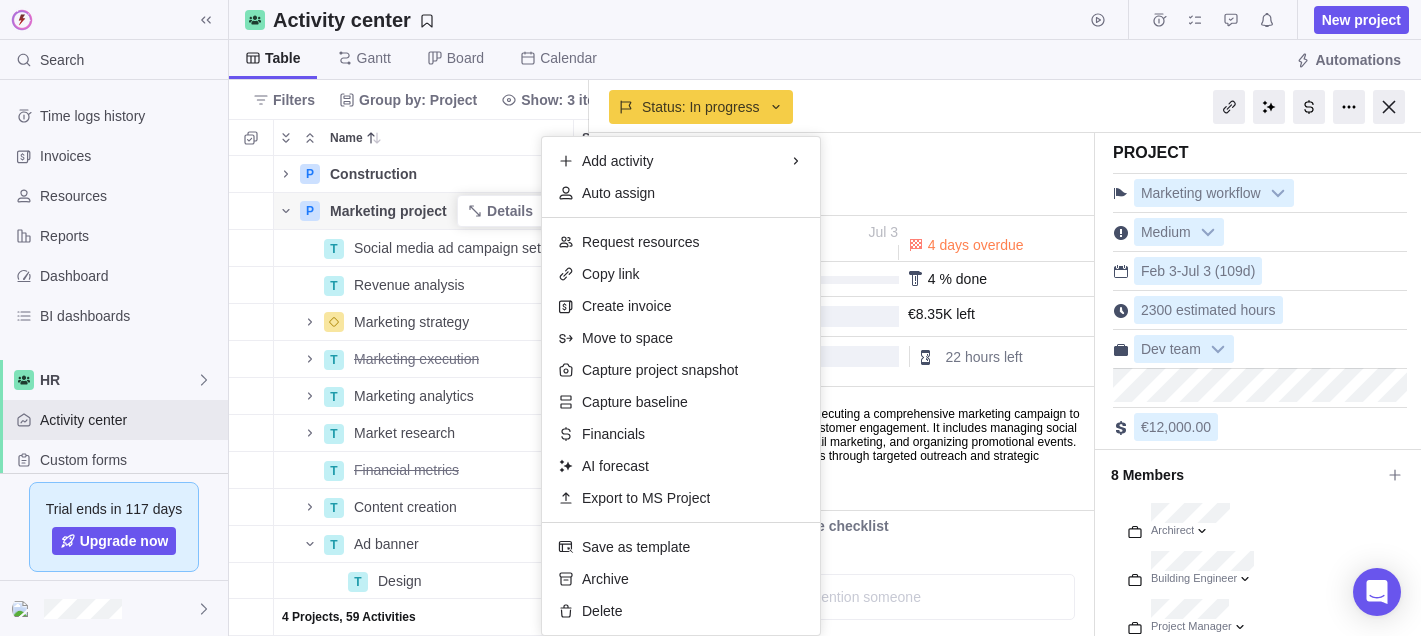 click on "Search Time logs history Invoices Resources Reports Dashboard BI dashboards HR Activity center Custom forms Saved views HR board Trial ends in 117 days Upgrade now Activity center New project Table Gantt Board Calendar Automations Filters Group by: Project Show: 3 items Sort Columns Name Status Assignees P Construction Details Open P Marketing project Details In progress T Social media ad campaign setup Details Open T Revenue analysis Details Open Marketing strategy Details Open T Marketing execution Details Closed T Marketing analytics Details Open T Market research Details In progress T Financial metrics Details Closed T Content creation Details In progress T Ad banner Details In progress T Design Details Open T Content Details In progress T Campaign Details Open Add task P New office NY Details In progress +4 P Shopping mall Details In progress 4 Projects, 59 Activities Filters Activity status Default workflow HR workflow Marketing workflow Project status Default workflow HR workflow Teams More" at bounding box center [710, 318] 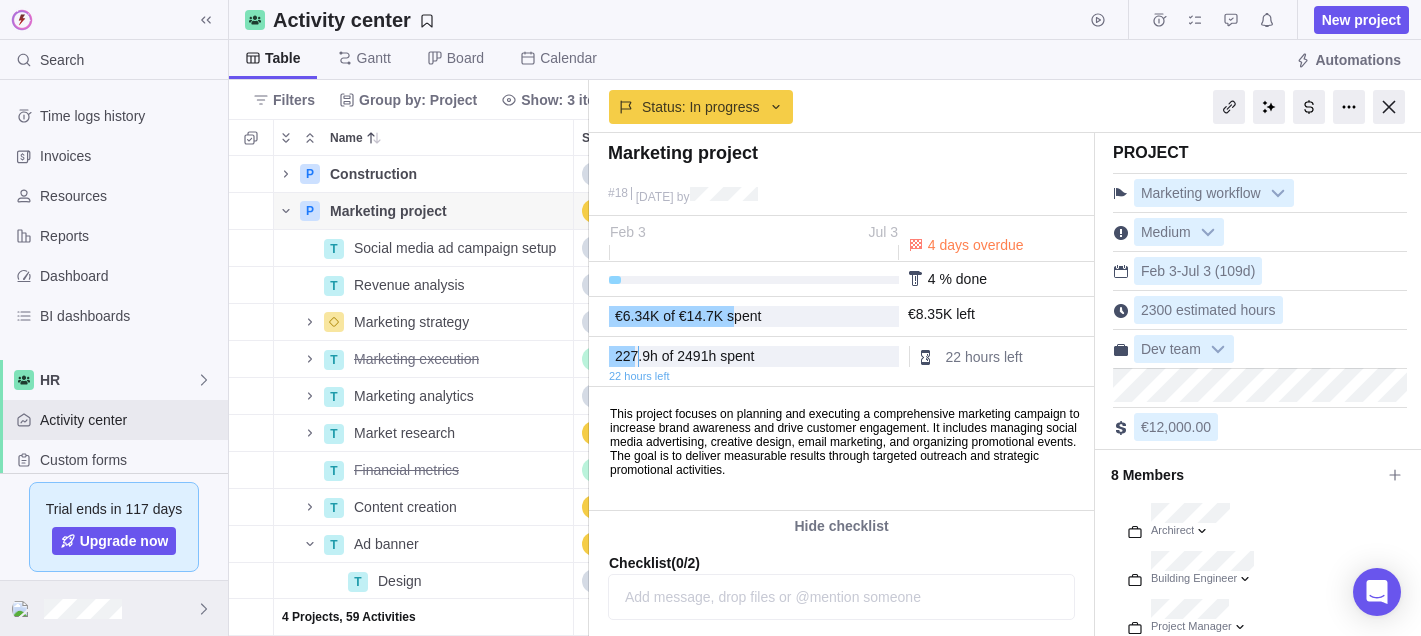 click at bounding box center [114, 608] 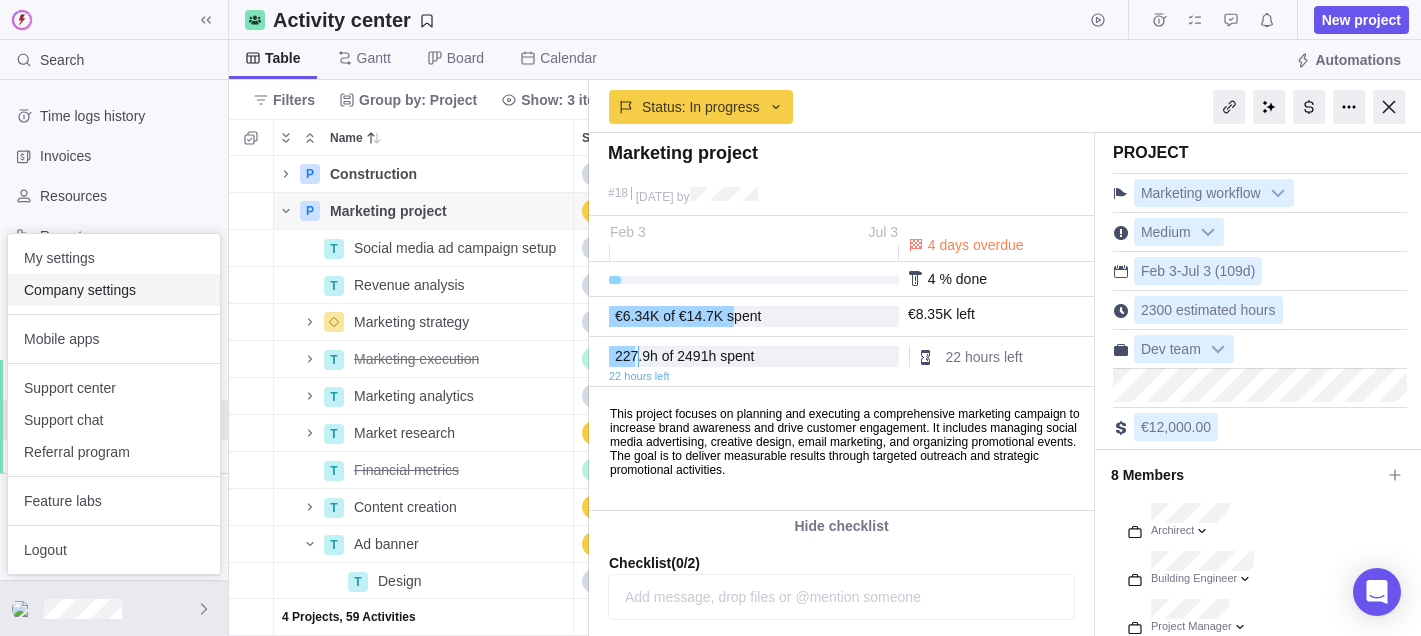 click on "Company settings" at bounding box center (114, 290) 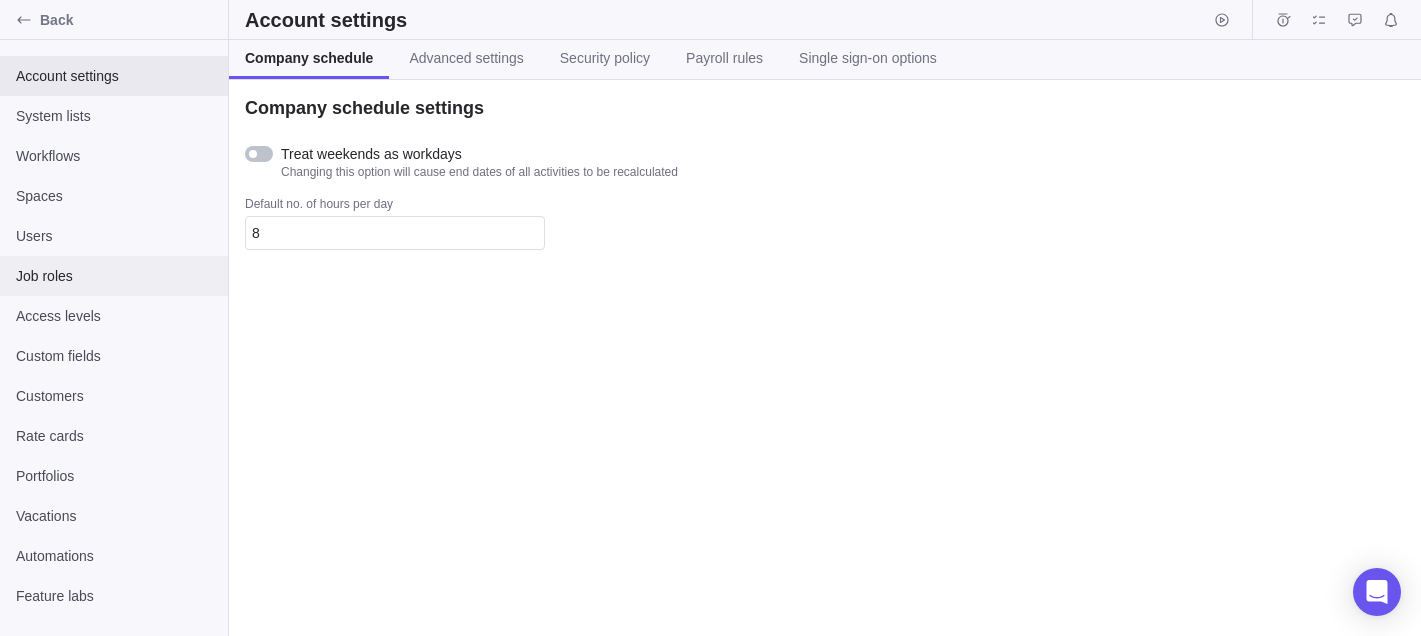 click on "Job roles" at bounding box center (114, 276) 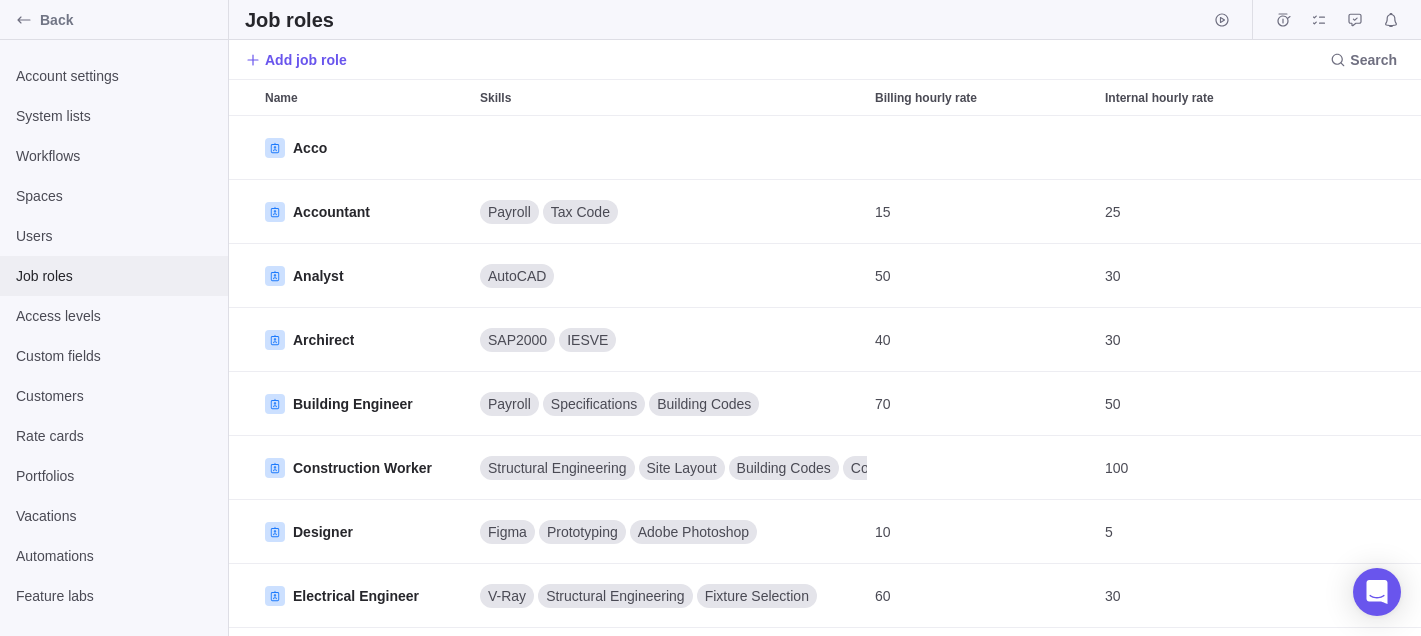 scroll, scrollTop: 1, scrollLeft: 1, axis: both 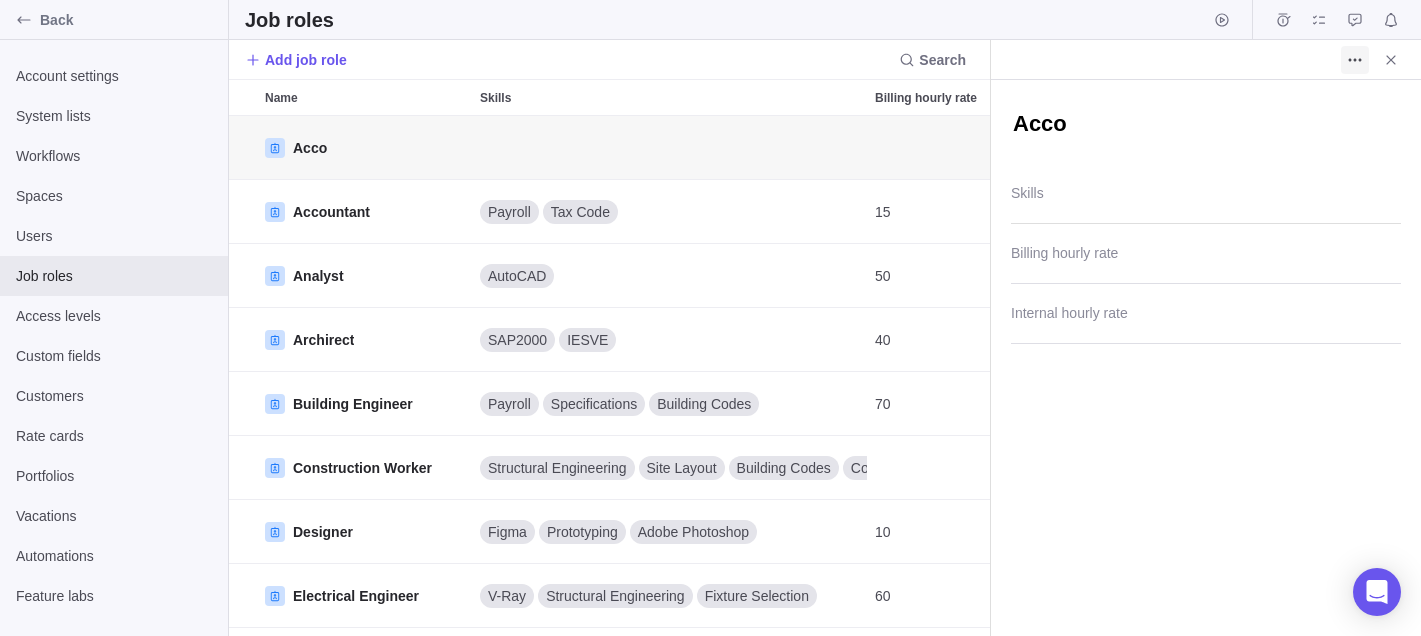 click at bounding box center (1355, 60) 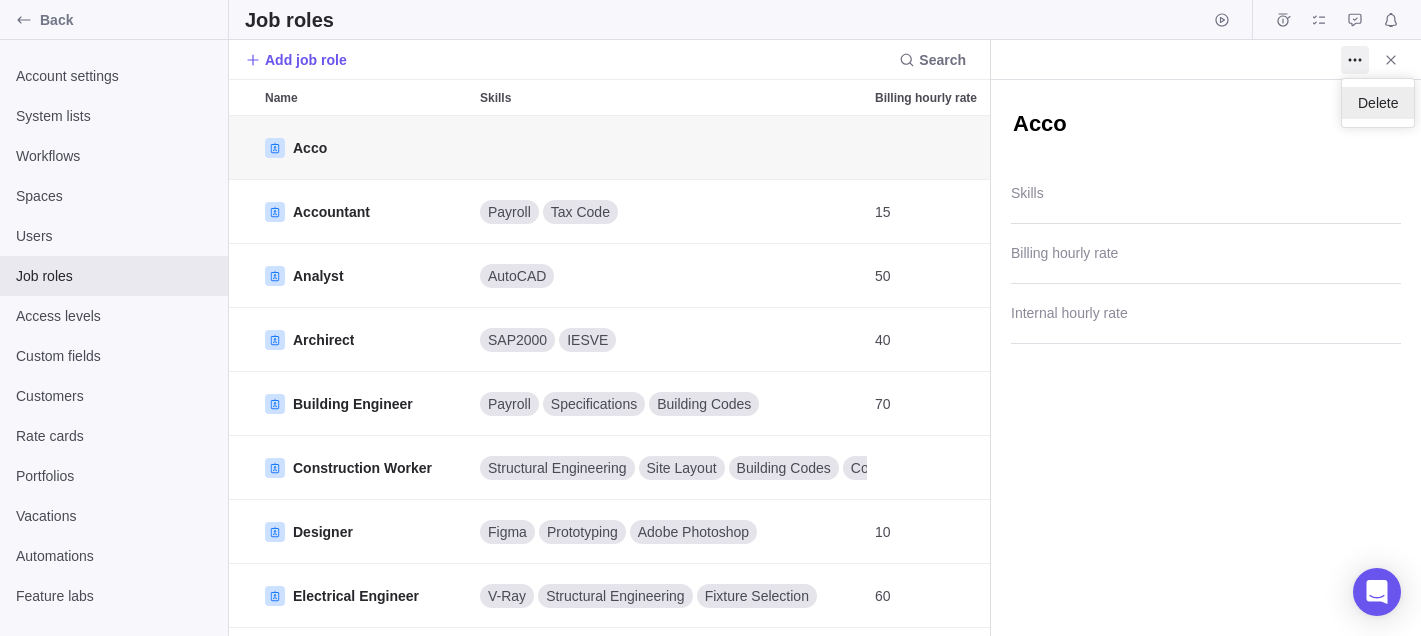 click on "Delete" at bounding box center (1378, 103) 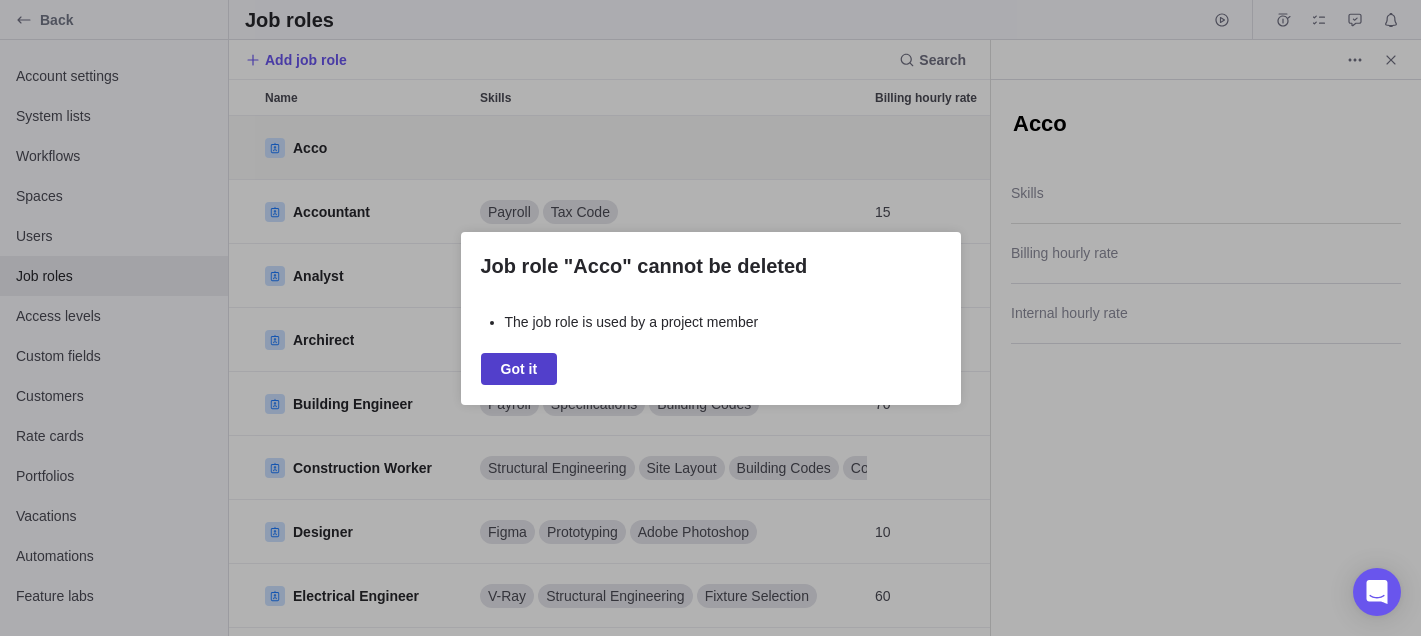 click on "Got it" at bounding box center [519, 369] 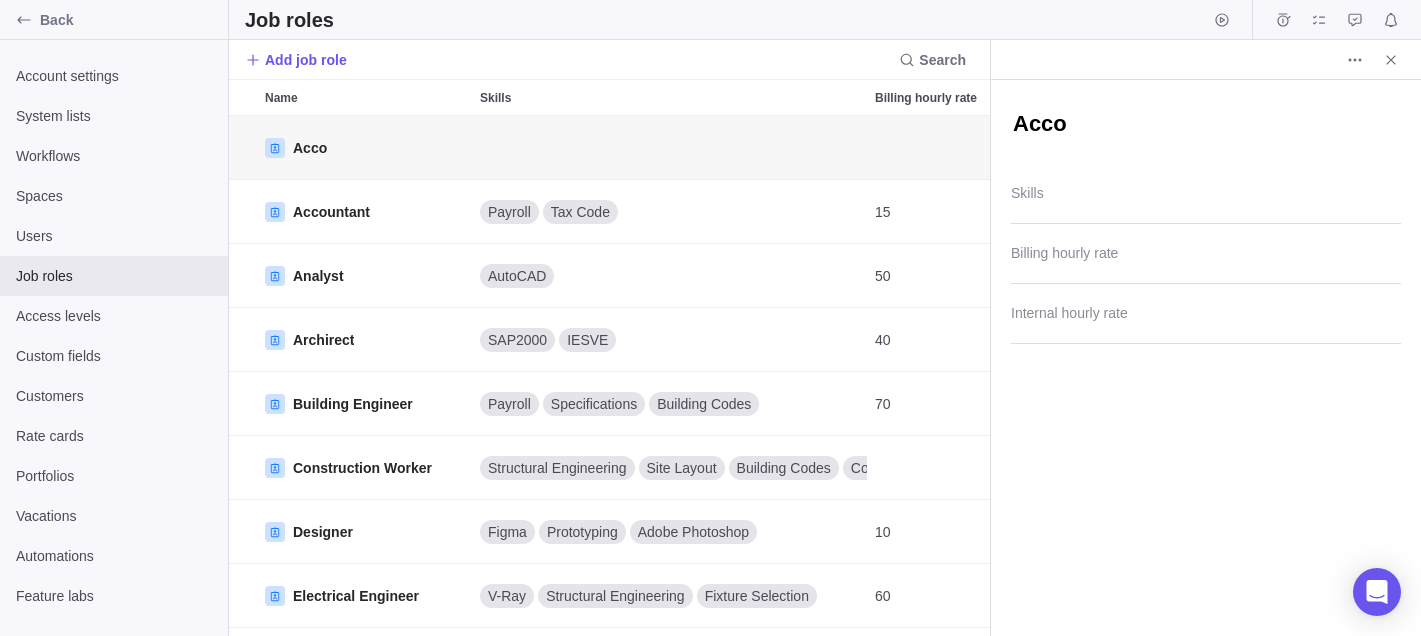 click on "Acco" at bounding box center (1206, 124) 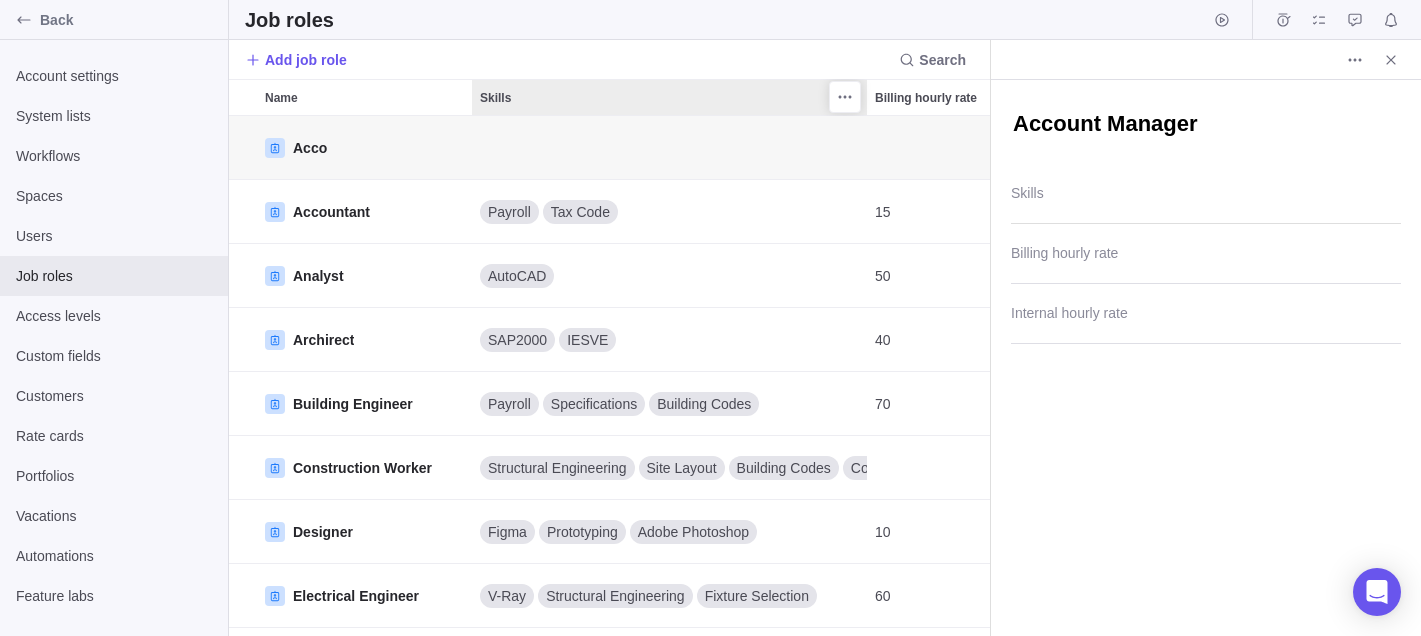 click on "Skills" at bounding box center (669, 97) 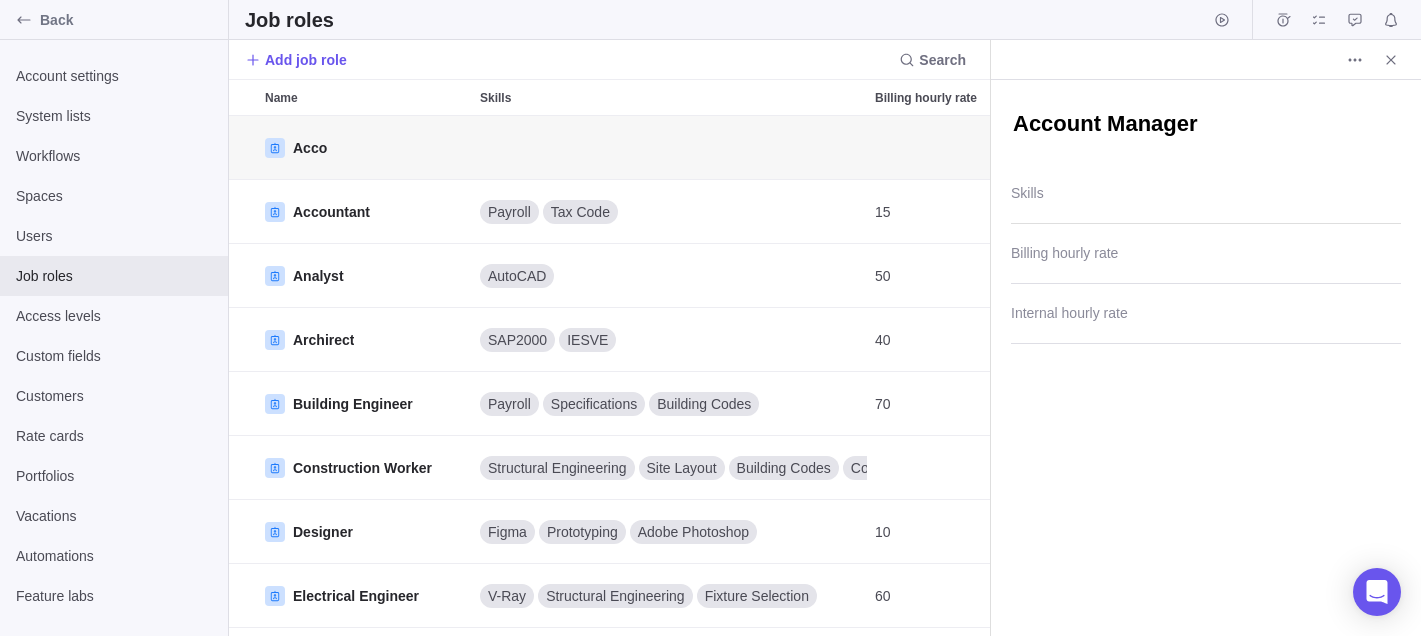 type on "Account Manager" 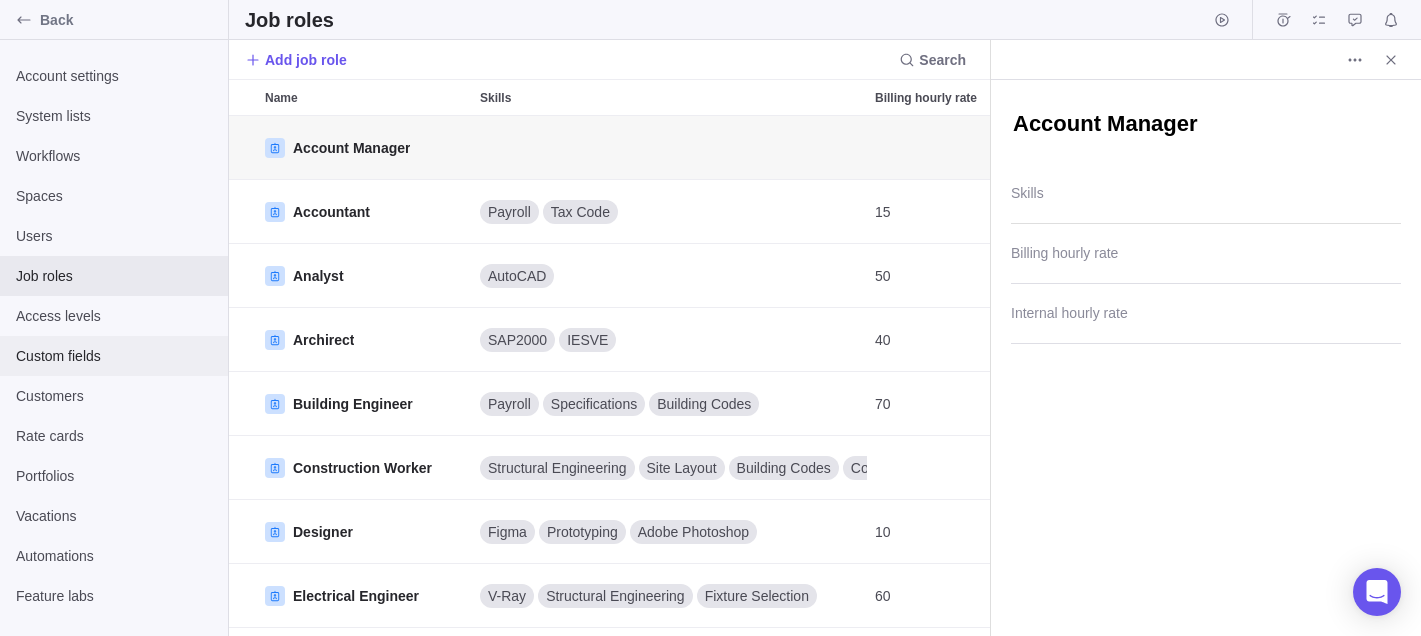 click on "Custom fields" at bounding box center [114, 356] 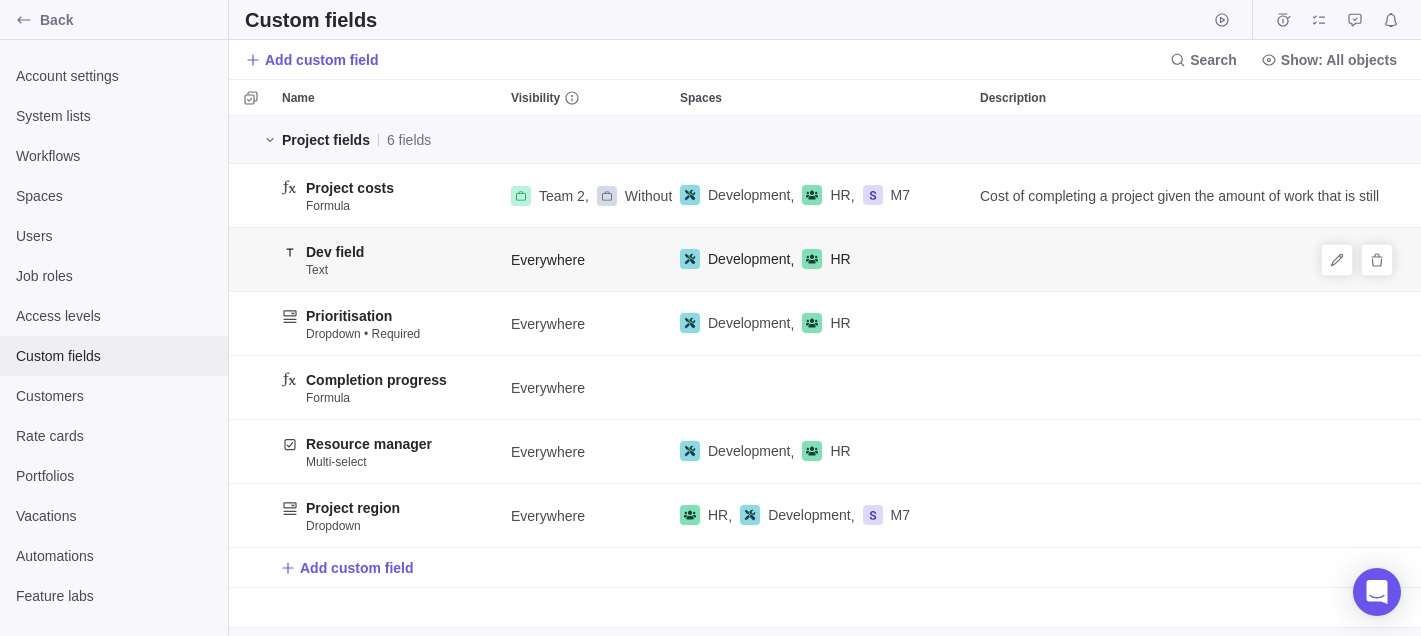 scroll, scrollTop: 1, scrollLeft: 1, axis: both 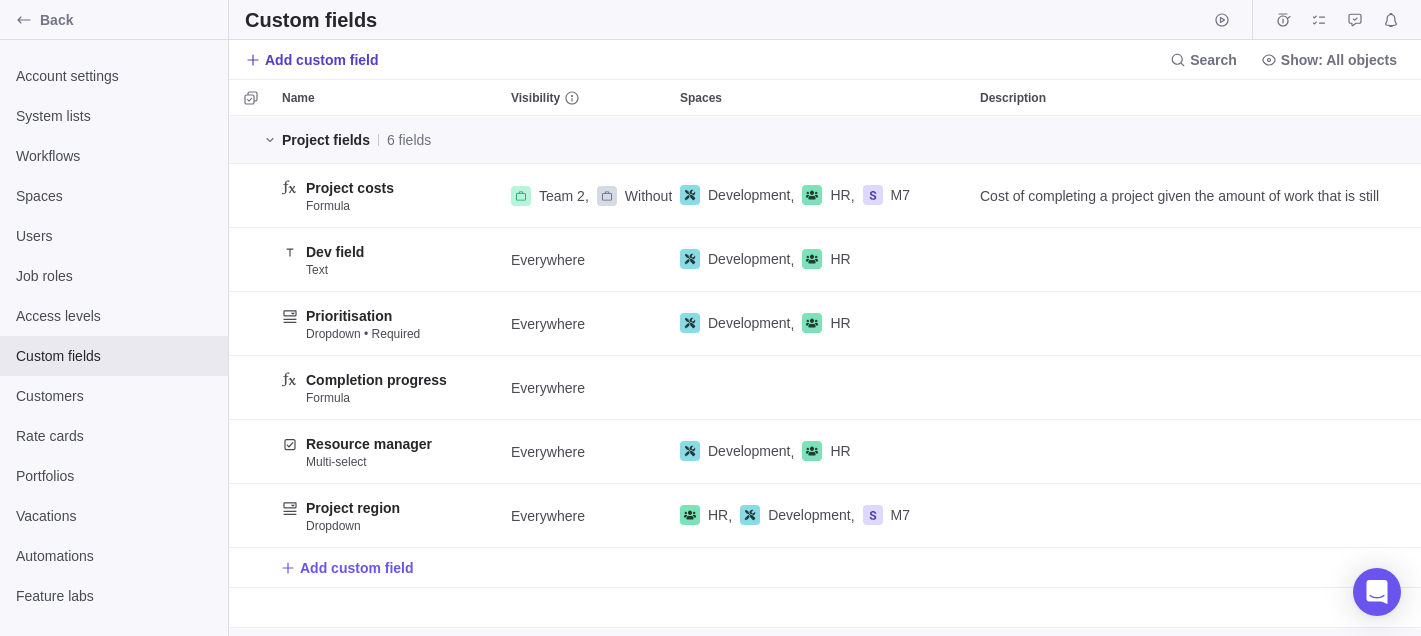 click on "Add custom field" at bounding box center (322, 60) 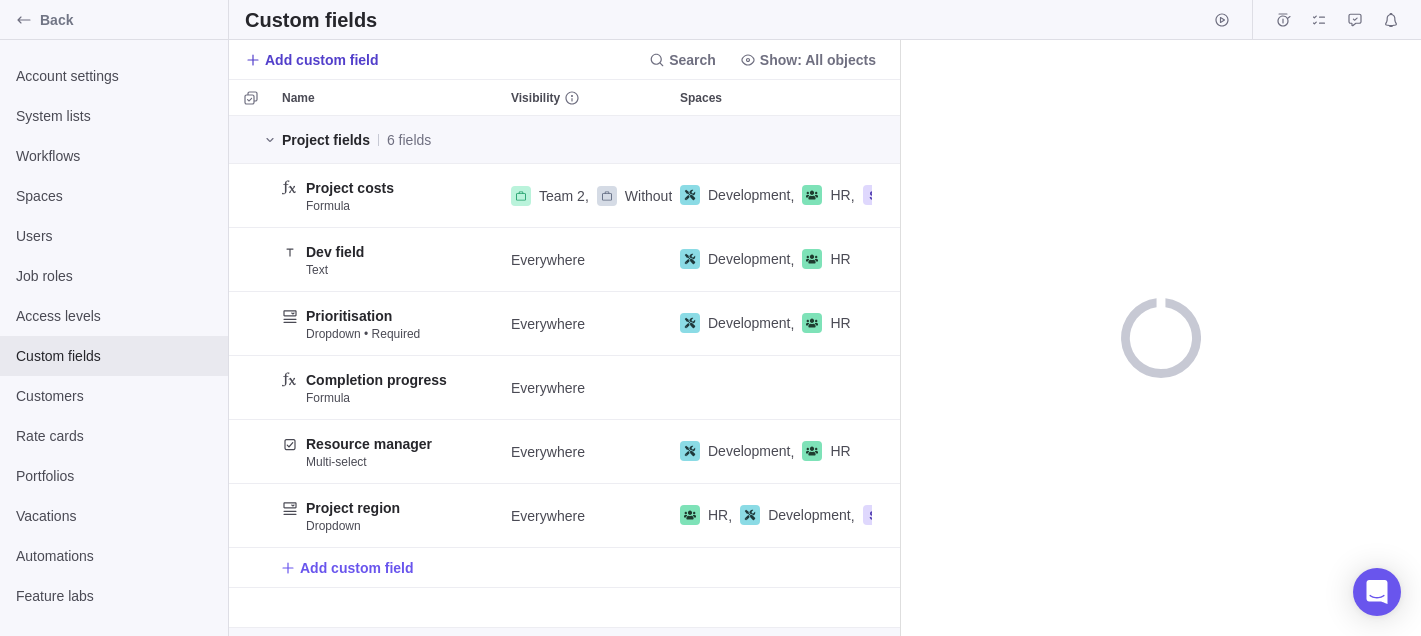 scroll, scrollTop: 520, scrollLeft: 671, axis: both 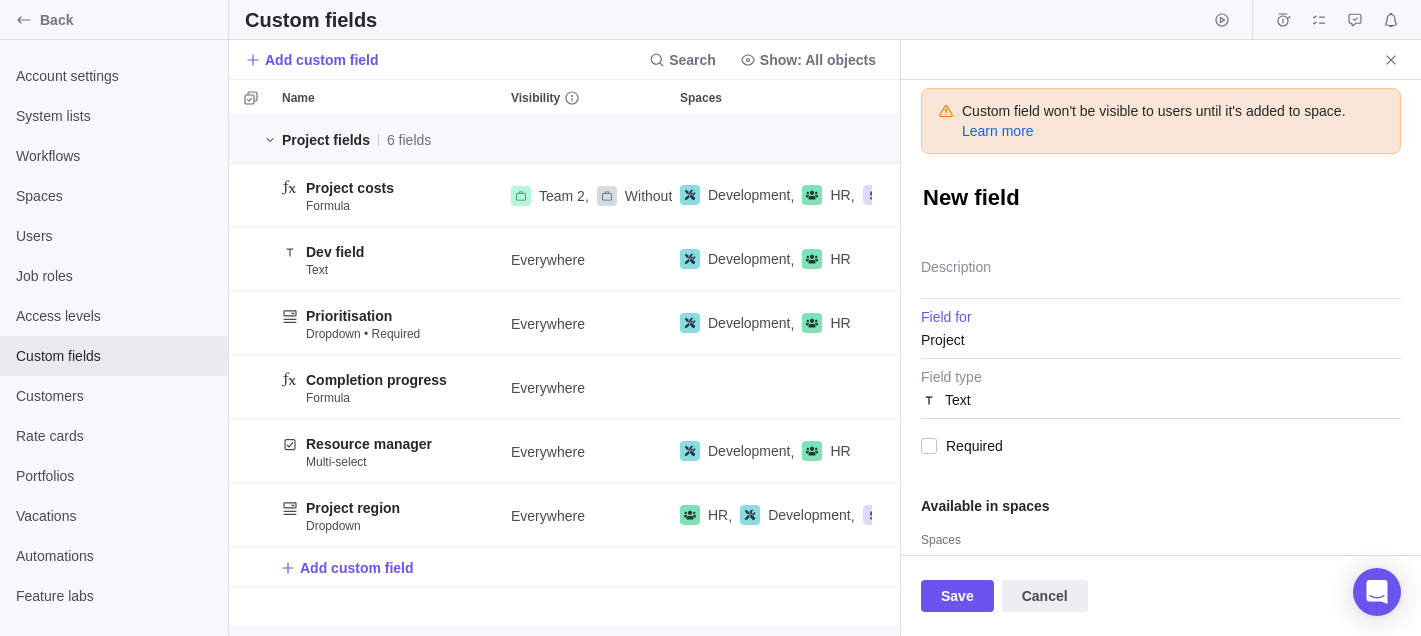 click on "Project" at bounding box center (1161, 340) 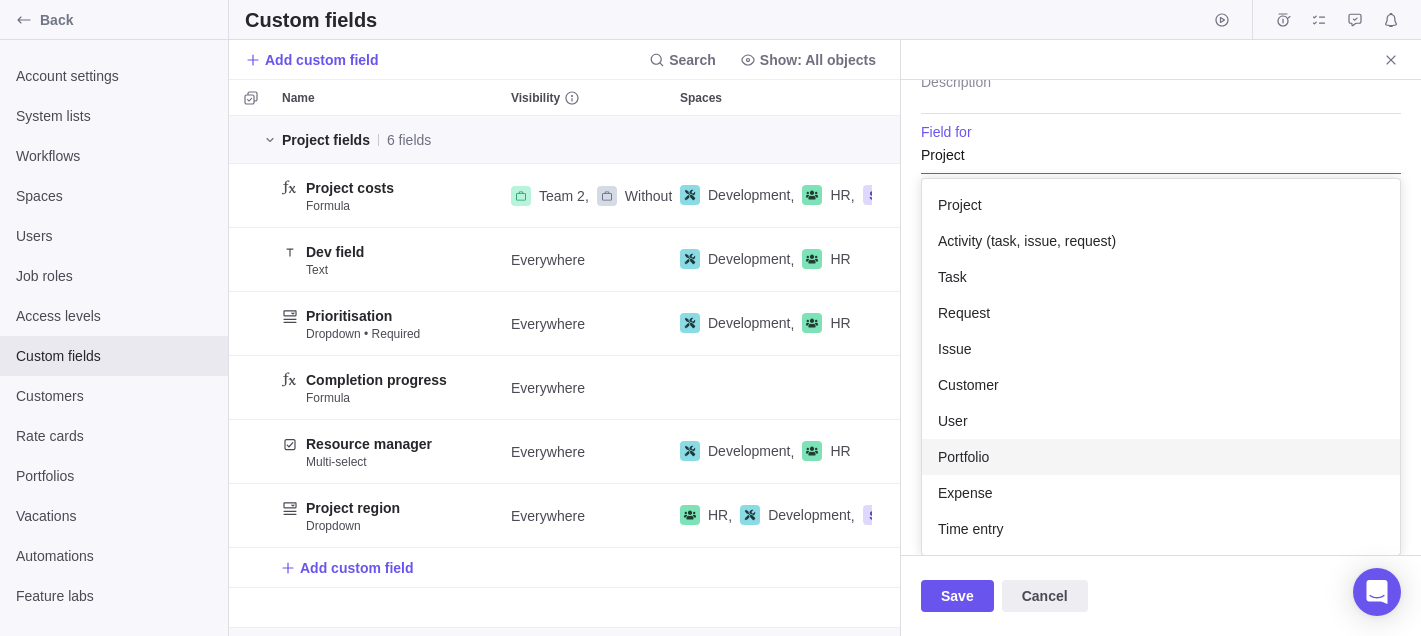 scroll, scrollTop: 186, scrollLeft: 0, axis: vertical 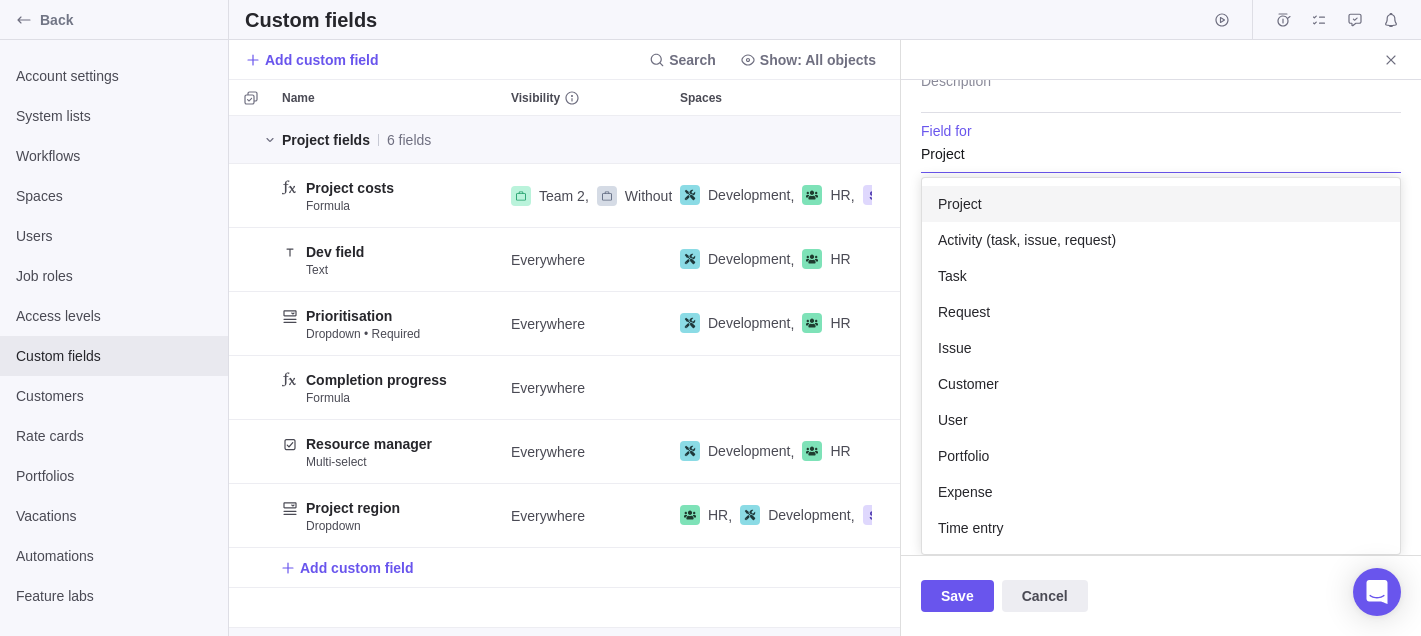 click on "Custom field won't be visible to users until it's added to space.   Learn more New field Description Project Project Activity (task, issue, request) Task Request Issue Customer User Portfolio Expense Time entry Field for Text Field type Required Available in spaces Spaces Add spaces Limit by portfolio Show this field only for projects included in selected portfolios" at bounding box center [1161, 317] 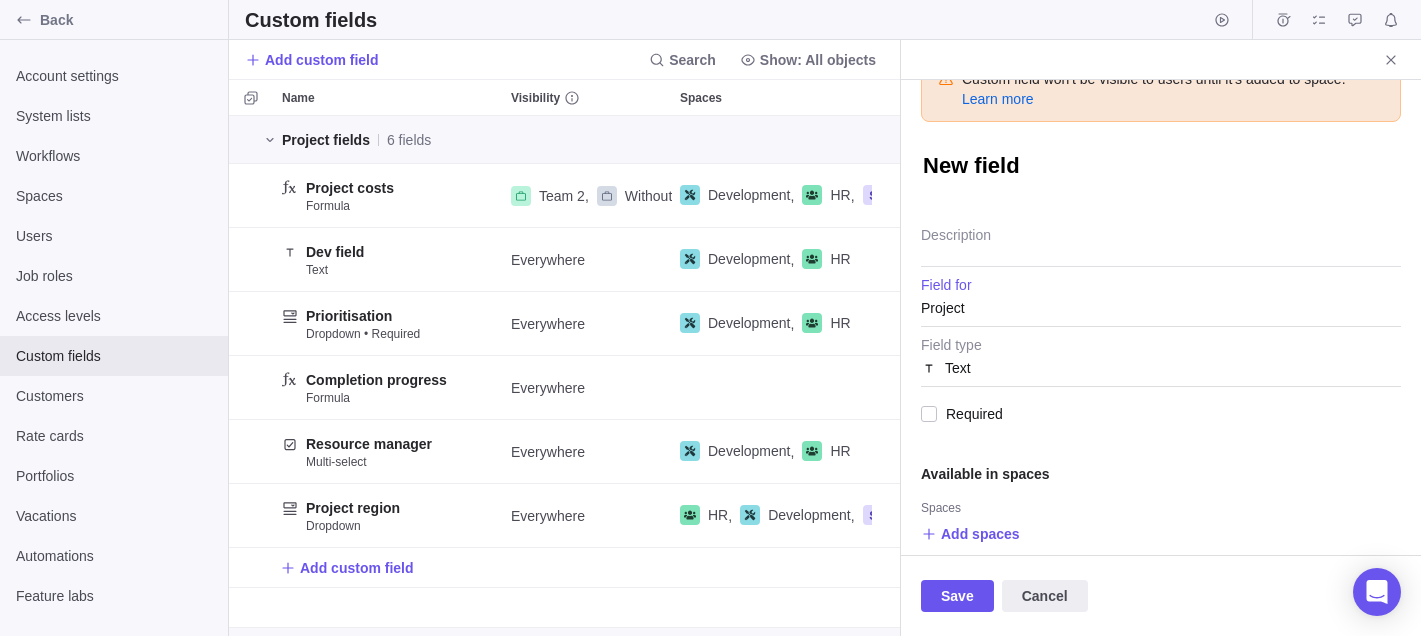scroll, scrollTop: 0, scrollLeft: 0, axis: both 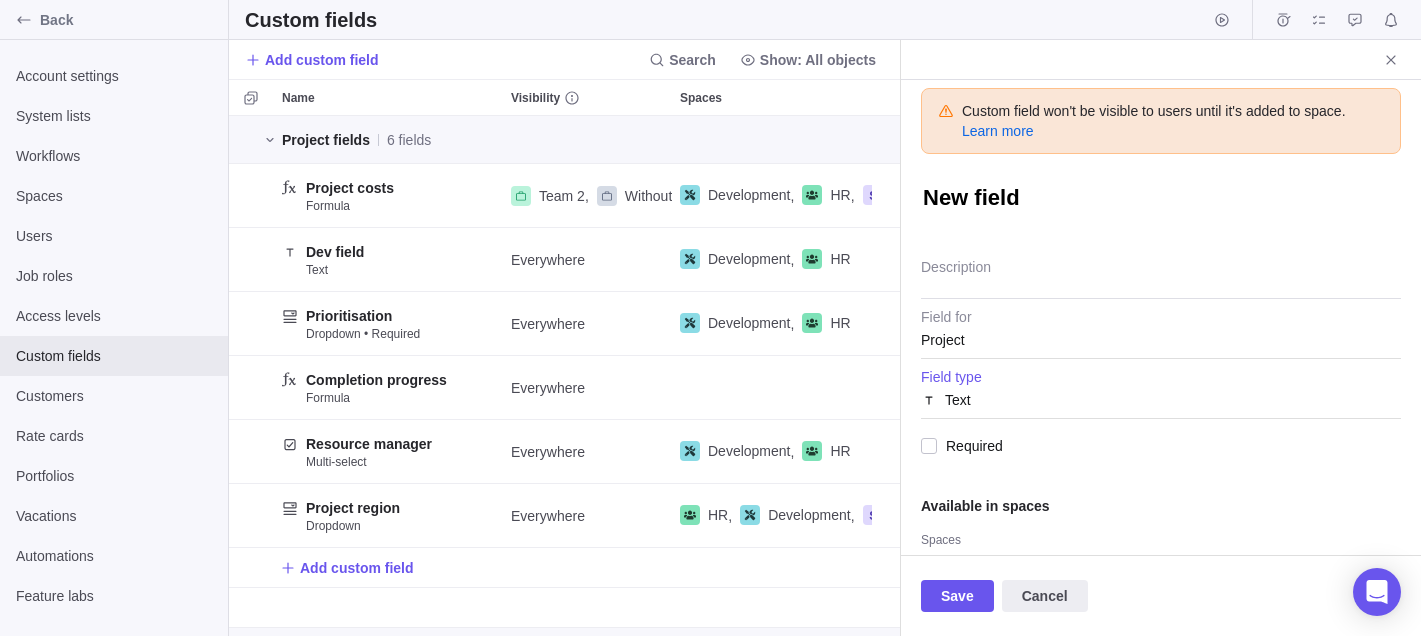 click on "Text" at bounding box center (958, 400) 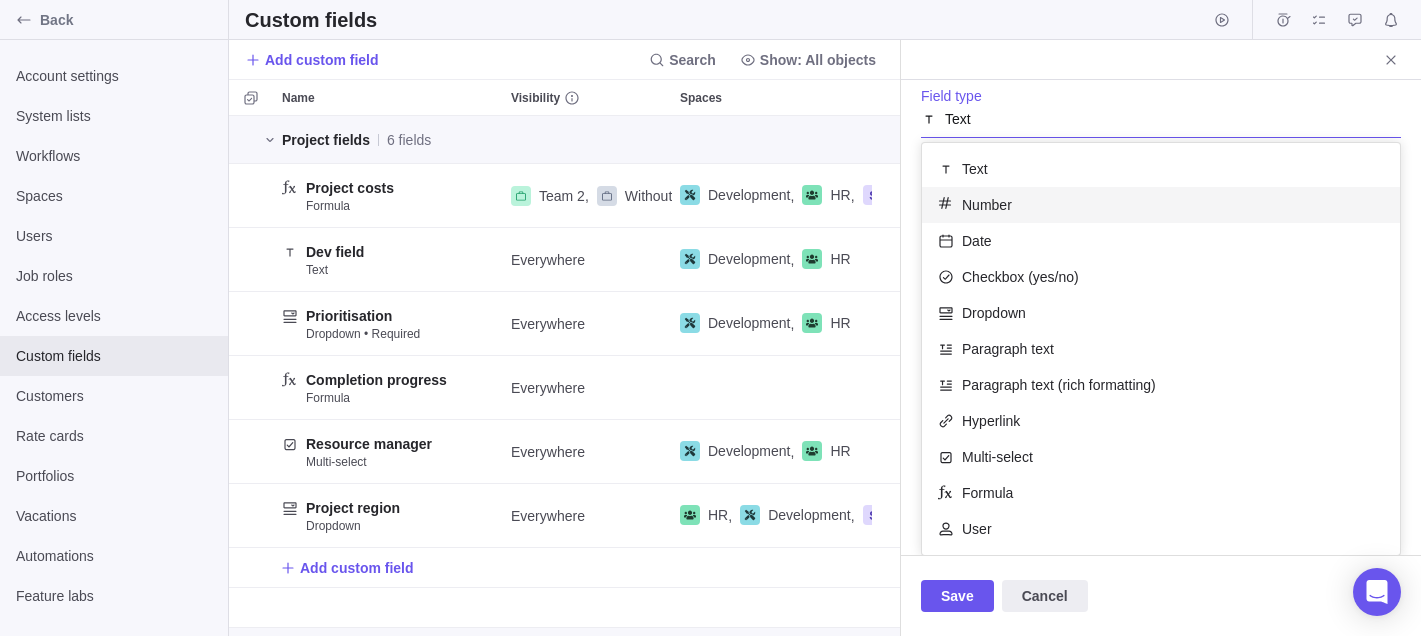 click on "Number" at bounding box center [1161, 205] 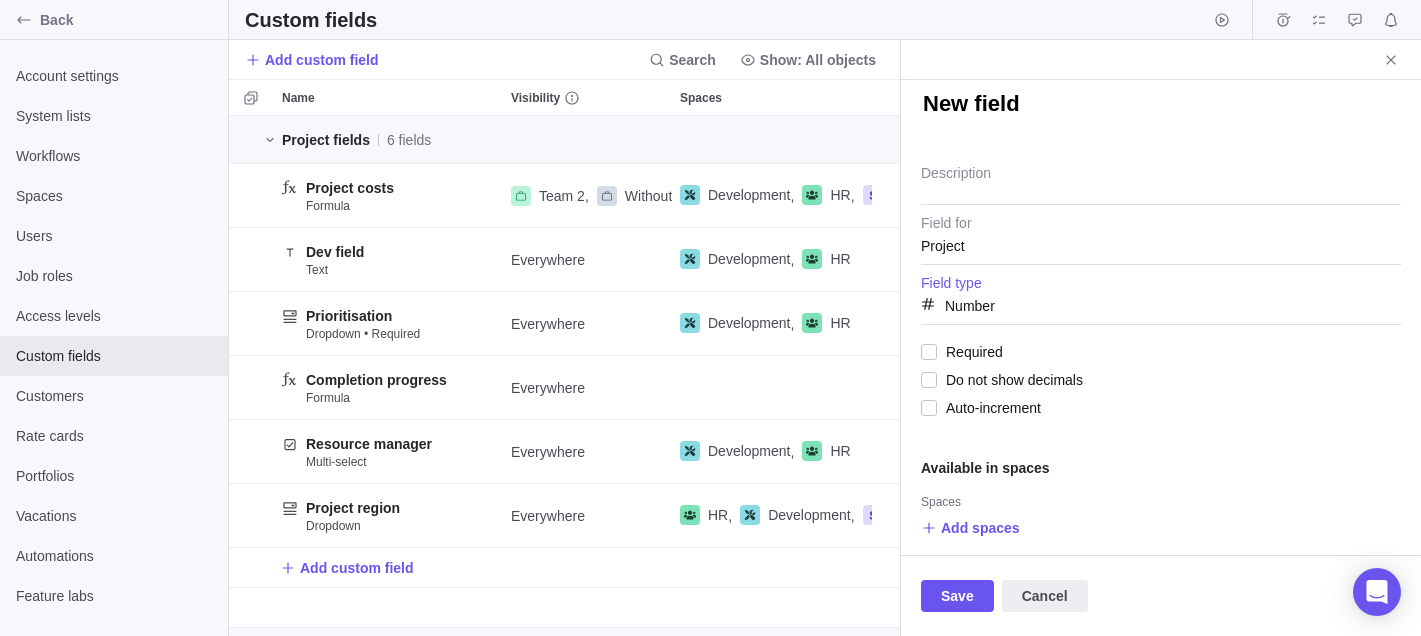 scroll, scrollTop: 108, scrollLeft: 0, axis: vertical 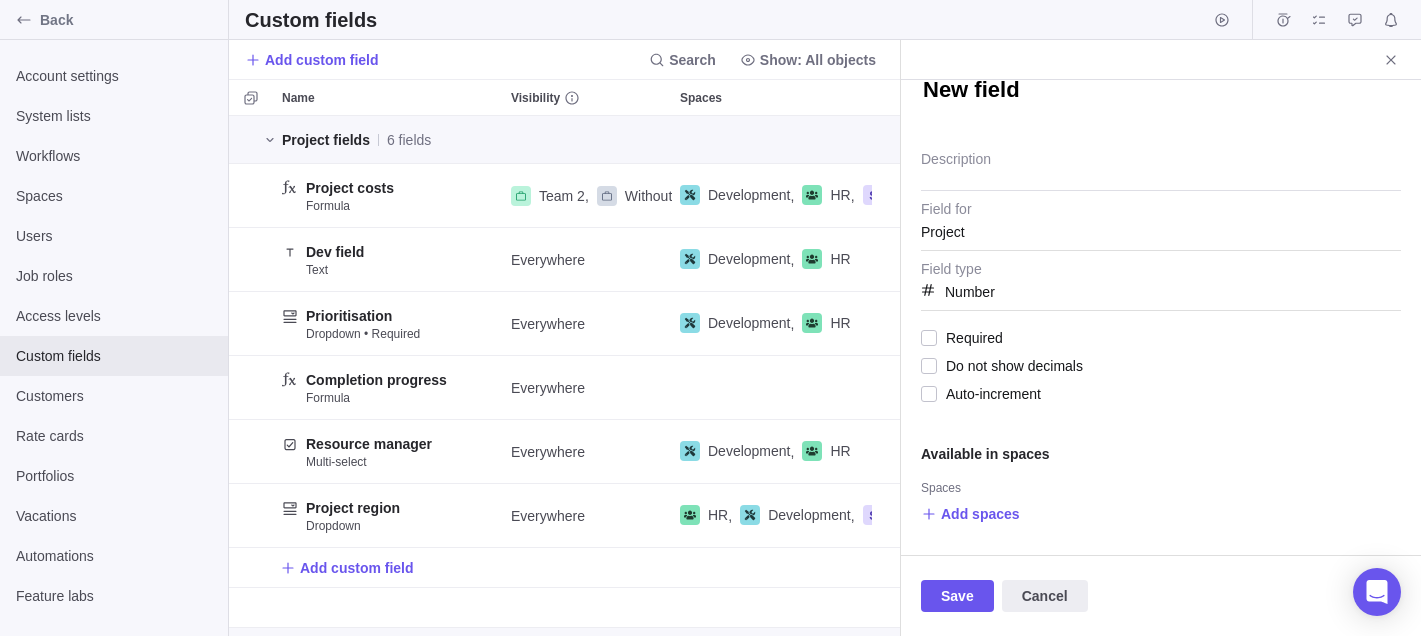 click on "New field" at bounding box center (1161, 90) 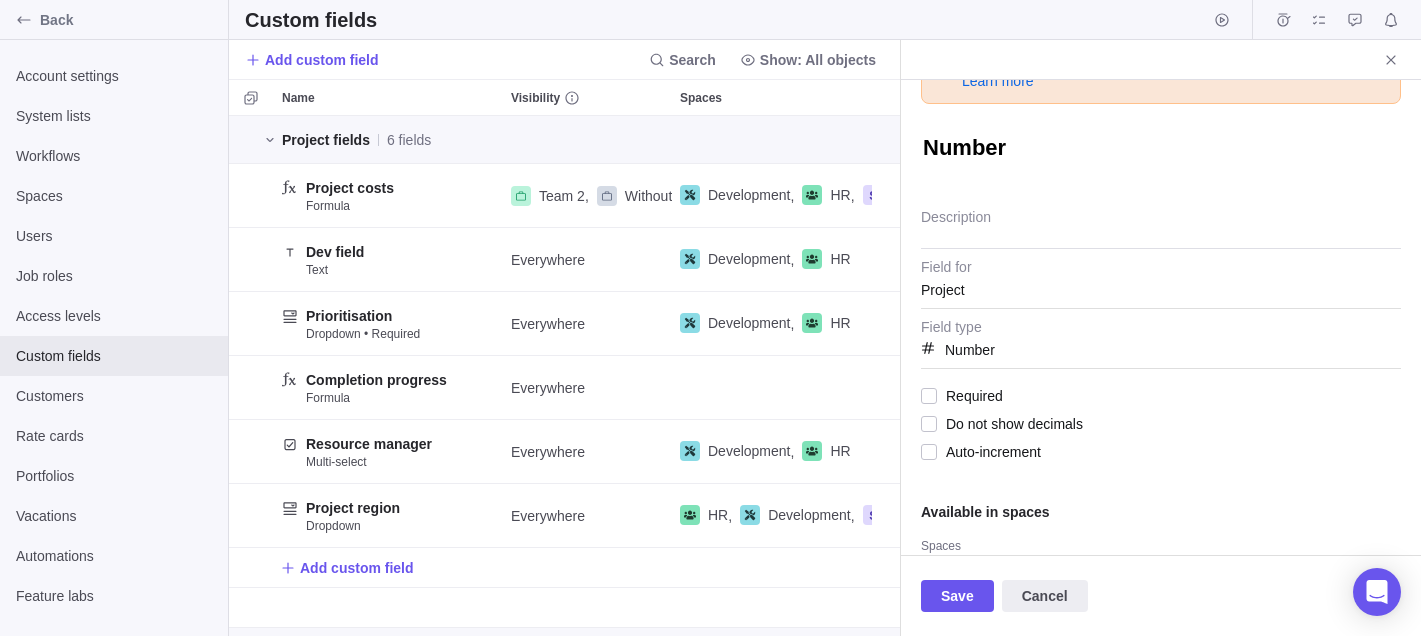 type on "Number" 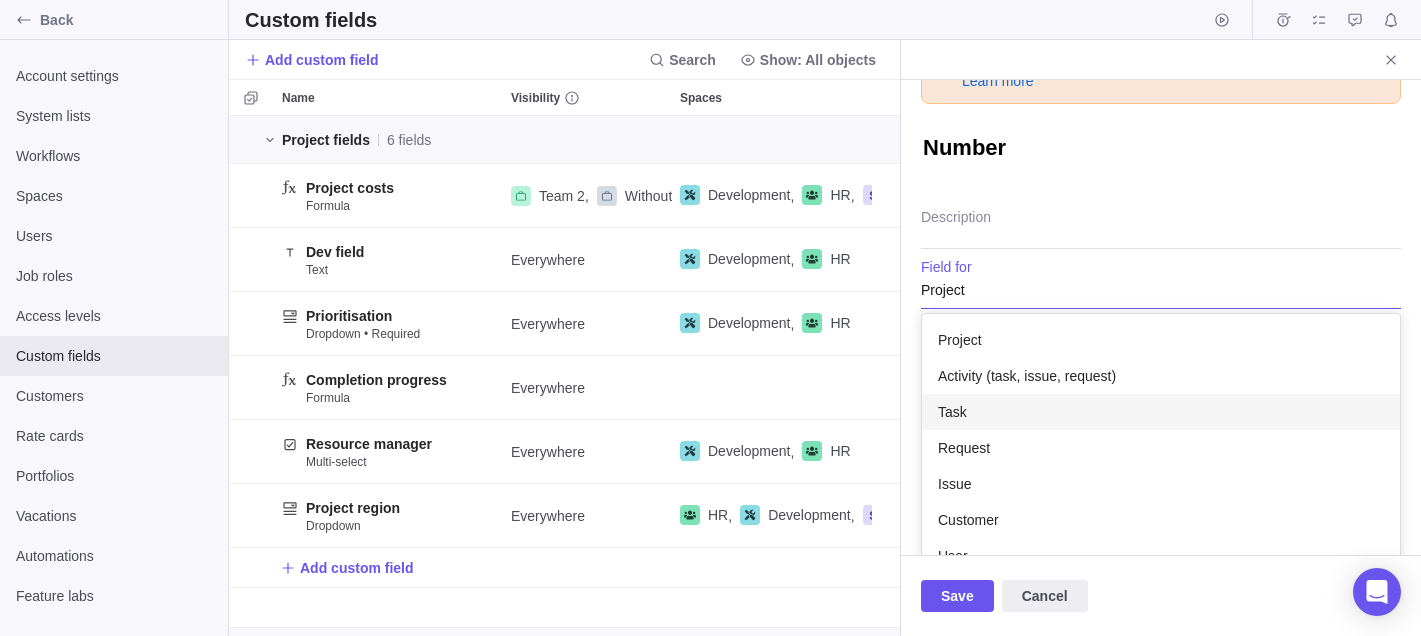 scroll, scrollTop: 185, scrollLeft: 0, axis: vertical 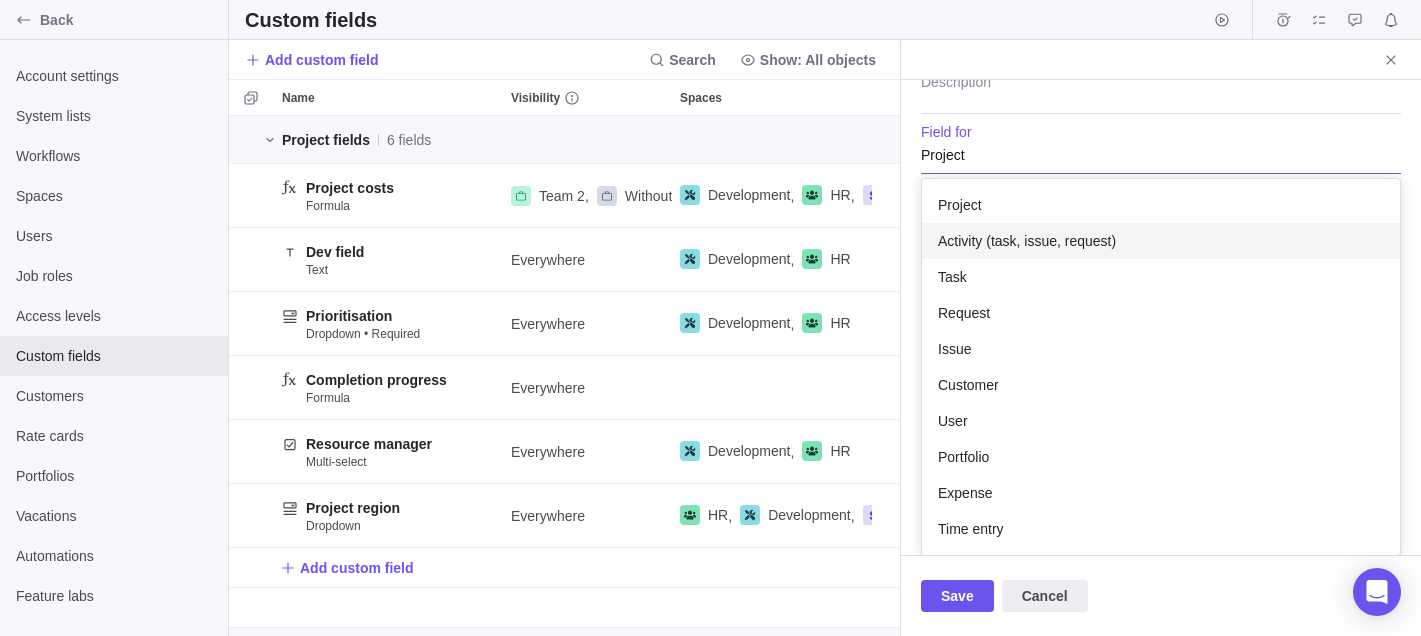 click on "Activity (task, issue, request)" at bounding box center (1027, 241) 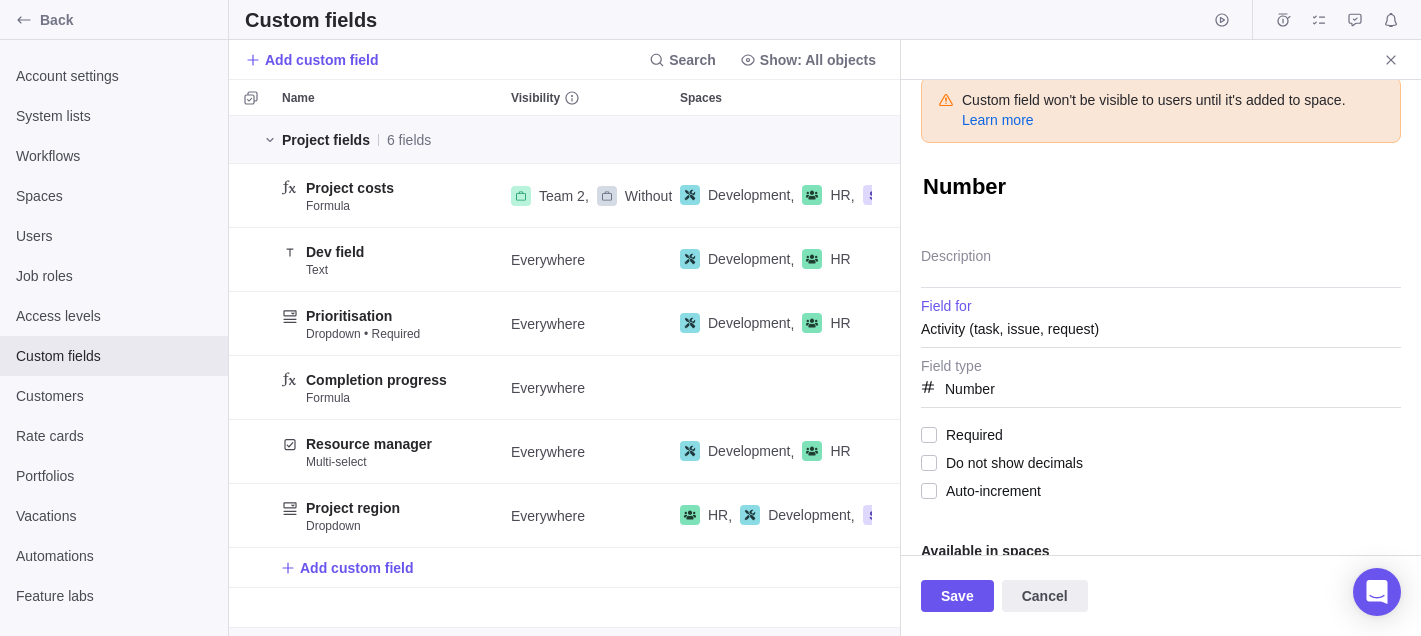 scroll, scrollTop: 0, scrollLeft: 0, axis: both 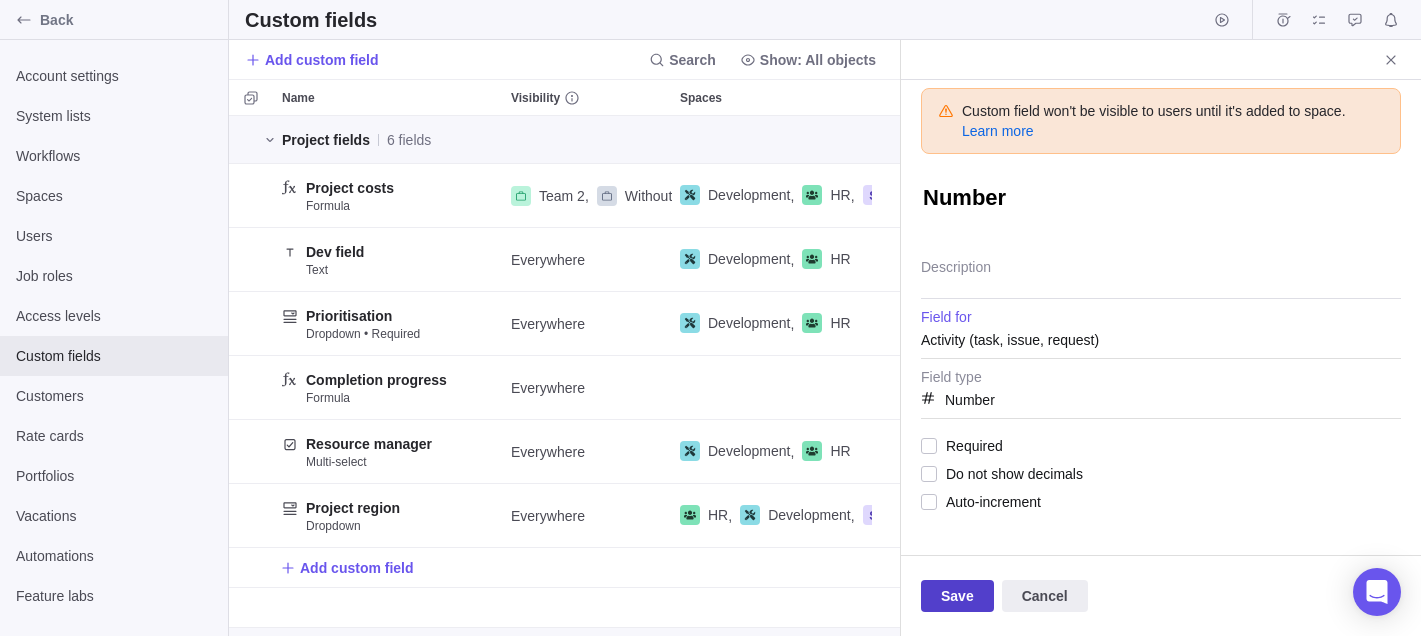 click on "Save" at bounding box center (957, 596) 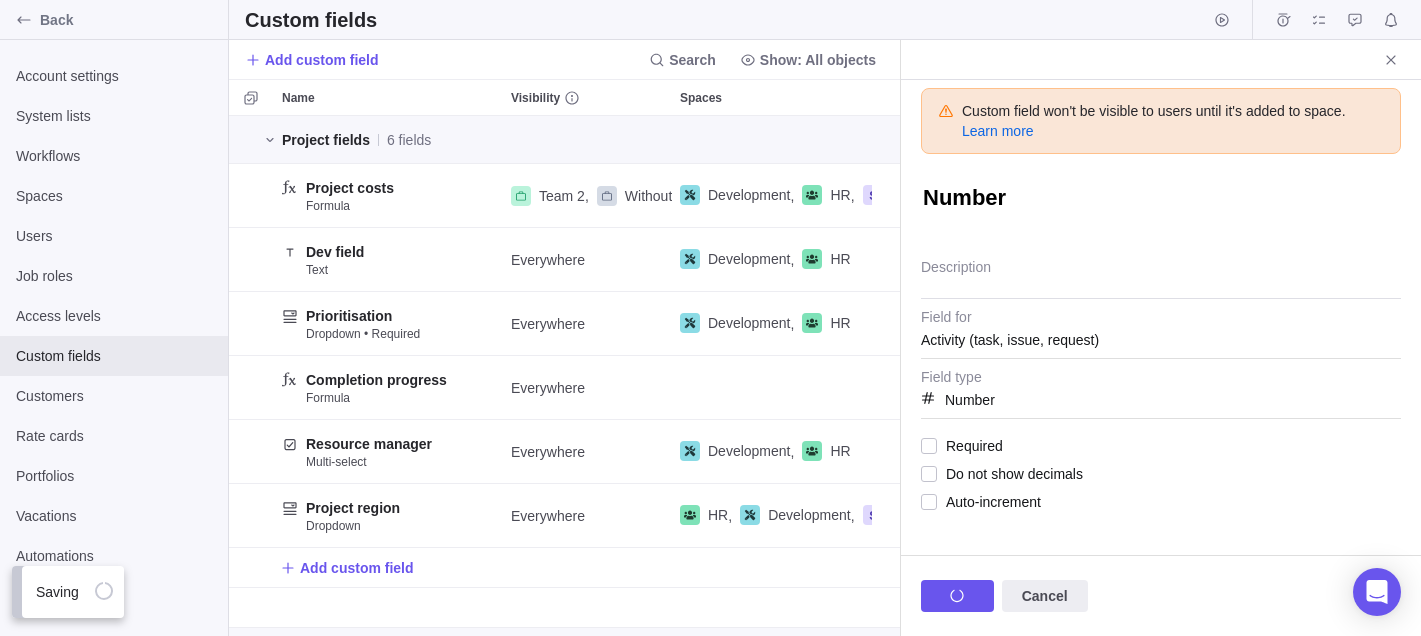 scroll, scrollTop: 1, scrollLeft: 1, axis: both 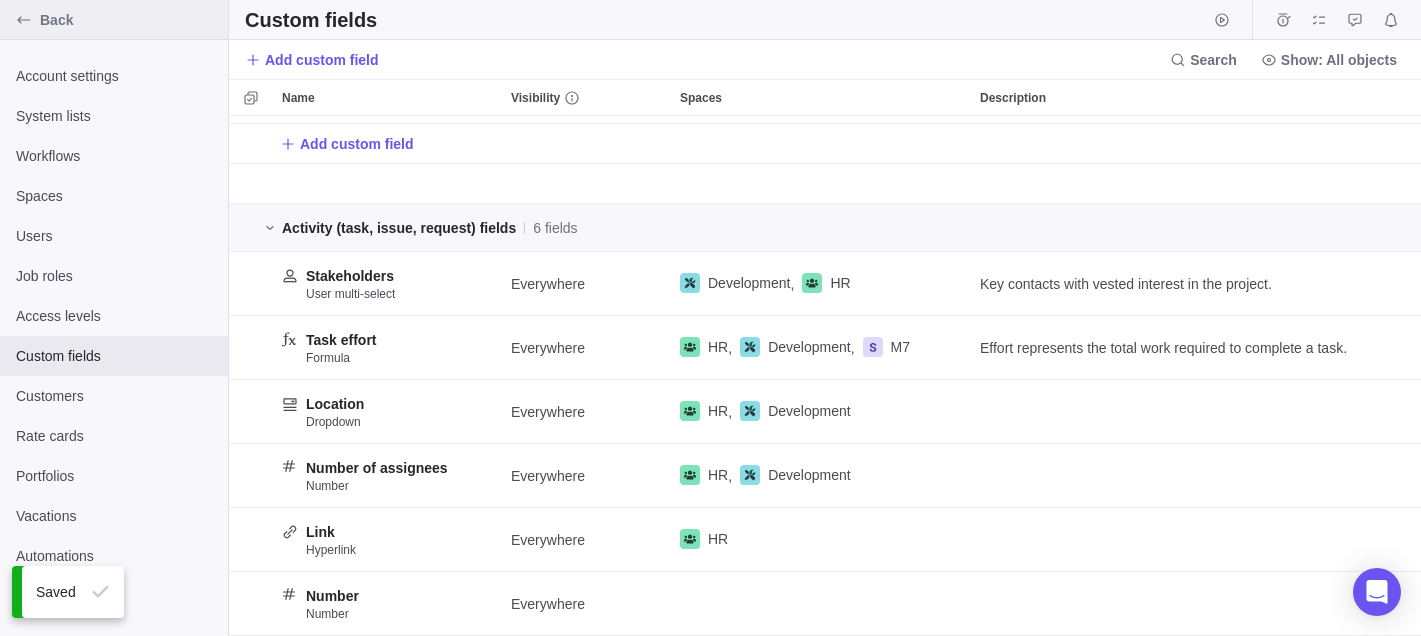 click on "Back" at bounding box center [114, 20] 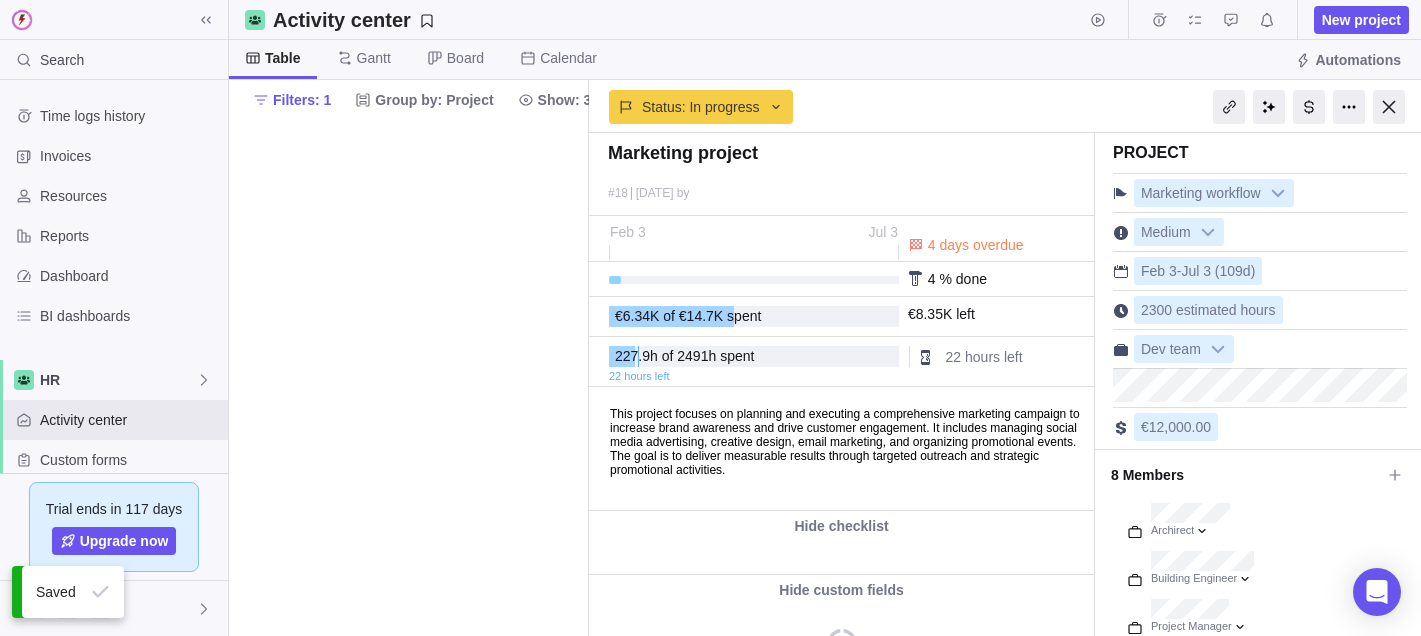 scroll, scrollTop: 0, scrollLeft: 0, axis: both 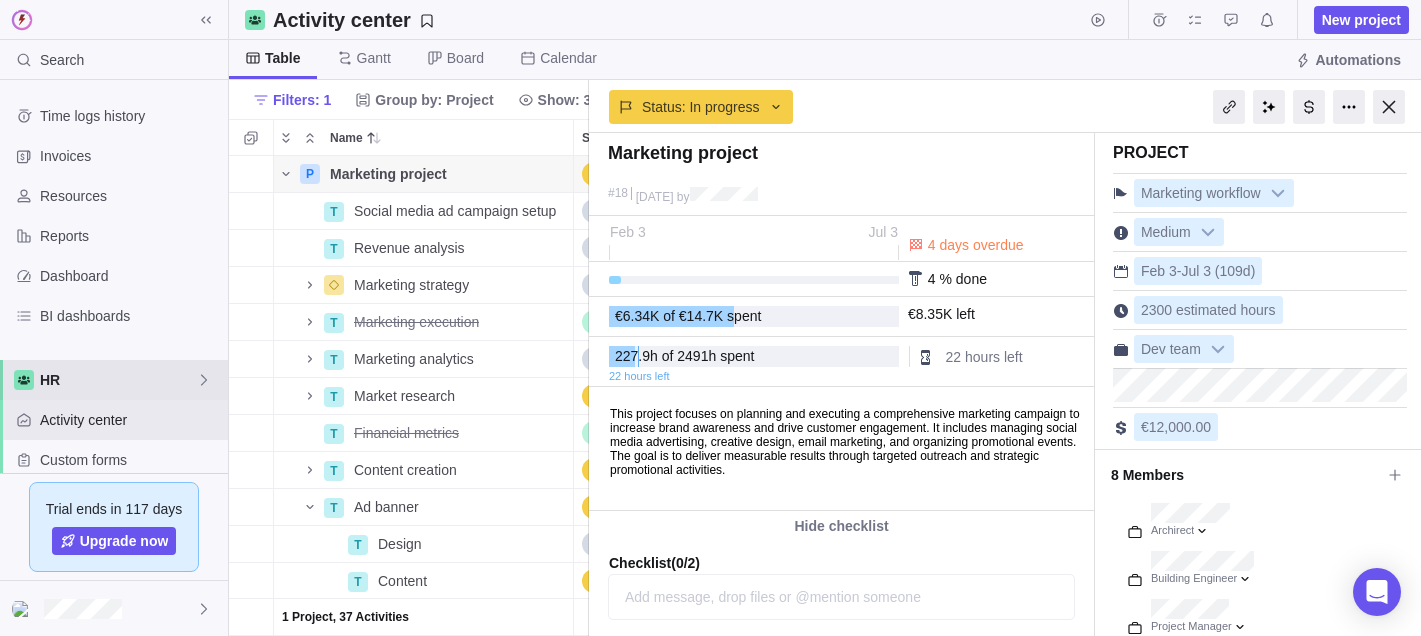click on "HR" at bounding box center (118, 380) 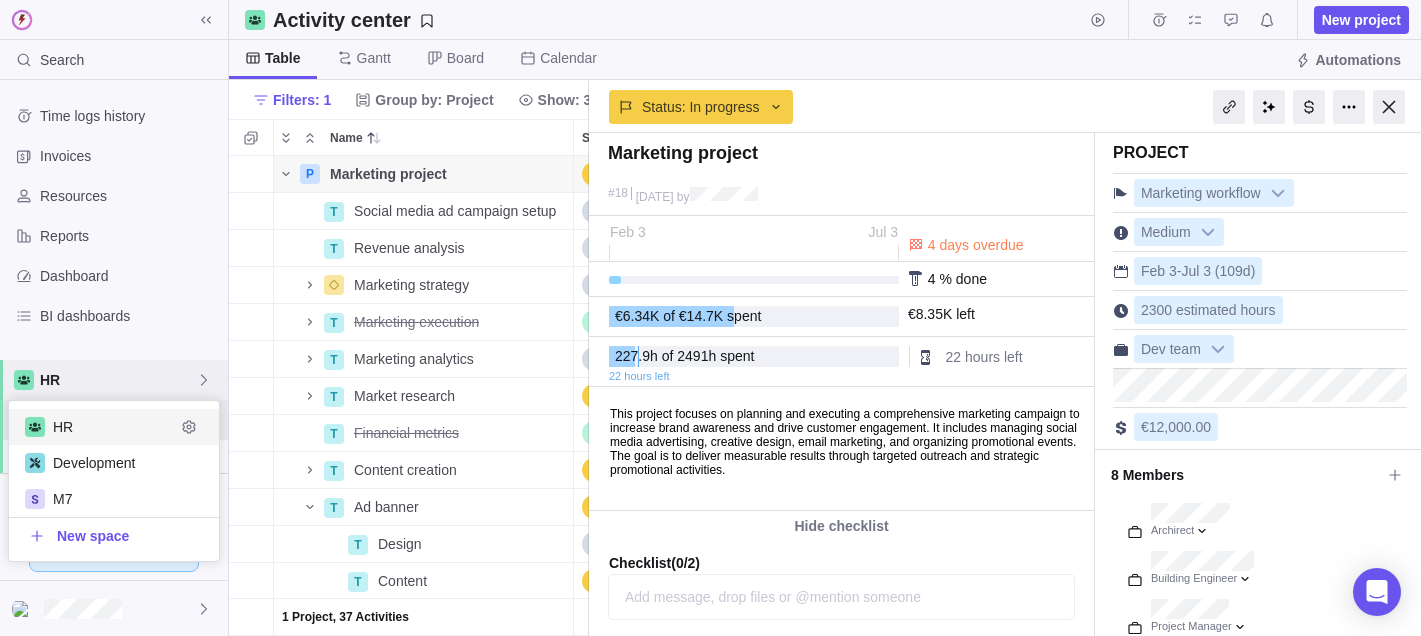 scroll, scrollTop: 1, scrollLeft: 1, axis: both 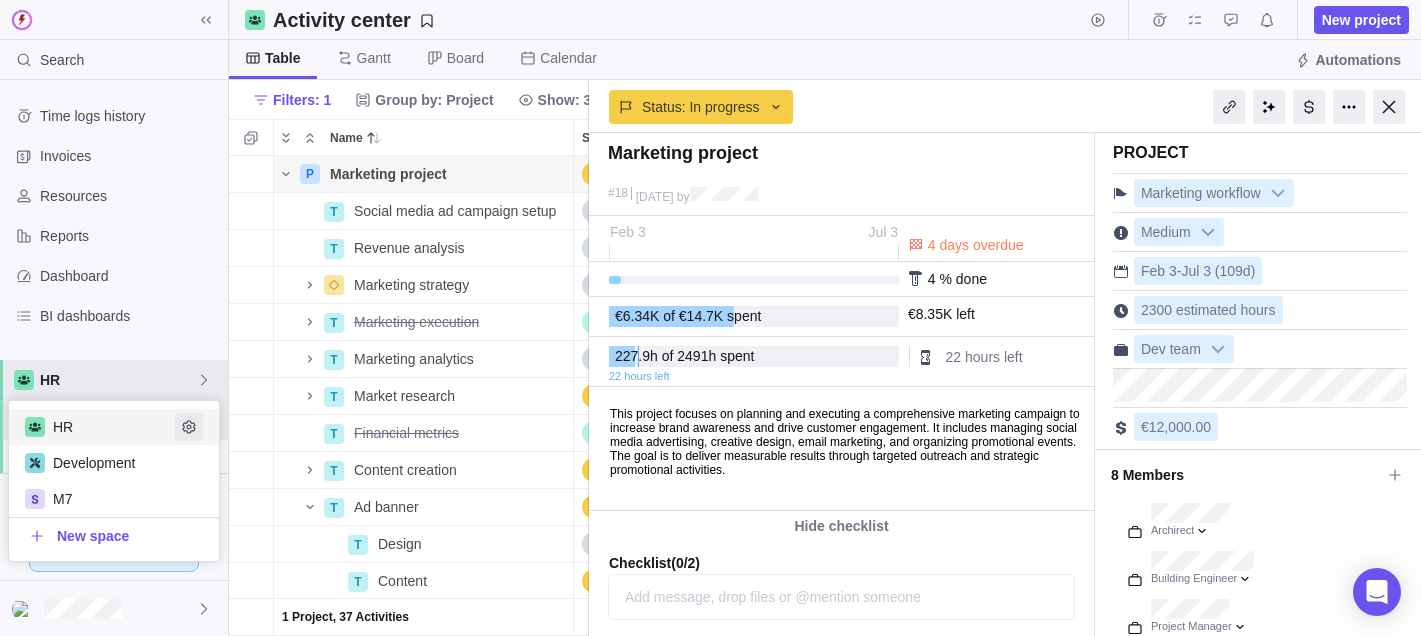 click at bounding box center (189, 427) 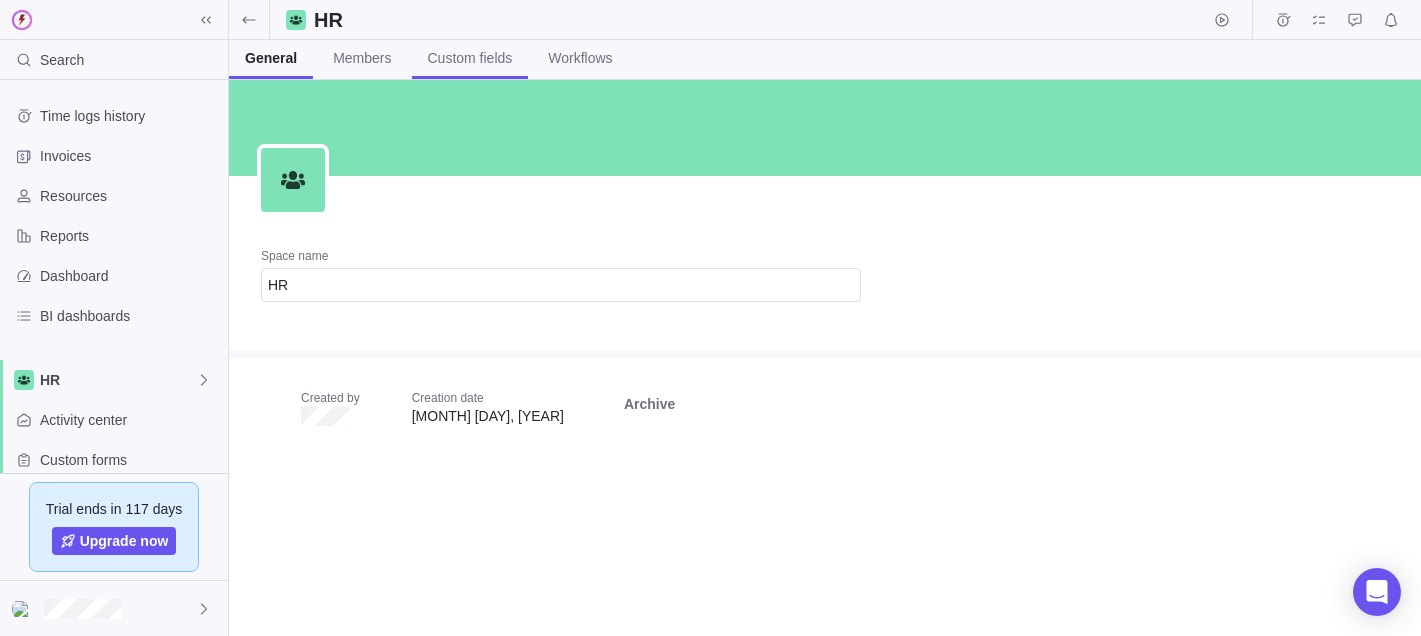 click on "Custom fields" at bounding box center [470, 58] 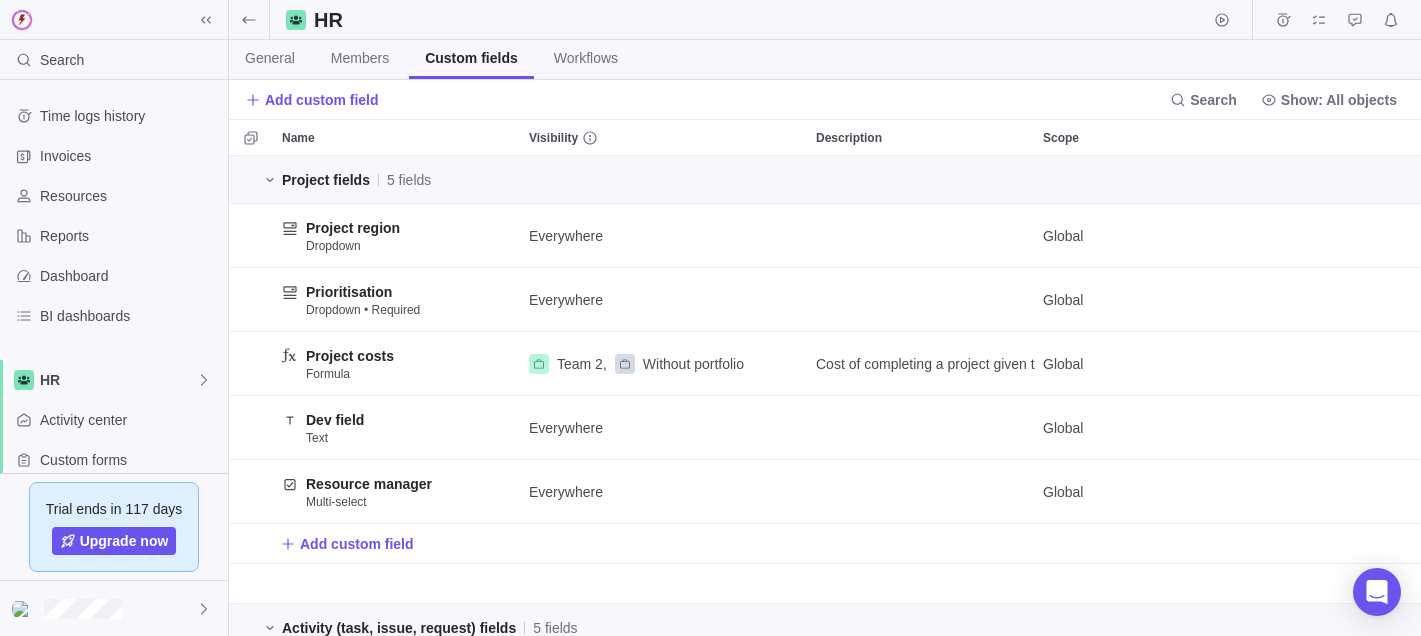 scroll, scrollTop: 1, scrollLeft: 1, axis: both 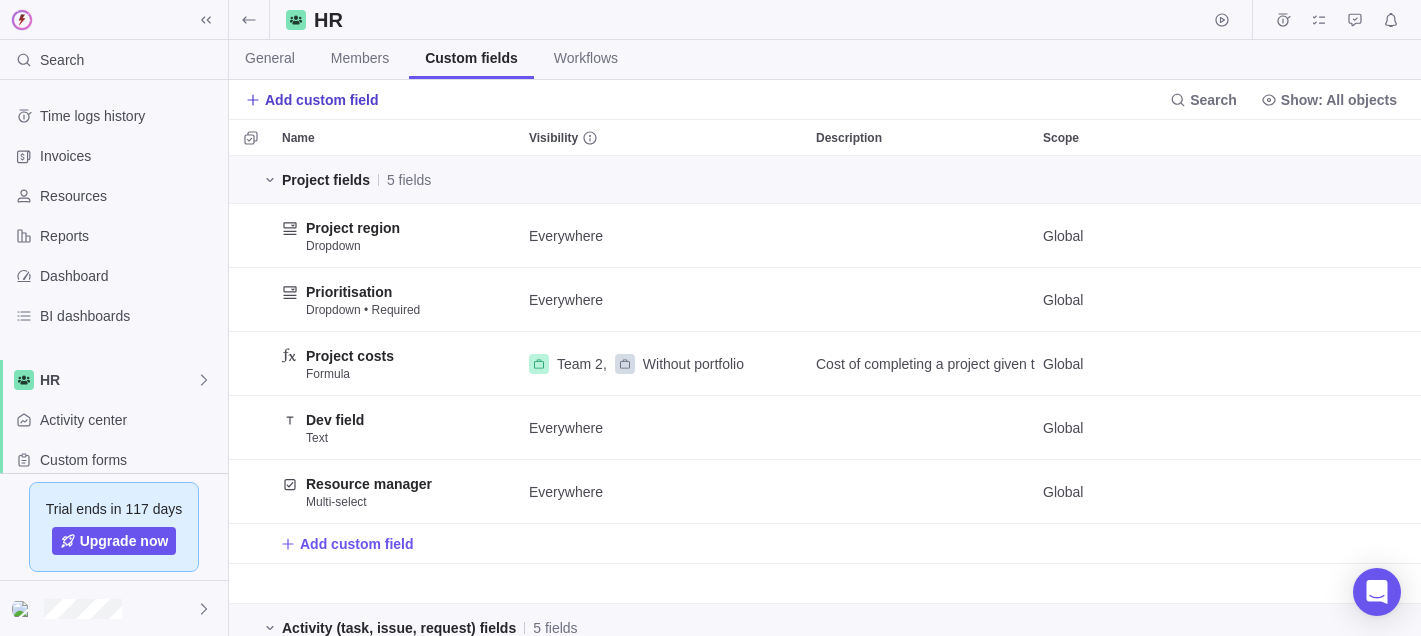 click on "Add custom field" at bounding box center (322, 100) 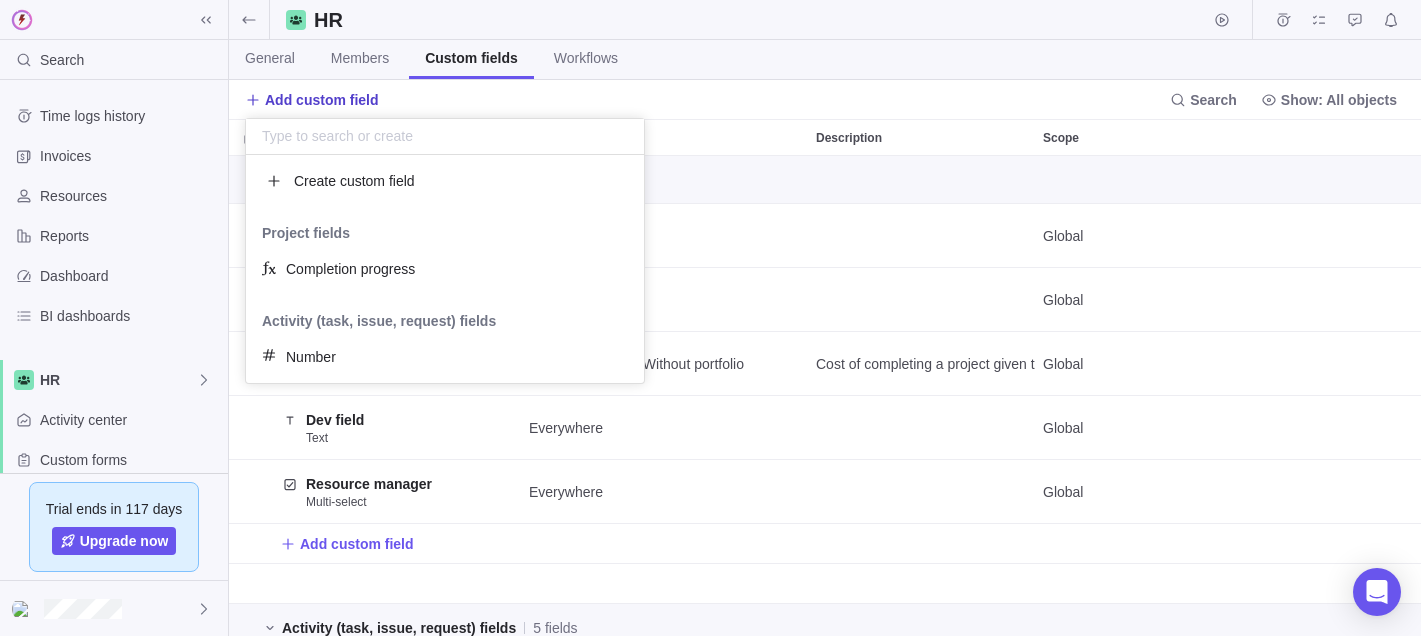 scroll, scrollTop: 1, scrollLeft: 1, axis: both 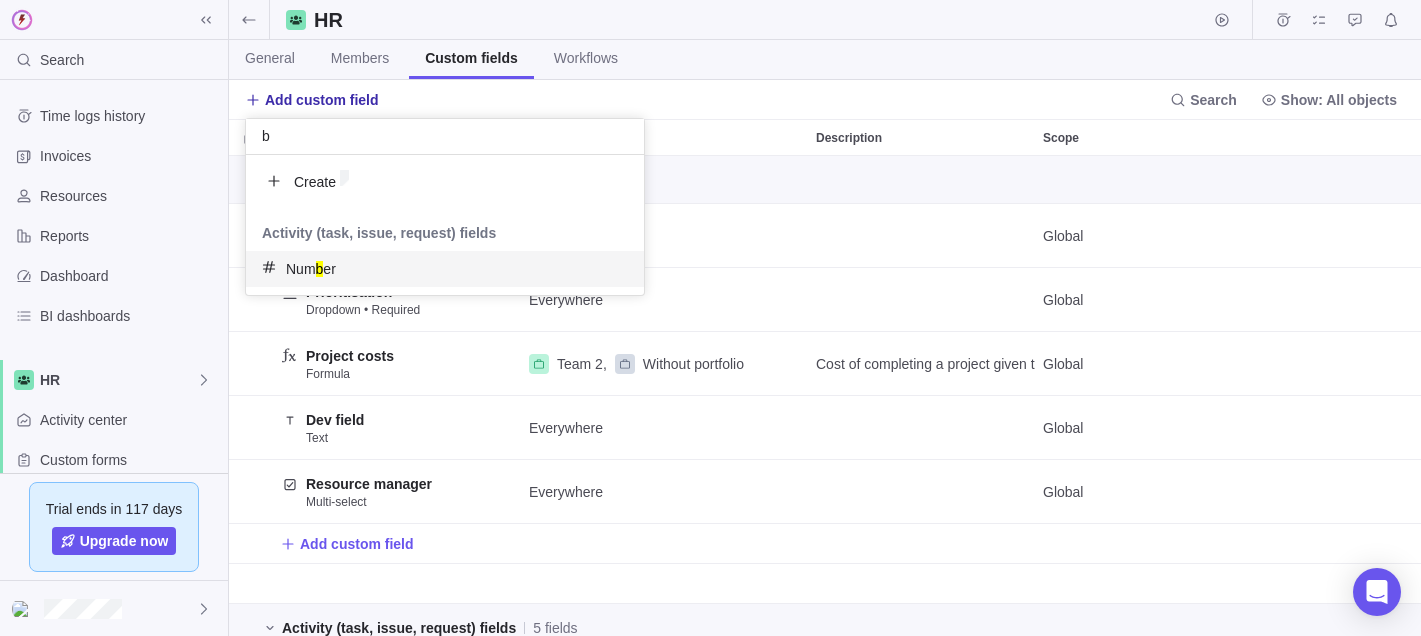 type on "b" 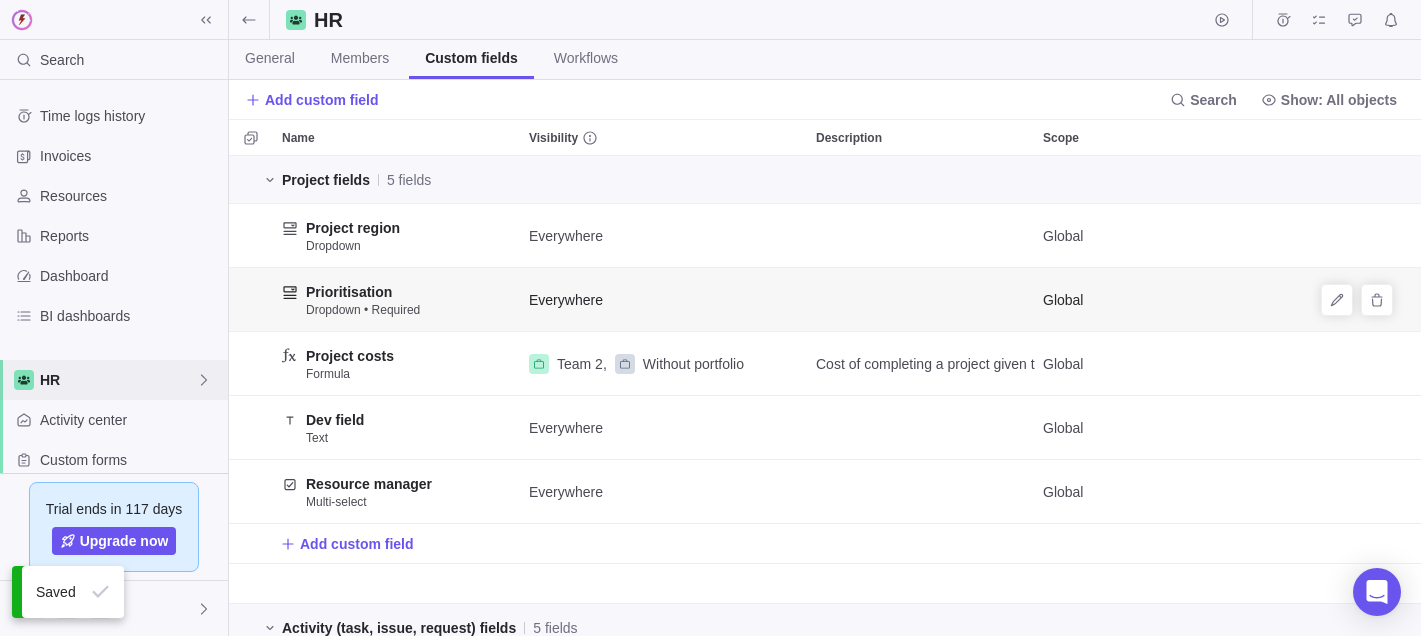 scroll, scrollTop: 400, scrollLeft: 0, axis: vertical 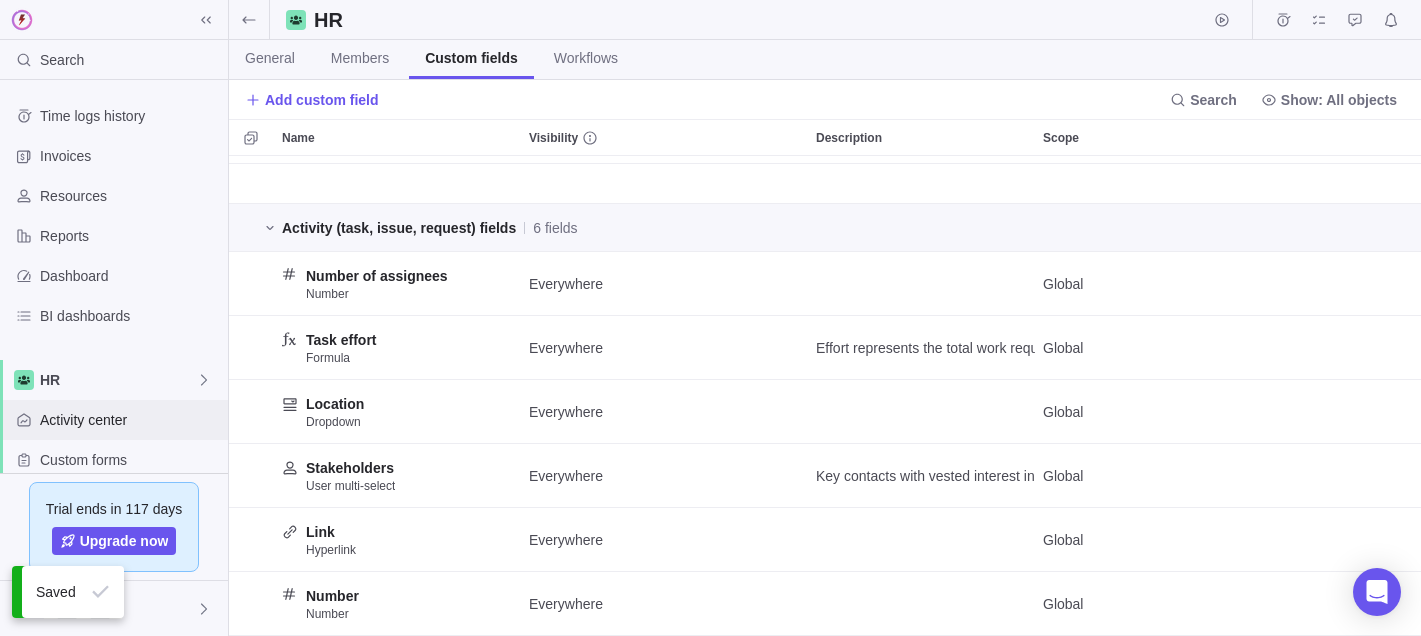 click on "Activity center" at bounding box center [130, 420] 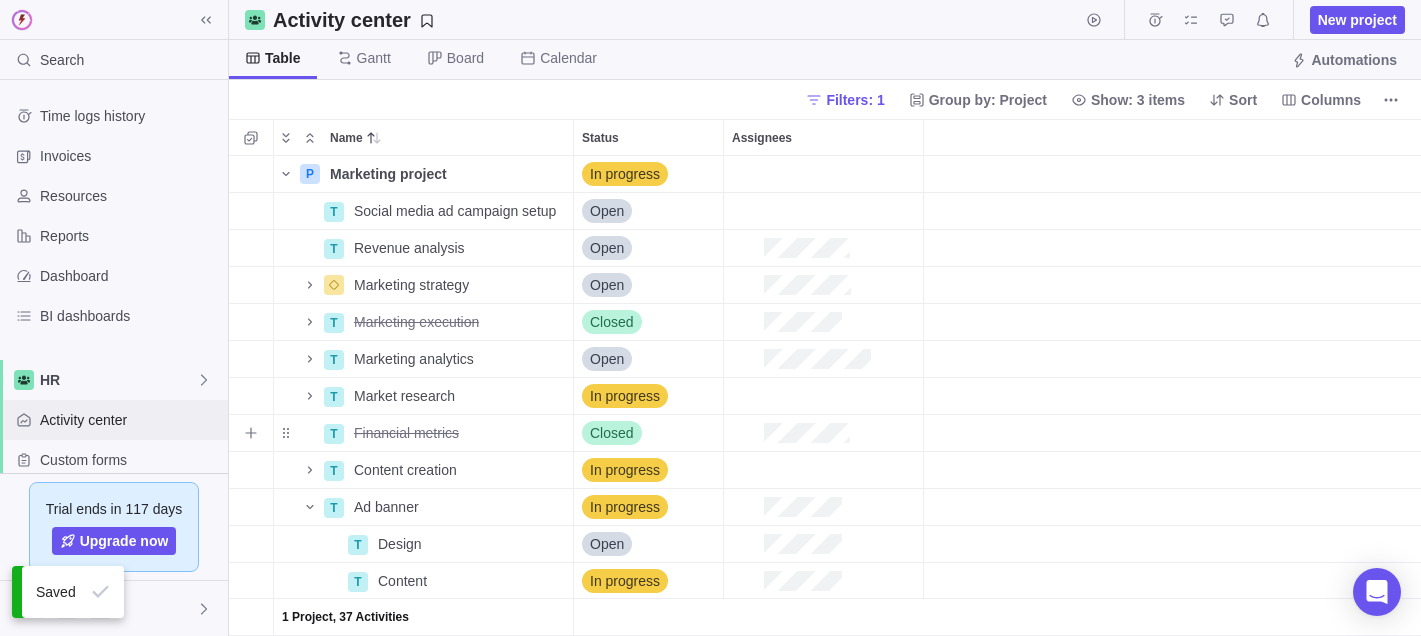 scroll, scrollTop: 1, scrollLeft: 1, axis: both 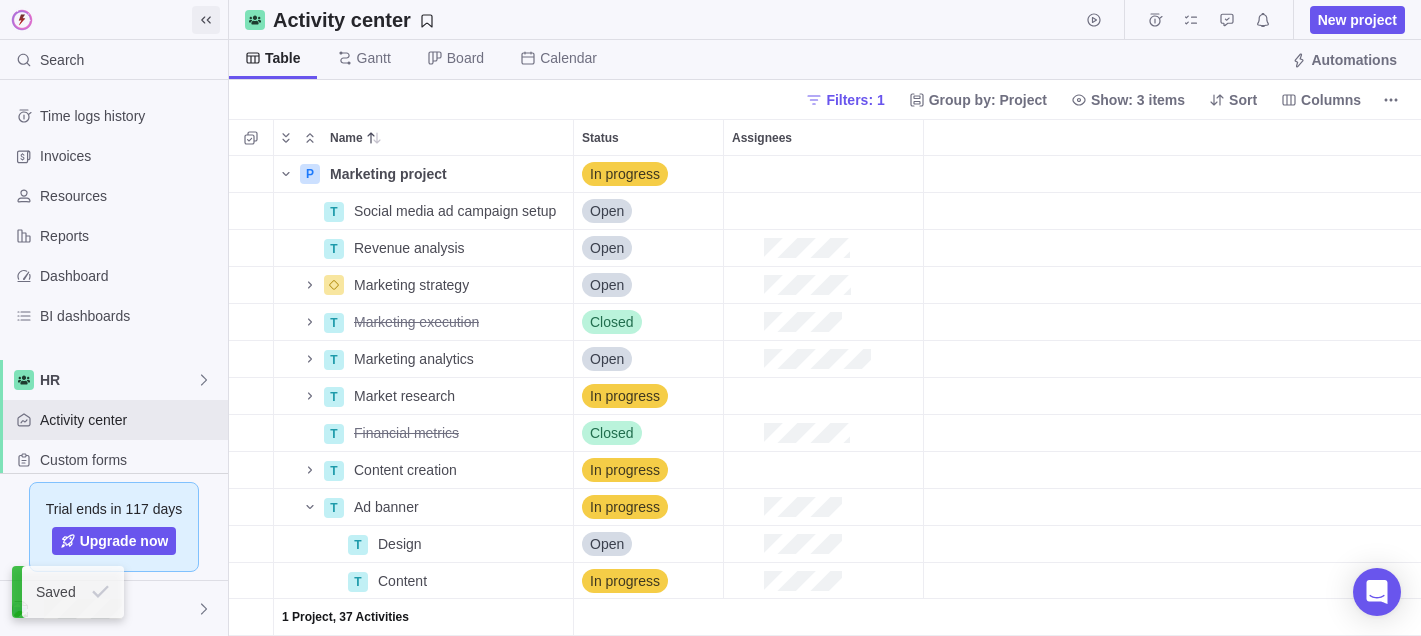 click at bounding box center (206, 20) 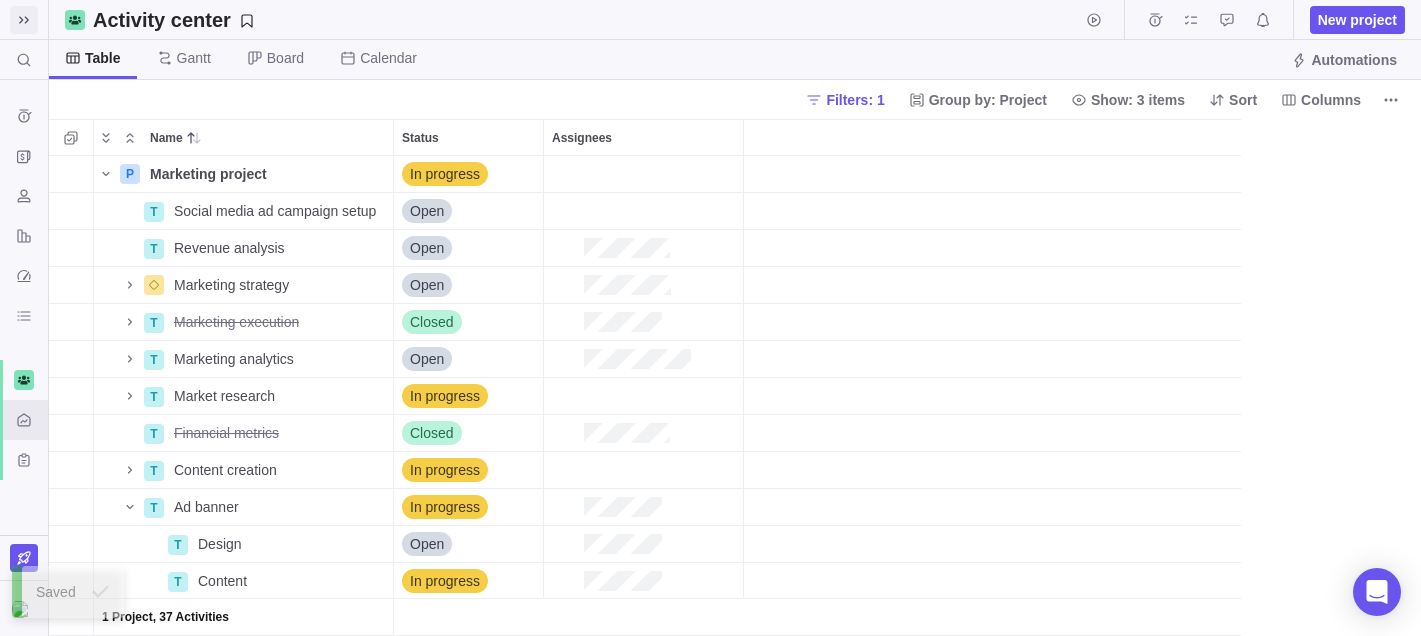 scroll, scrollTop: 1, scrollLeft: 1, axis: both 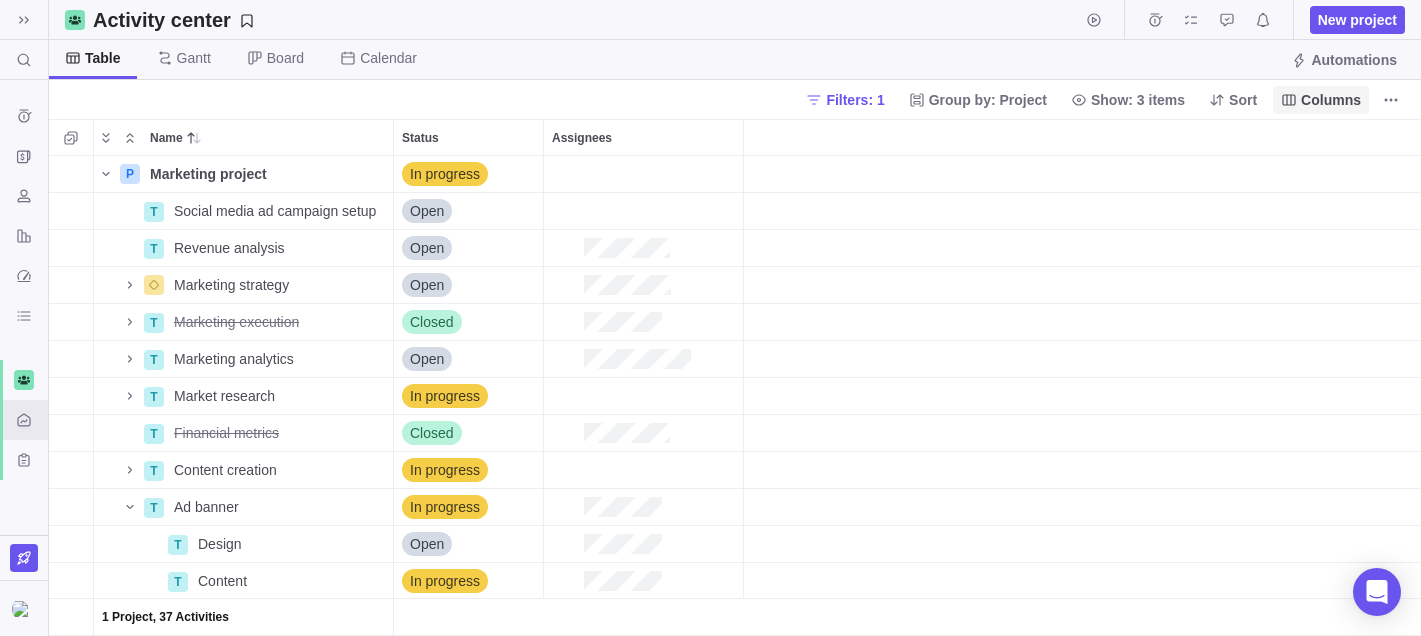 click on "Columns" at bounding box center [1331, 100] 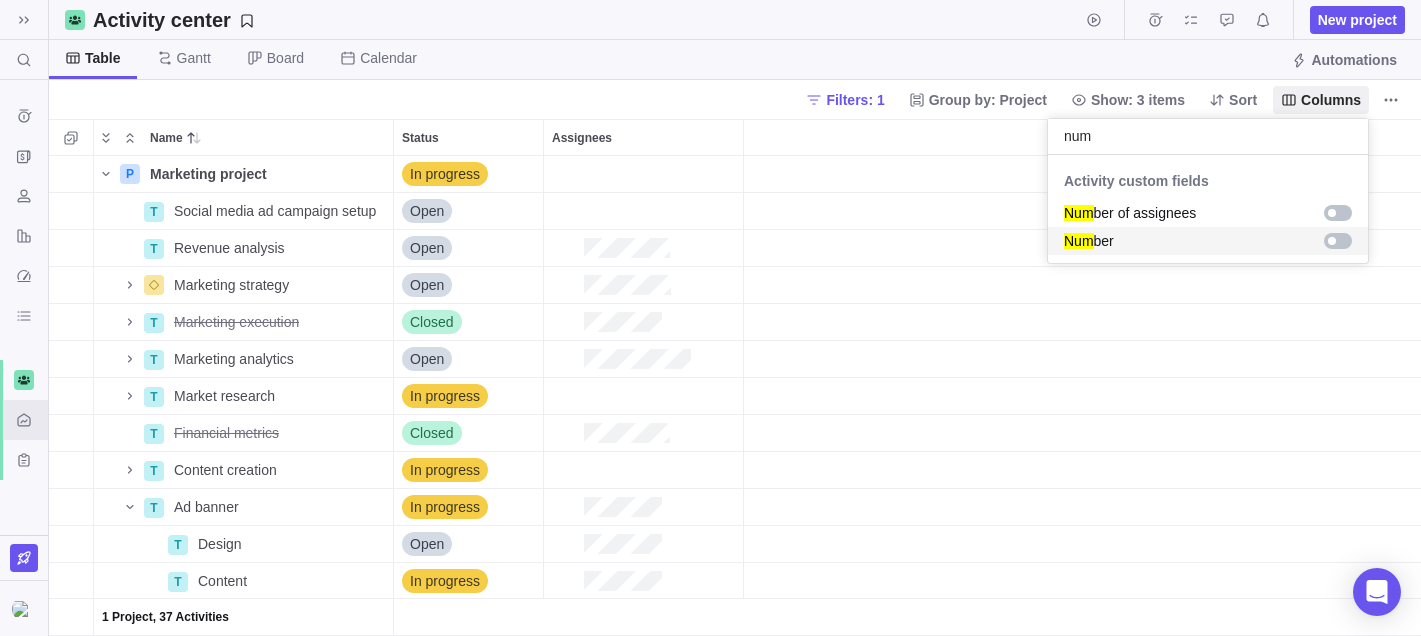 type on "num" 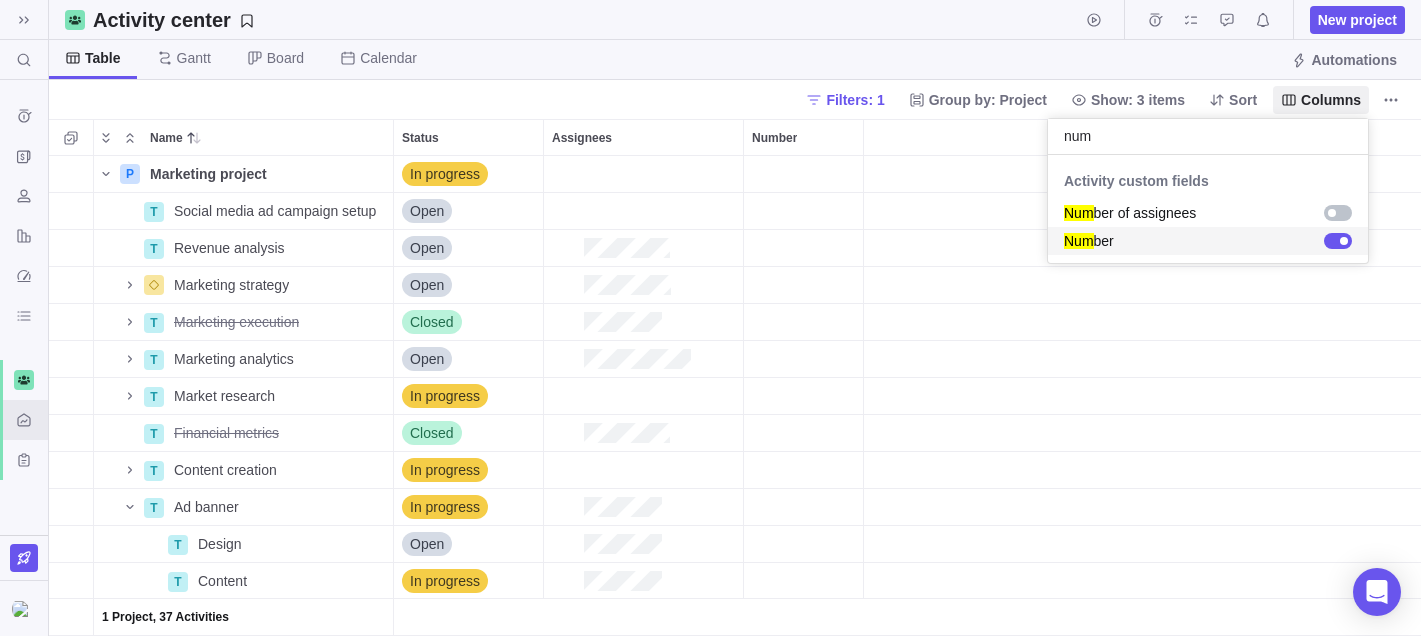 click on "Search (⌘+K) Time logs history Invoices Resources Reports Dashboard BI dashboards Activity center Custom forms Saved views HR board Activity center New project Table Gantt Board Calendar Automations Filters: 1 Group by: Project Show: 3 items Sort Columns Name Status Assignees Number P Marketing project Details In progress T Social media ad campaign setup Details Open T Revenue analysis Details Open Marketing strategy Details Open T Marketing execution Details Closed T Marketing analytics Details Open T Market research Details In progress T Financial metrics Details Closed T Content creation Details In progress T Ad banner Details In progress T Design Details Open T Content Details In progress T Campaign Details Open Add task 1 Project, 37 Activities Filters Activity status Default workflow HR workflow Marketing workflow Project status Default workflow HR workflow Marketing workflow Activity priority Activity assignees Teams Users More Project creator Teams Users More Project start date Yesterday" at bounding box center (710, 318) 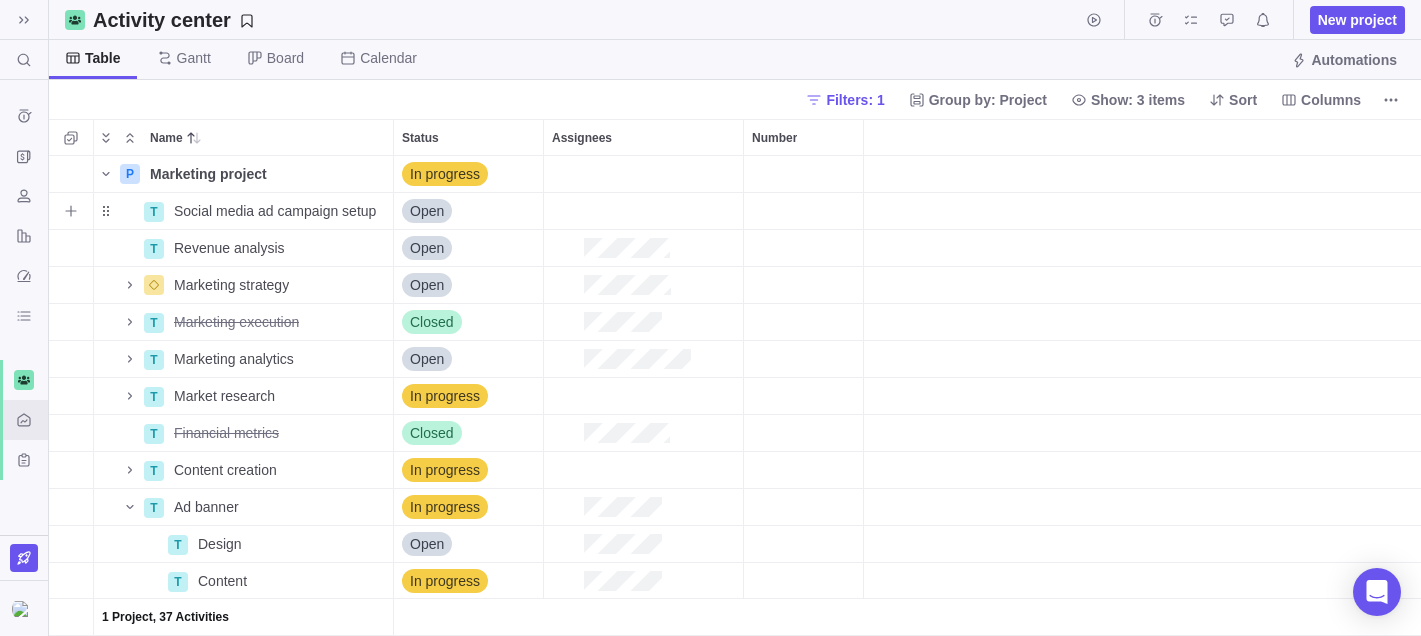click at bounding box center [803, 211] 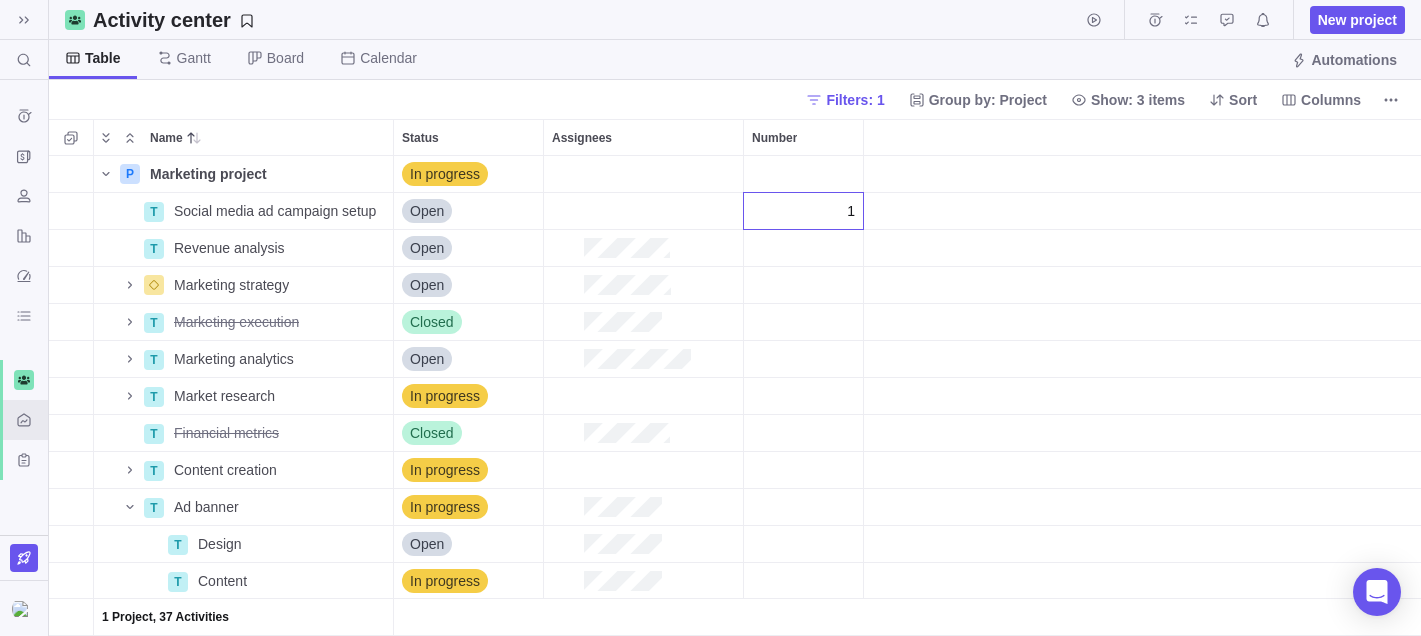 type on "1" 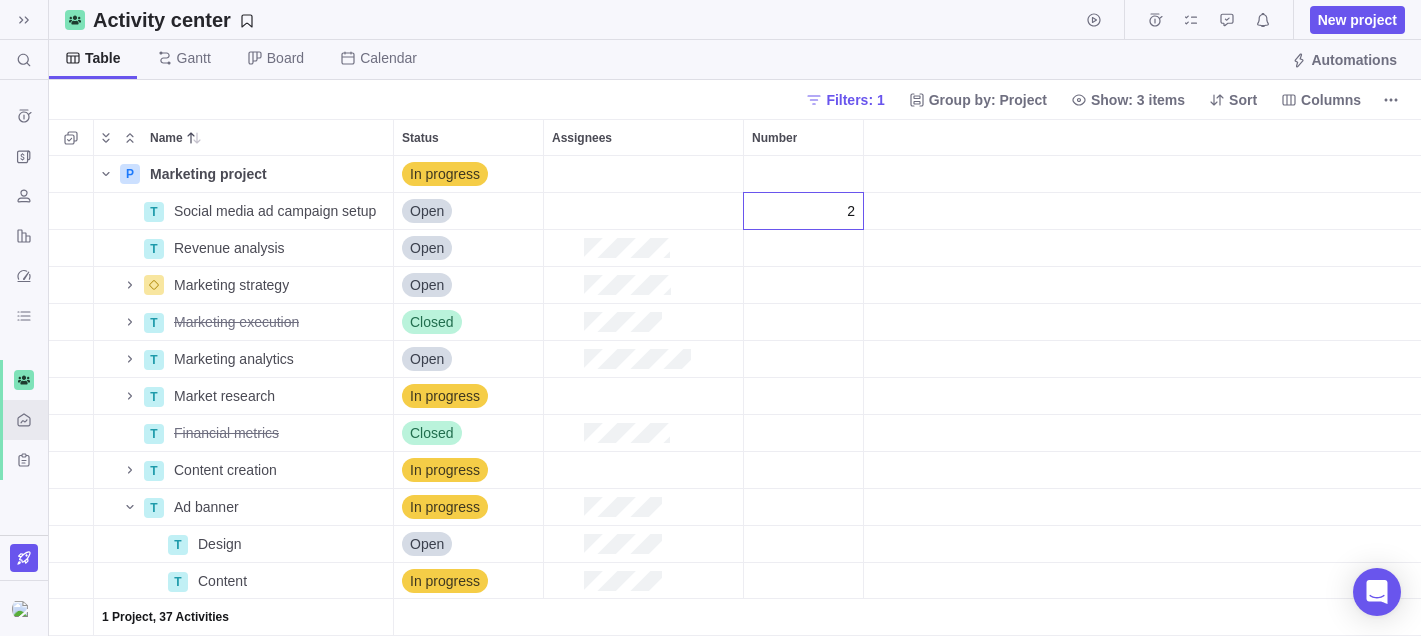 type on "2" 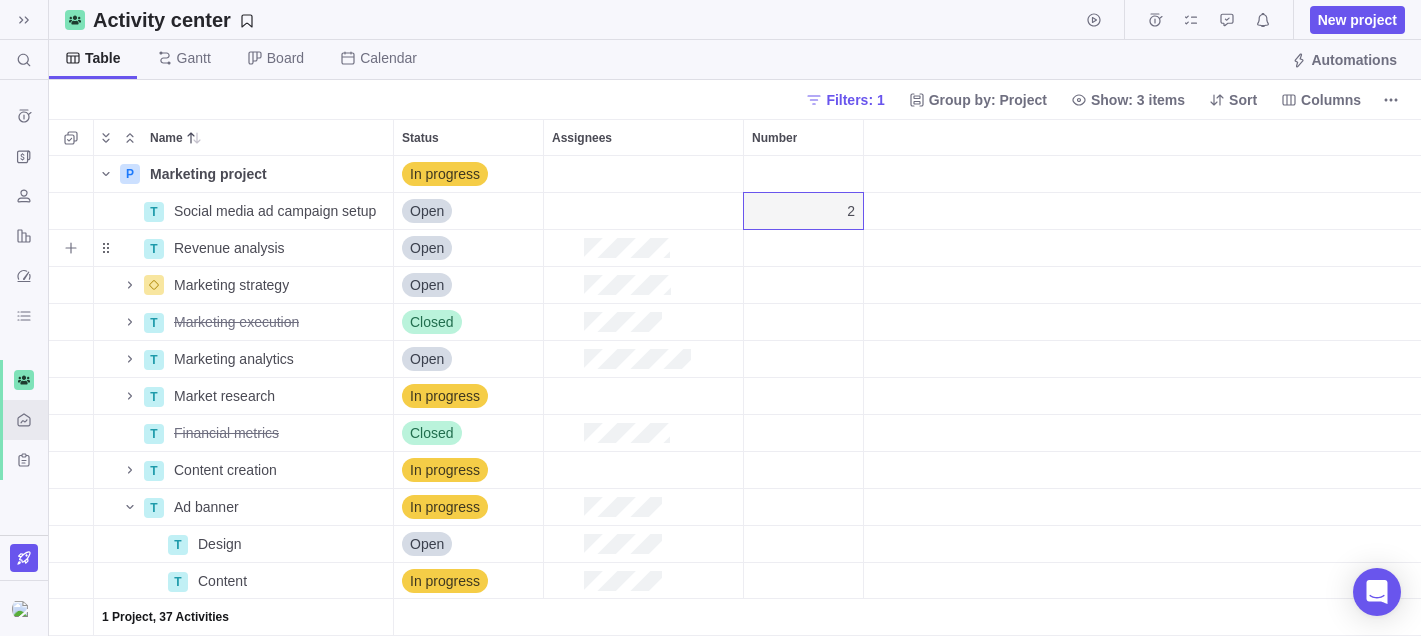 click at bounding box center (803, 248) 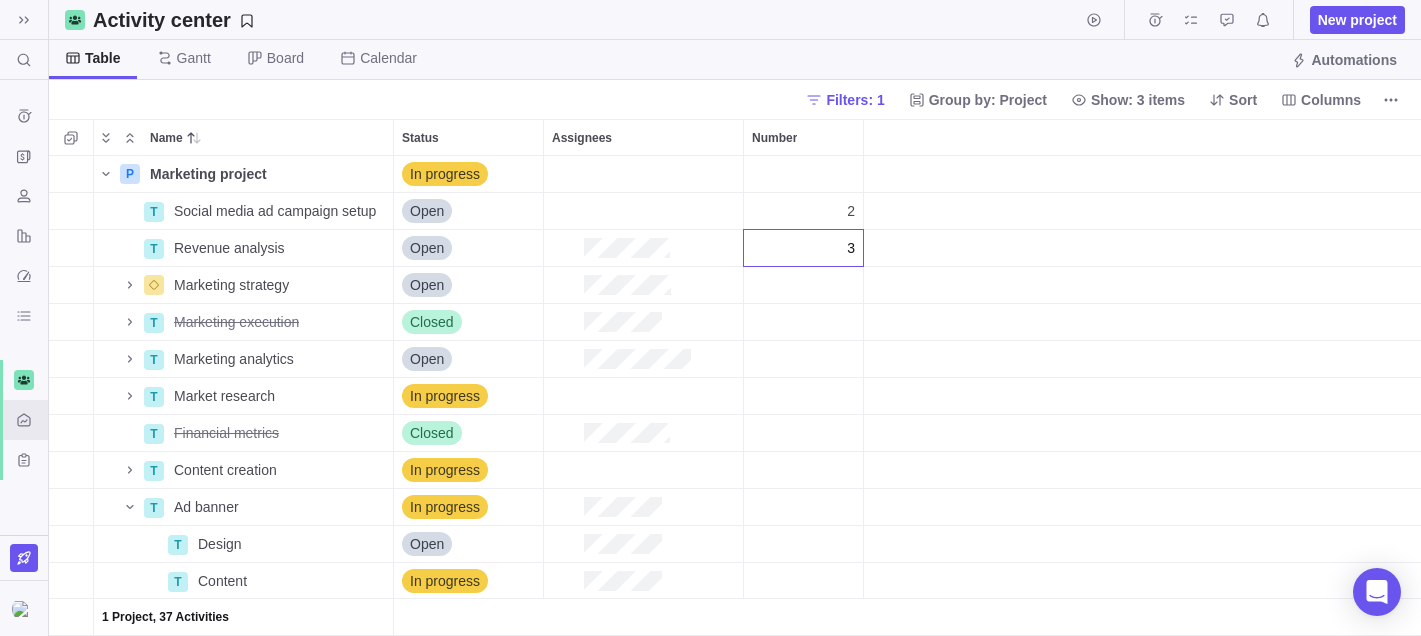 type on "3" 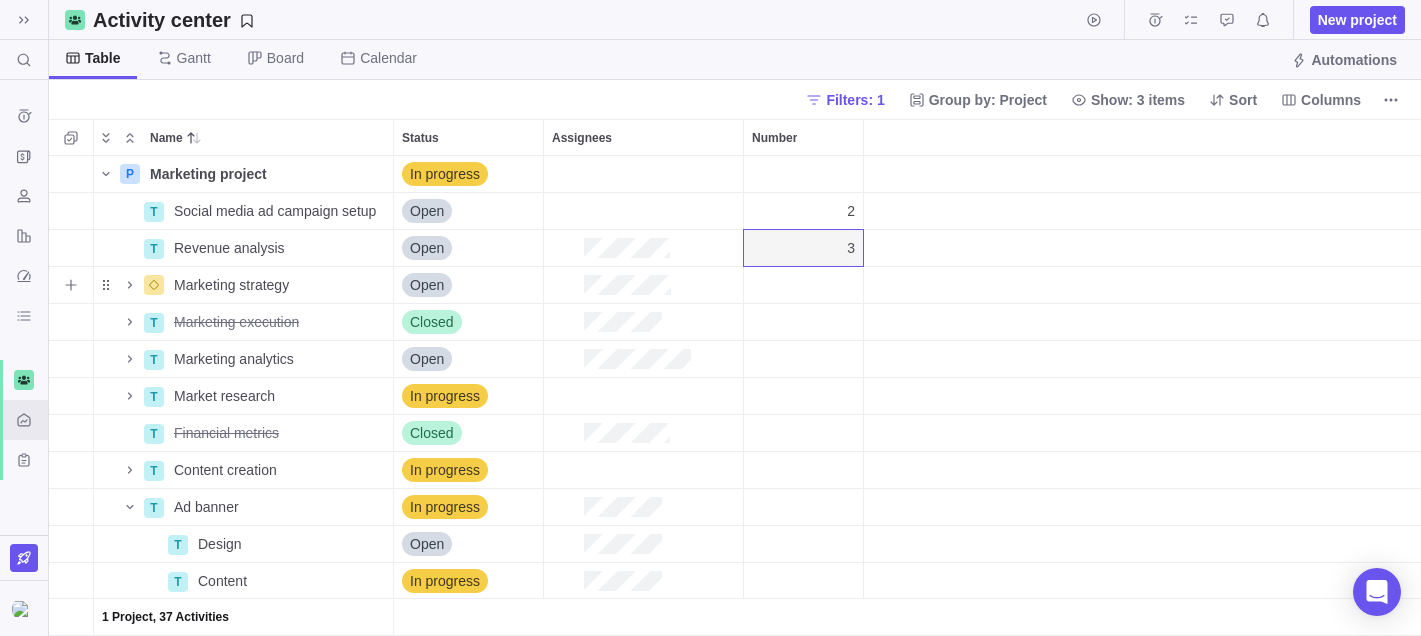 click at bounding box center [803, 285] 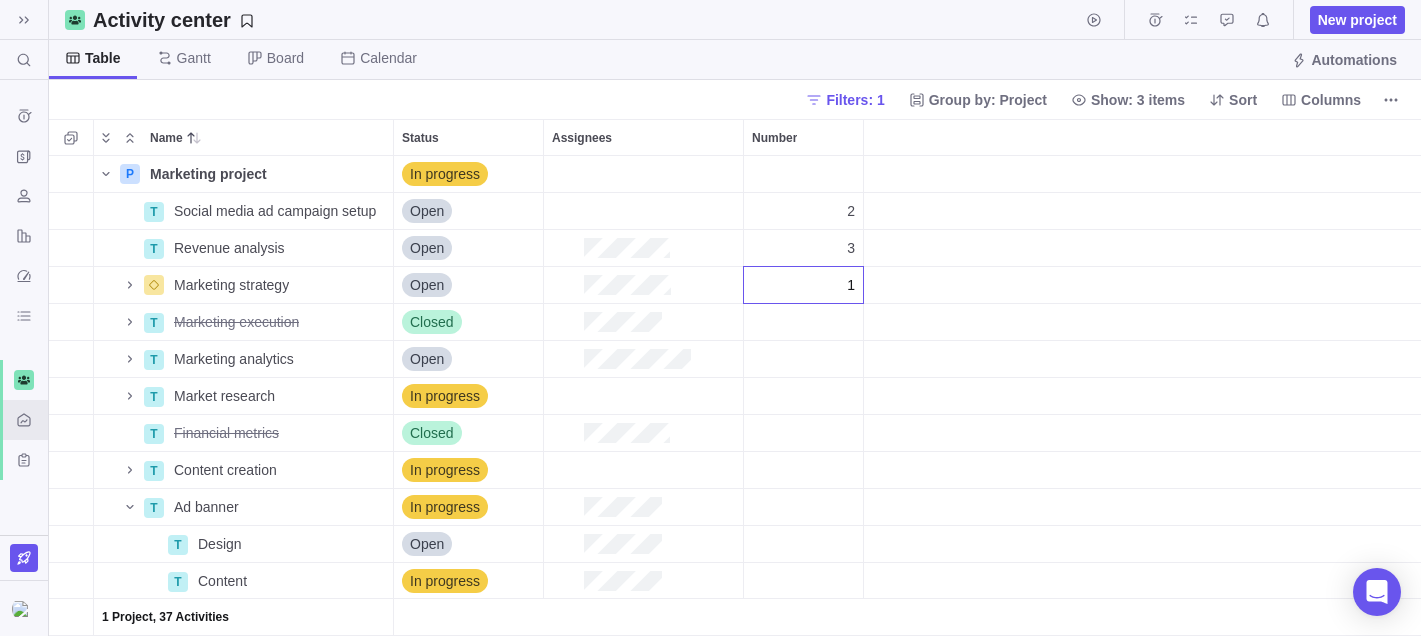 type on "1" 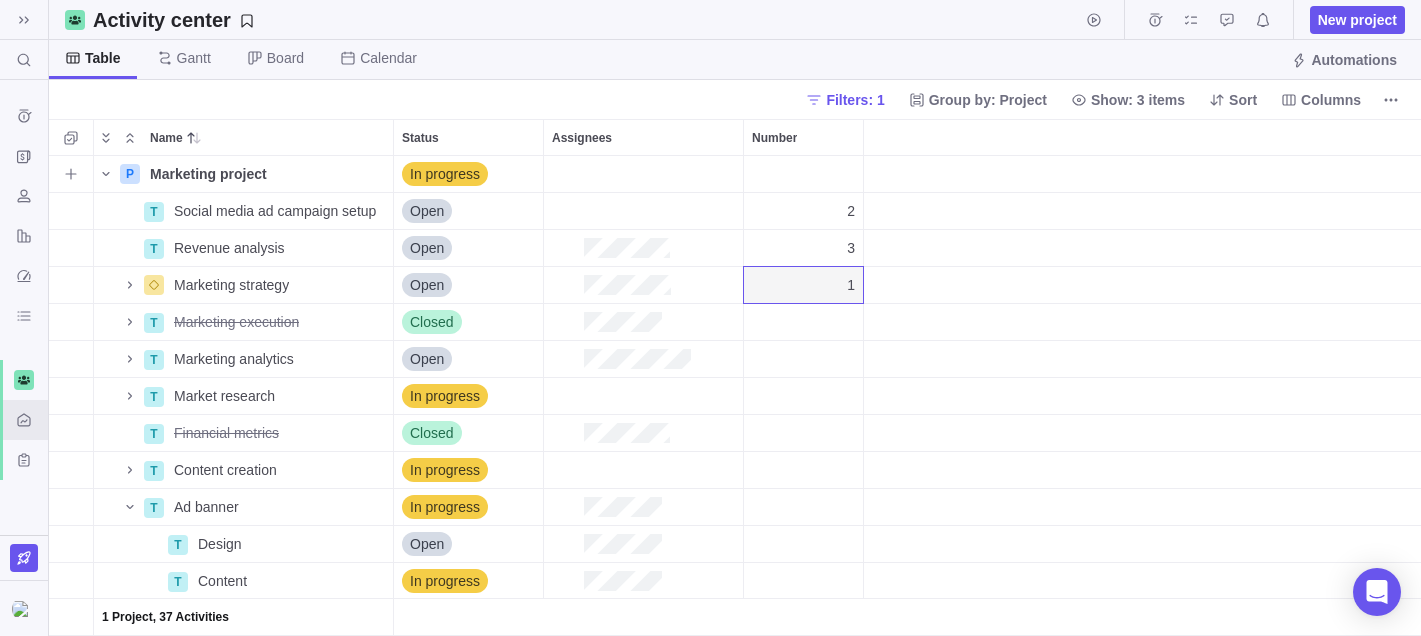 click at bounding box center (804, 174) 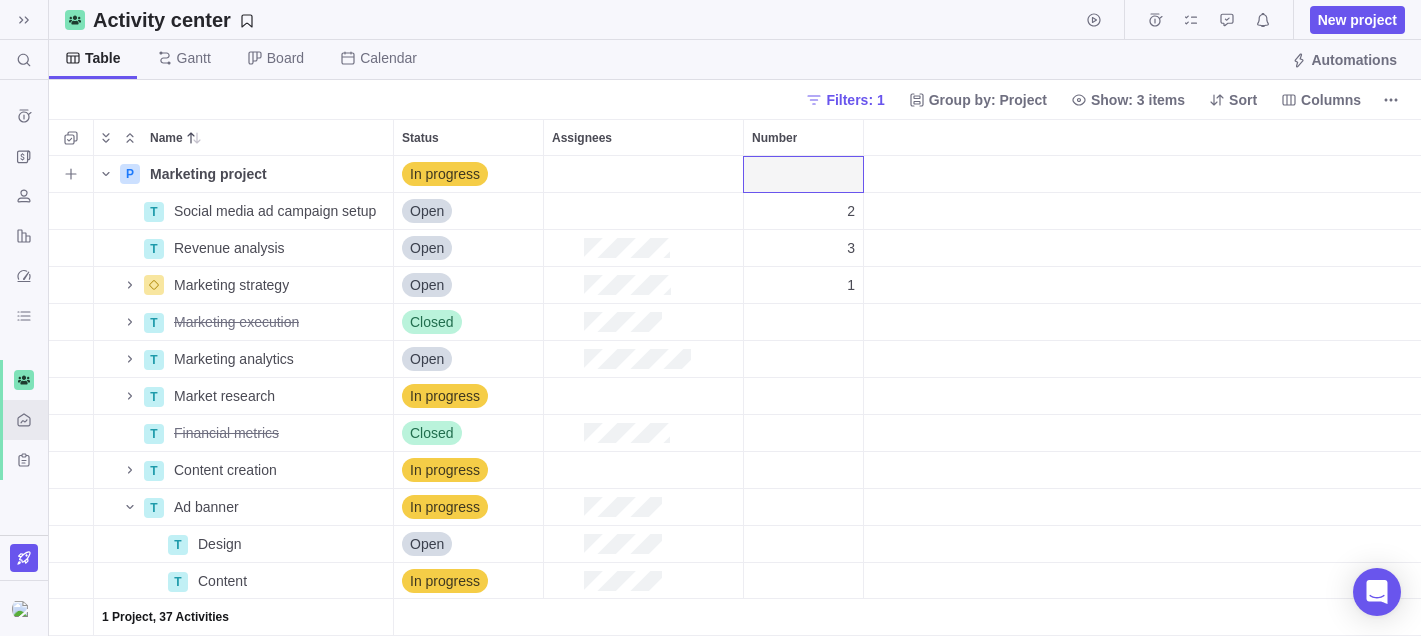 click at bounding box center [804, 174] 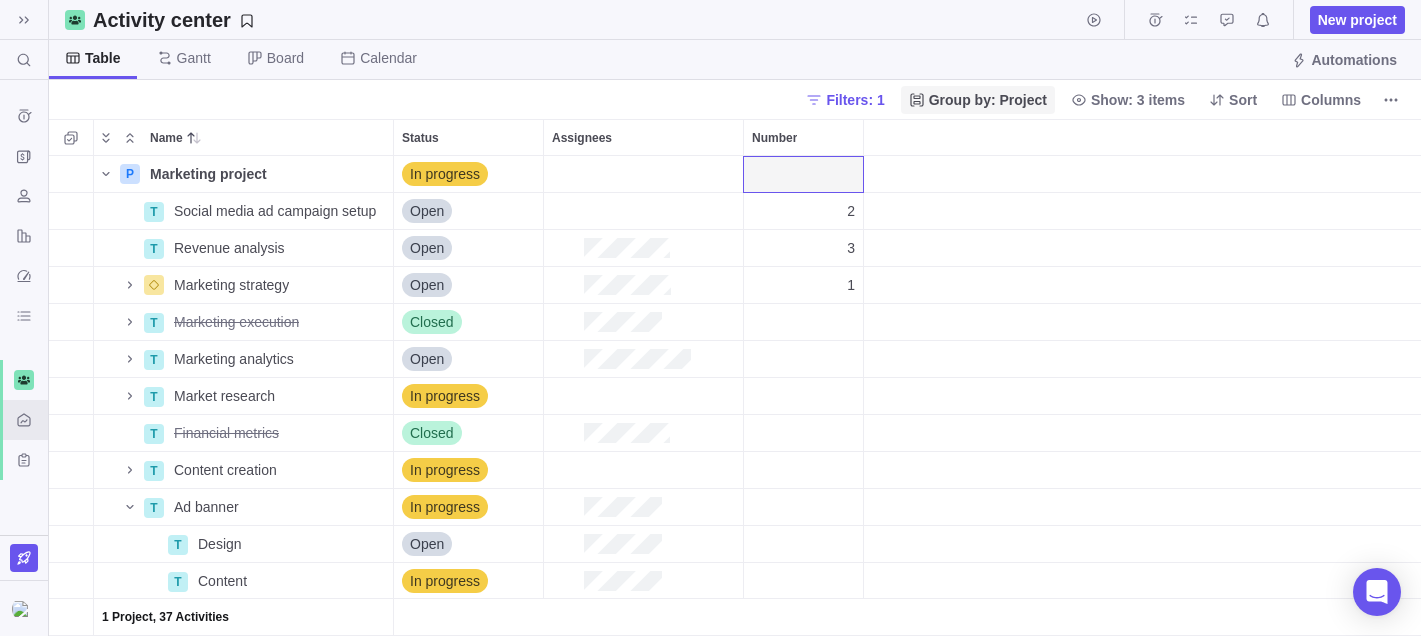click on "Group by: Project" at bounding box center (988, 100) 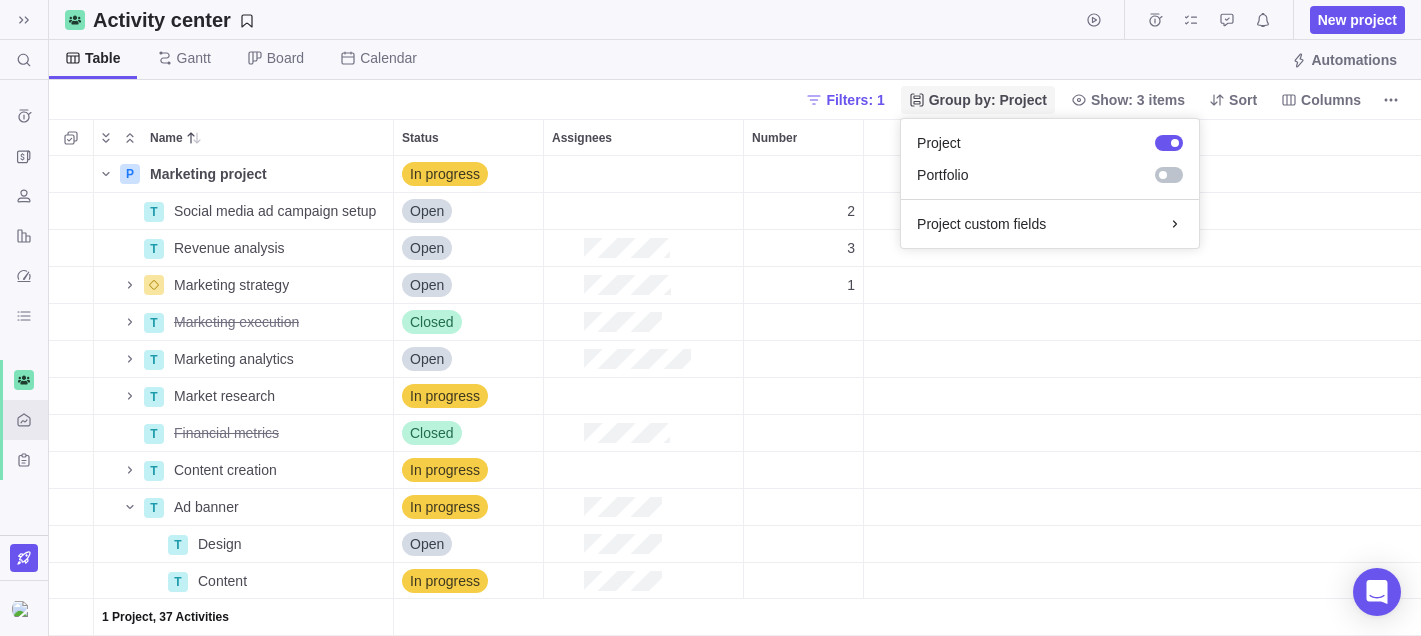 click on "Group by: Project" at bounding box center [988, 100] 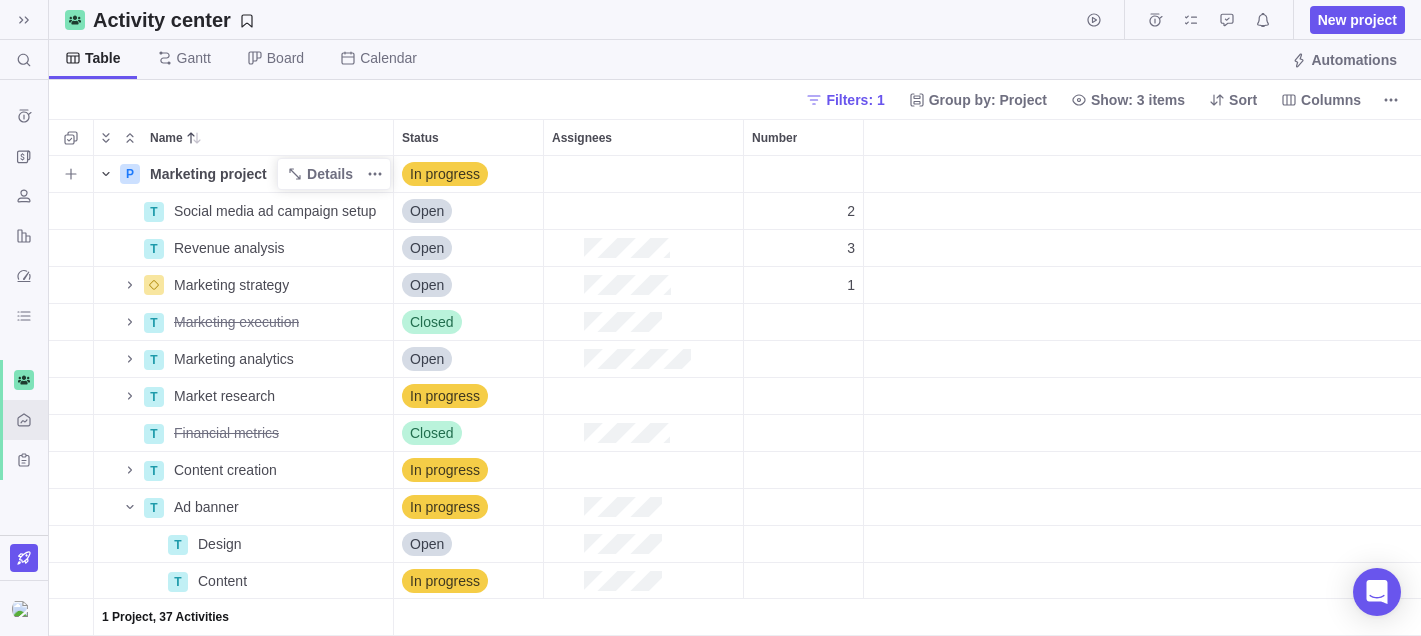 click at bounding box center (106, 174) 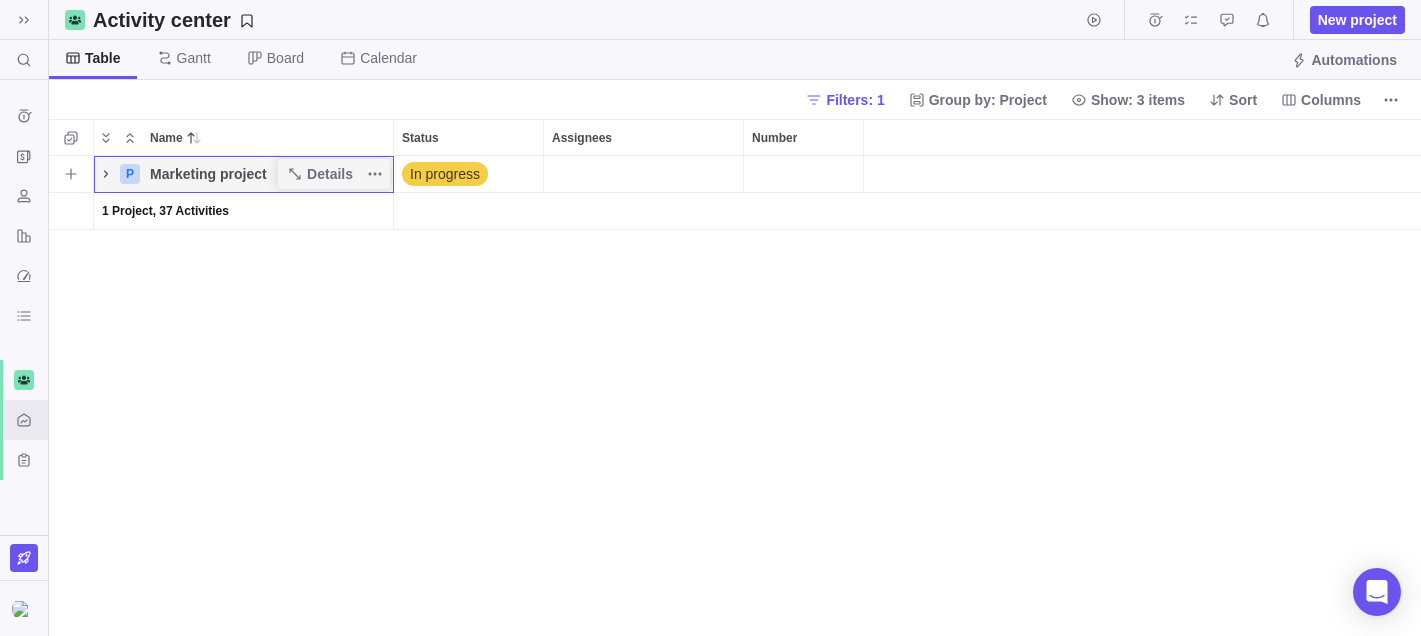 click at bounding box center (106, 174) 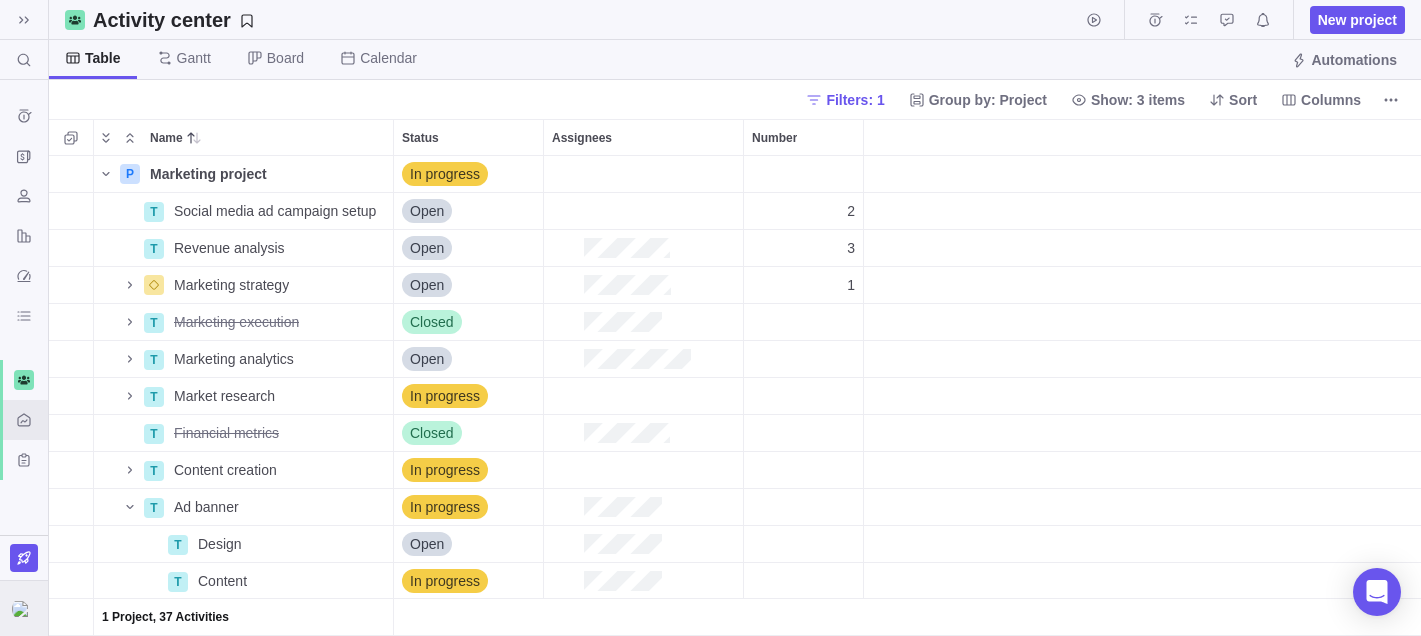 click at bounding box center [24, 608] 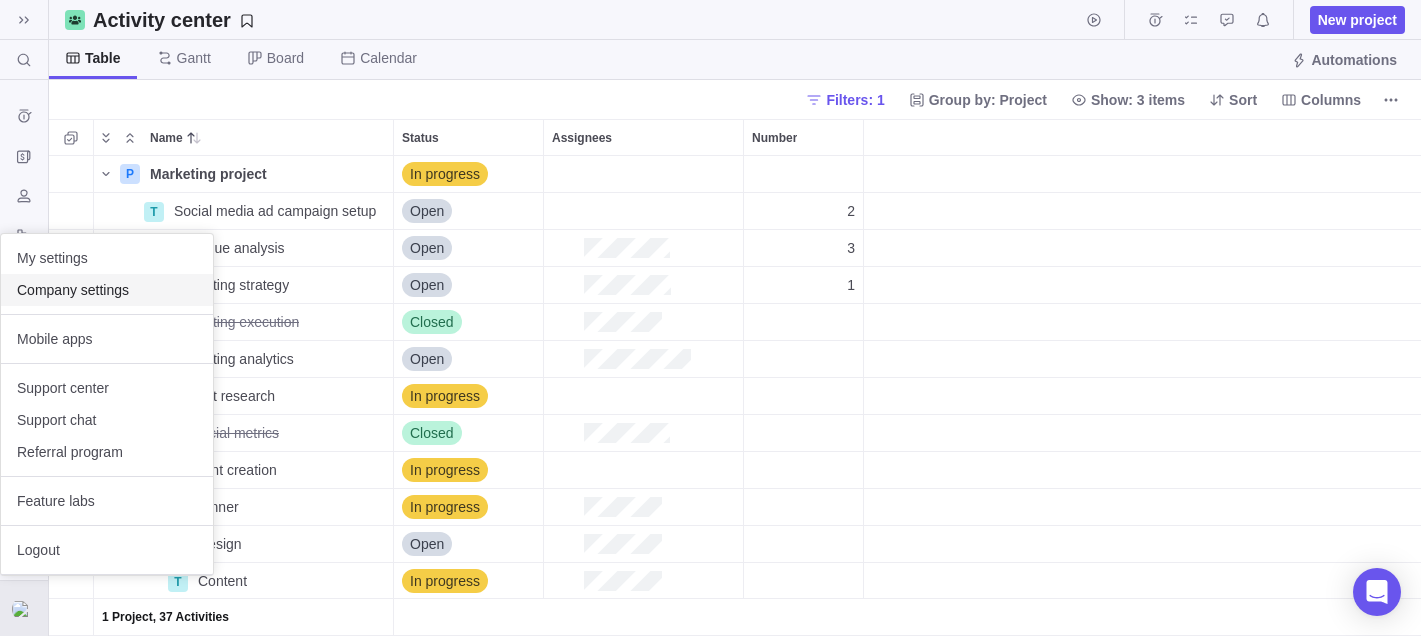 click on "Company settings" at bounding box center (107, 290) 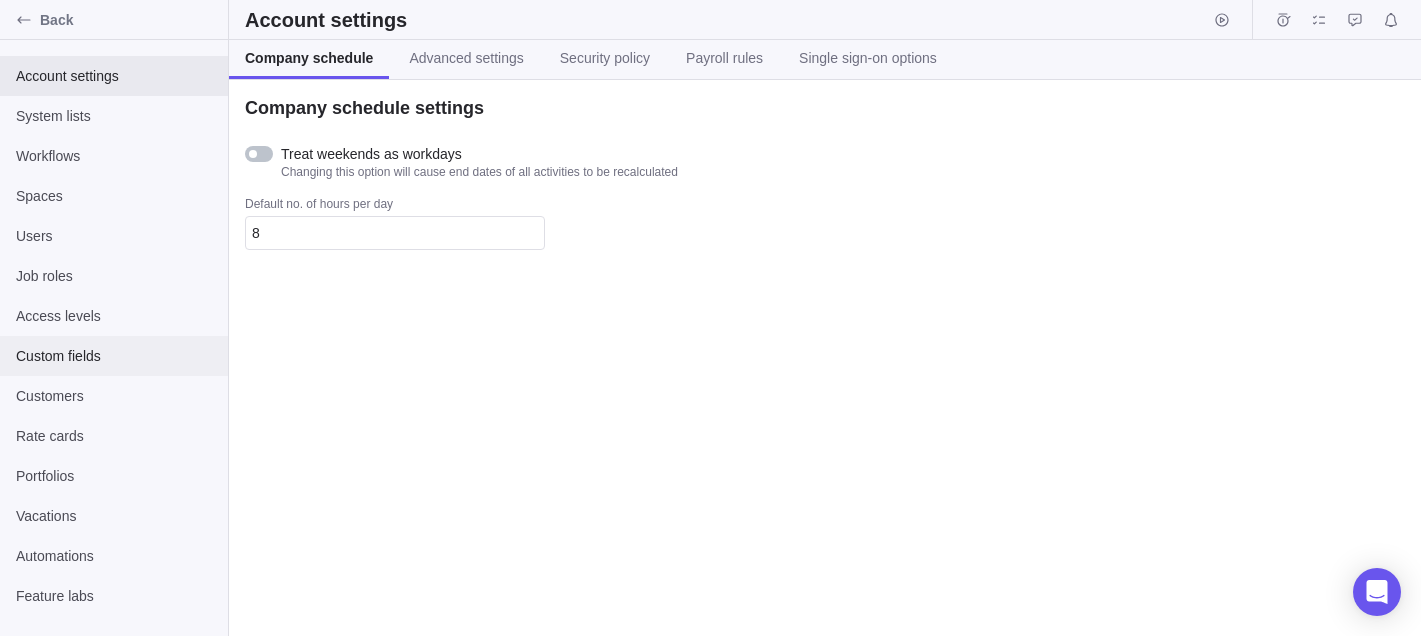 click on "Custom fields" at bounding box center [114, 356] 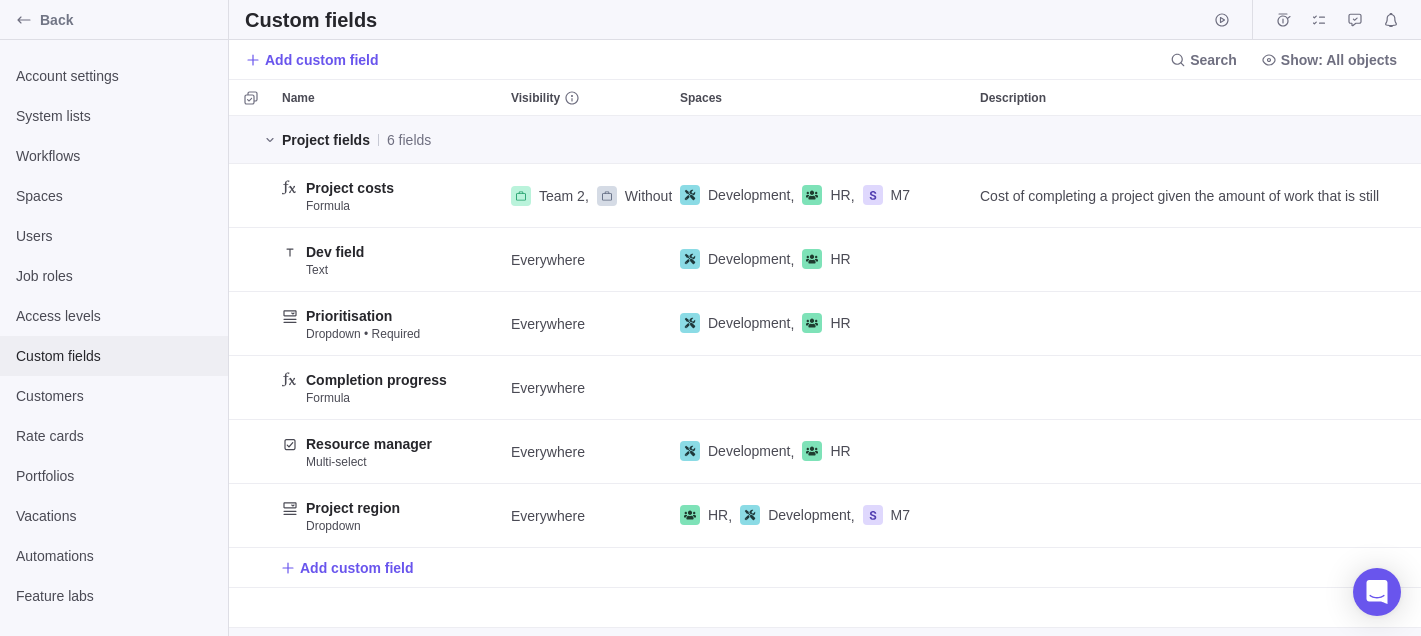 scroll, scrollTop: 1, scrollLeft: 1, axis: both 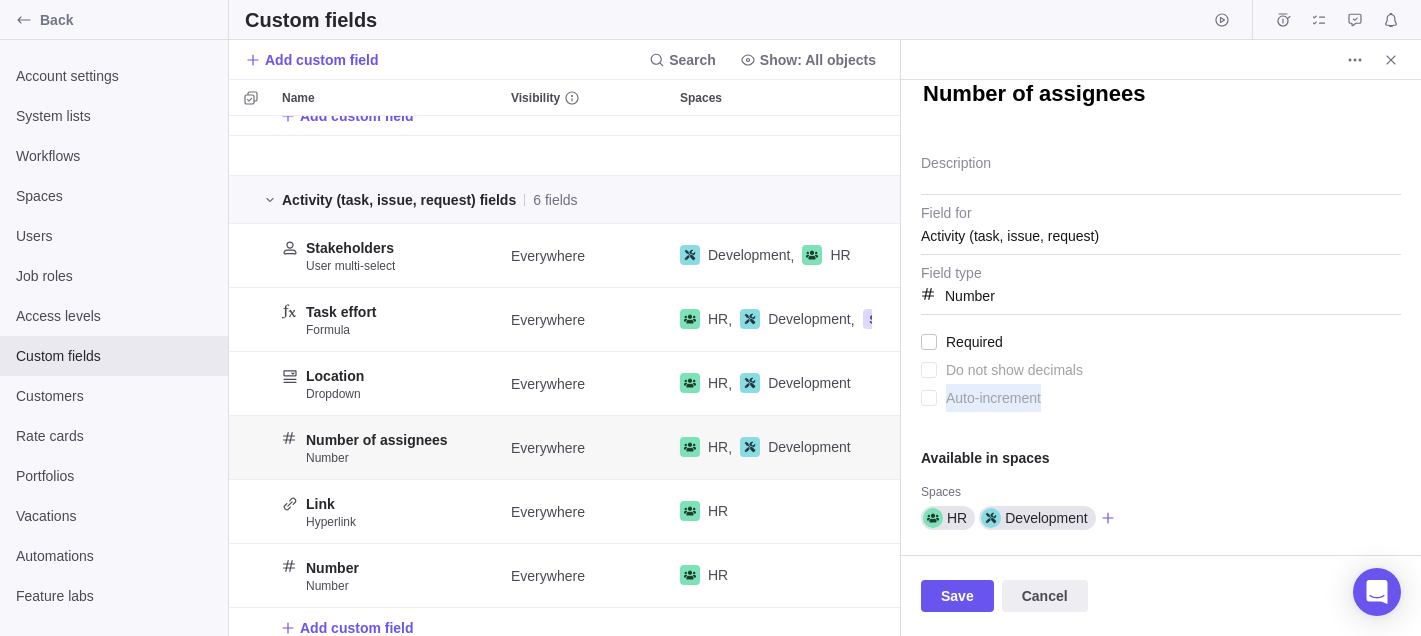 drag, startPoint x: 927, startPoint y: 440, endPoint x: 997, endPoint y: 441, distance: 70.00714 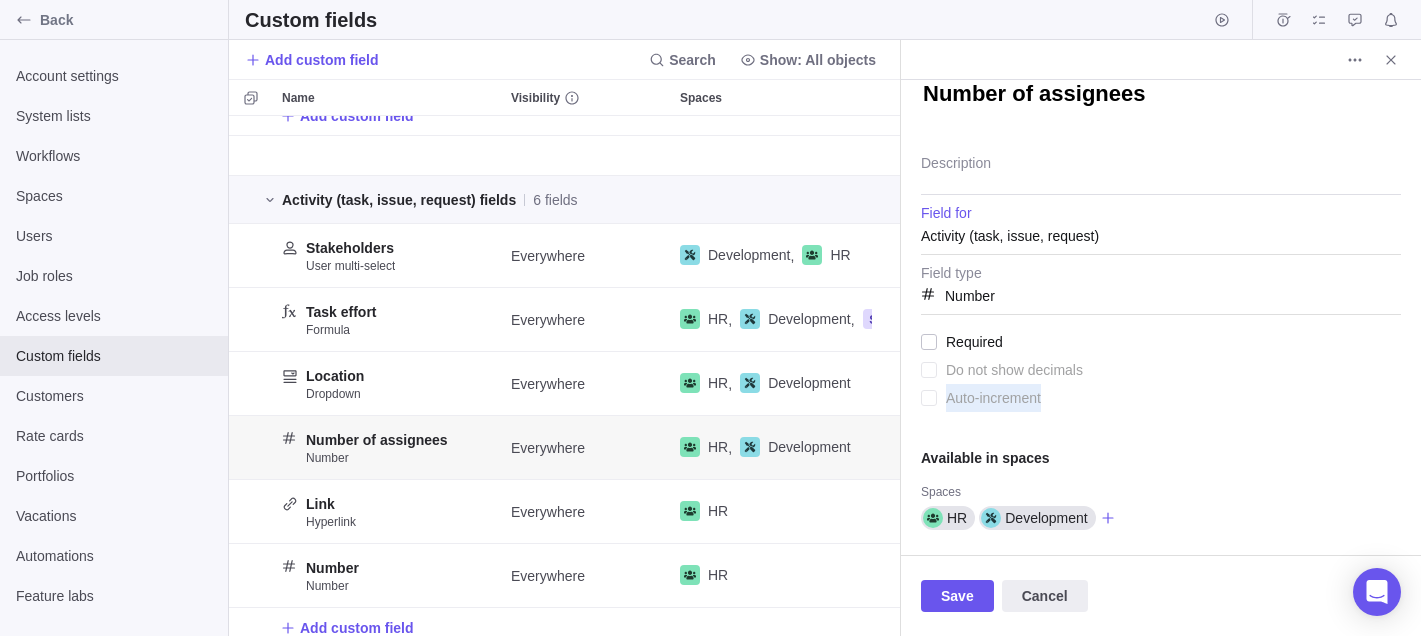 click on "Activity (task, issue, request)" at bounding box center [1010, 236] 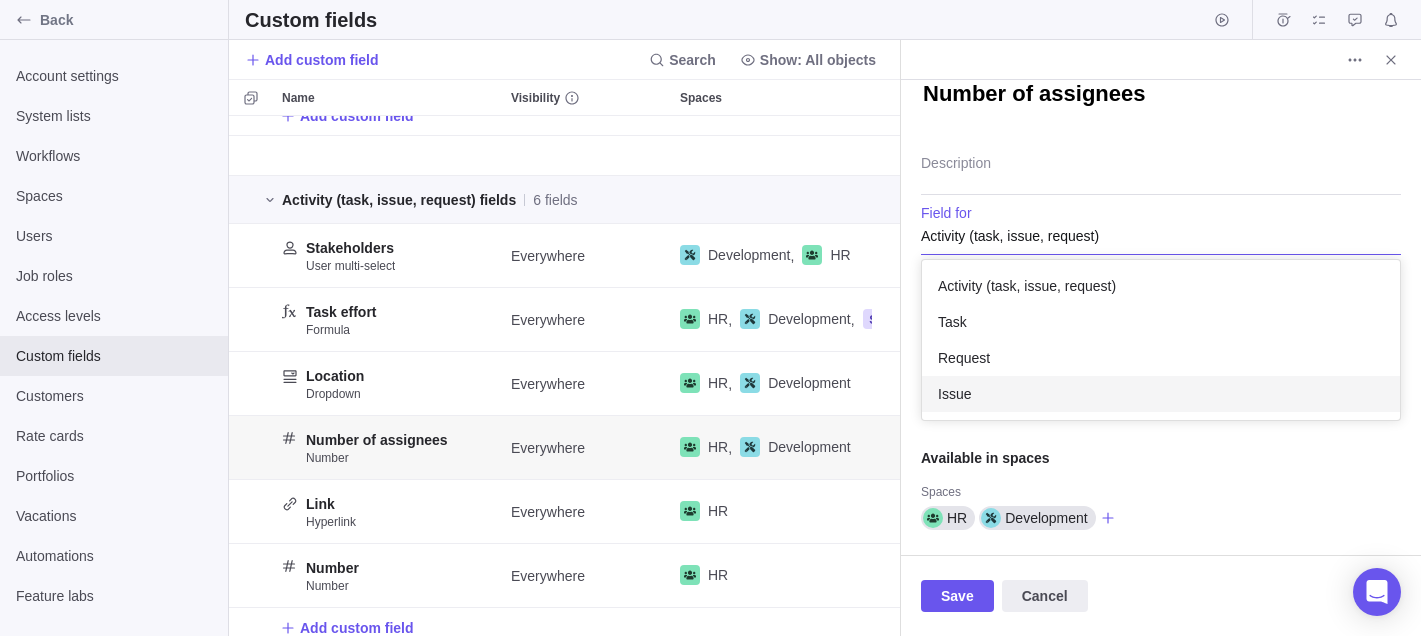 click on "Search Show: All objects Name Visibility Spaces Description Add custom field Activity (task, issue, request) fields 6 fields Stakeholders User multi-select Everywhere Development , HR Key contacts with vested interest in the project. Task effort Formula Everywhere HR , Development , M7 Effort represents the total work required to complete a task. Location Dropdown Everywhere HR , Development Number of assignees Number Everywhere HR , Development Link Hyperlink Everywhere HR Number Number Everywhere HR Add custom field Request fields 2 fields Auto-increment [Request] Number Everywhere Development , HR Doc link Hyperlink Everywhere Development , HR Link to requirements. Add custom field Customer fields 1 field User fields 3 fields Expense fields 1 field Discount applied Checkbox (yes/no) Everywhere HR ,   HR" at bounding box center [710, 318] 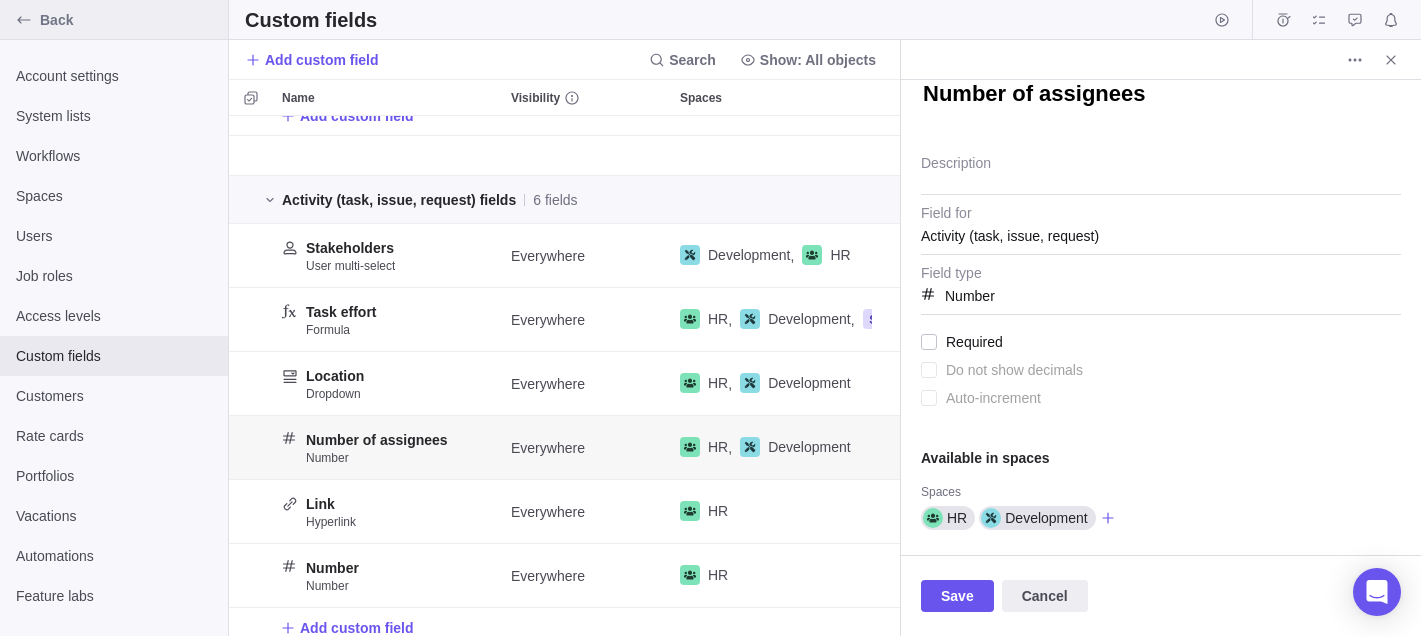 click at bounding box center (24, 20) 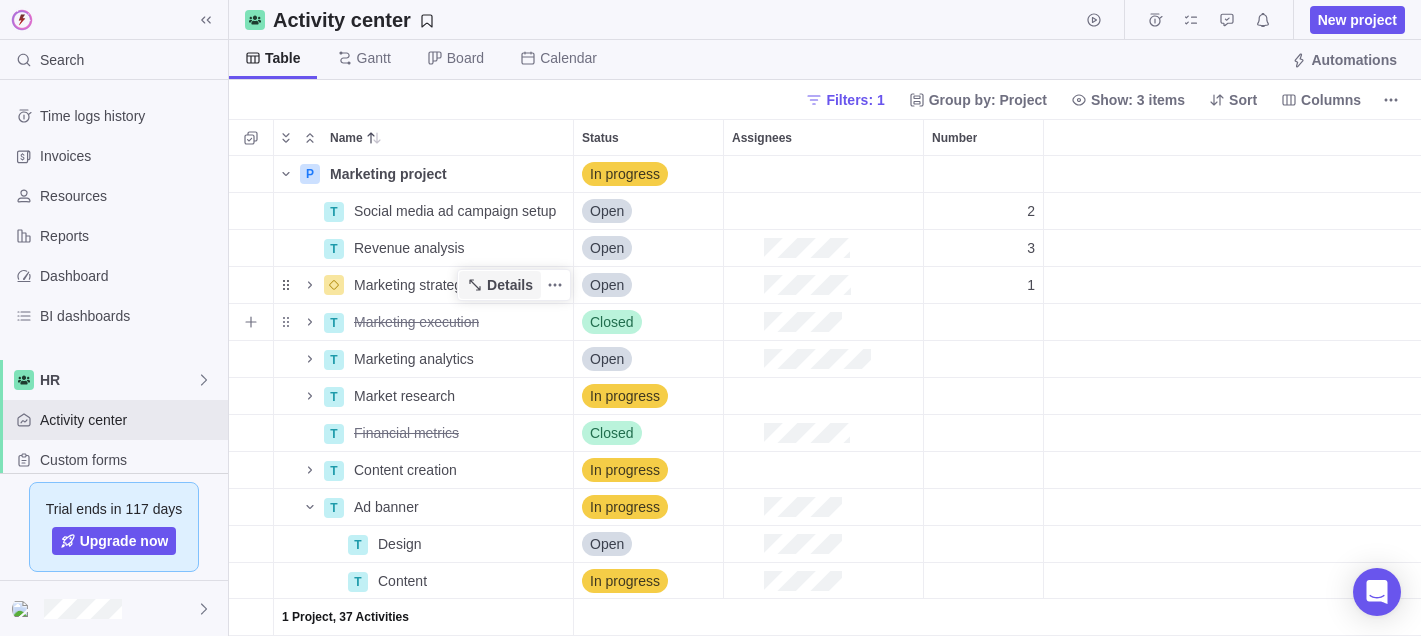 scroll, scrollTop: 1, scrollLeft: 1, axis: both 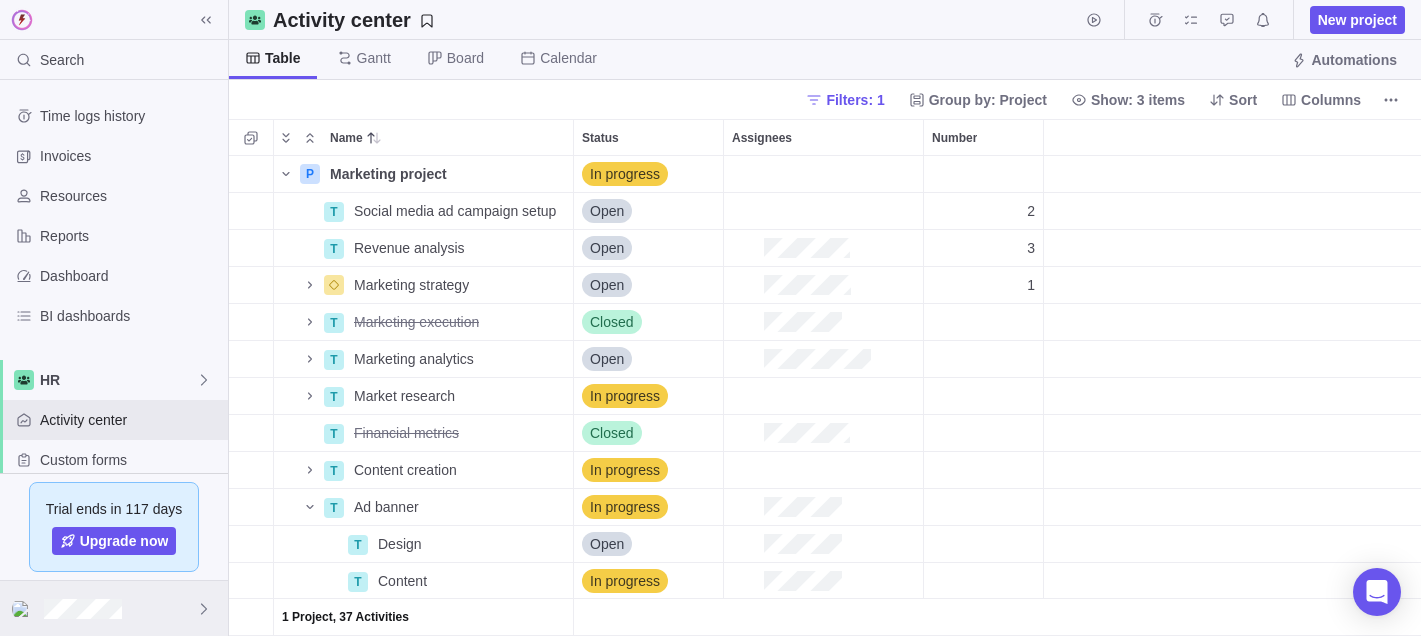 click at bounding box center [114, 608] 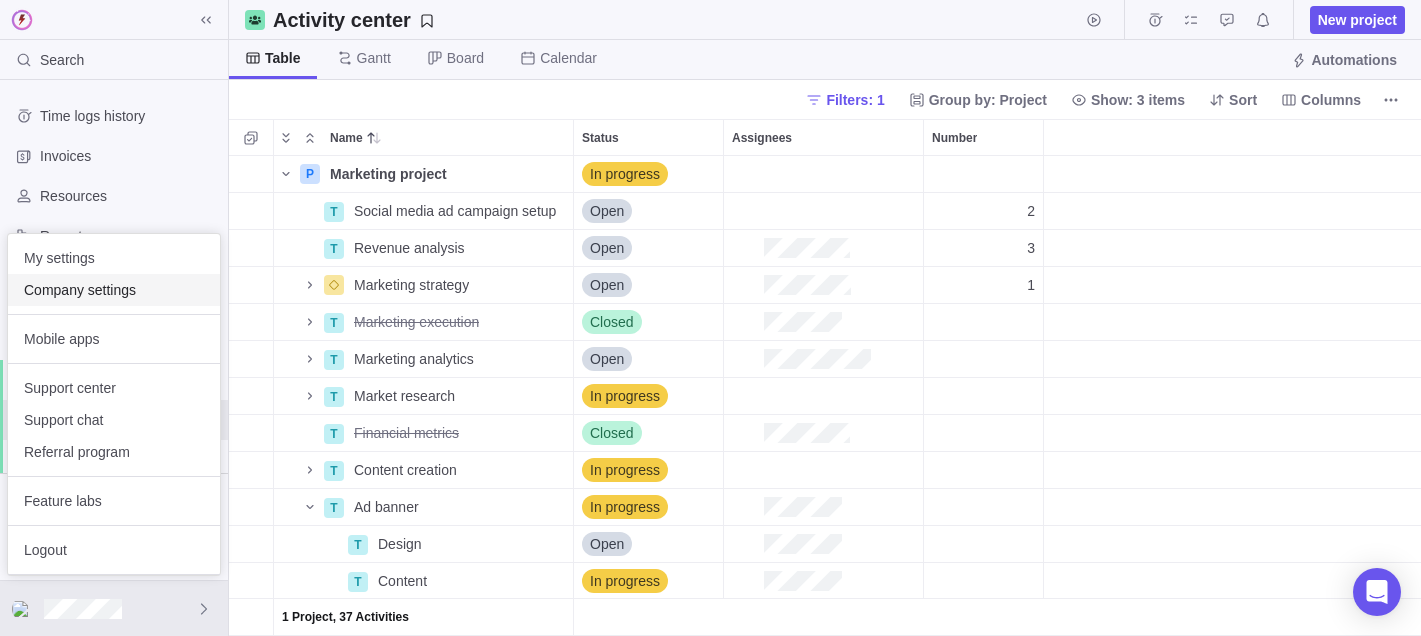 click on "Company settings" at bounding box center (114, 290) 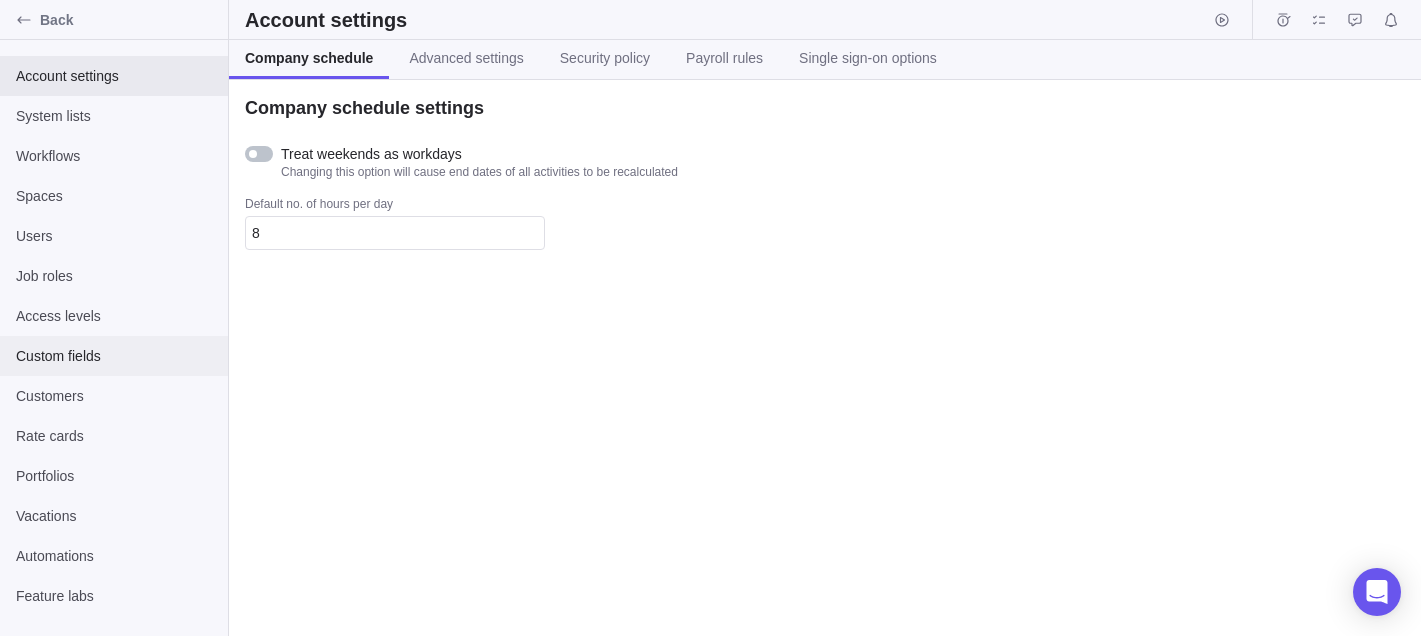 click on "Custom fields" at bounding box center (114, 356) 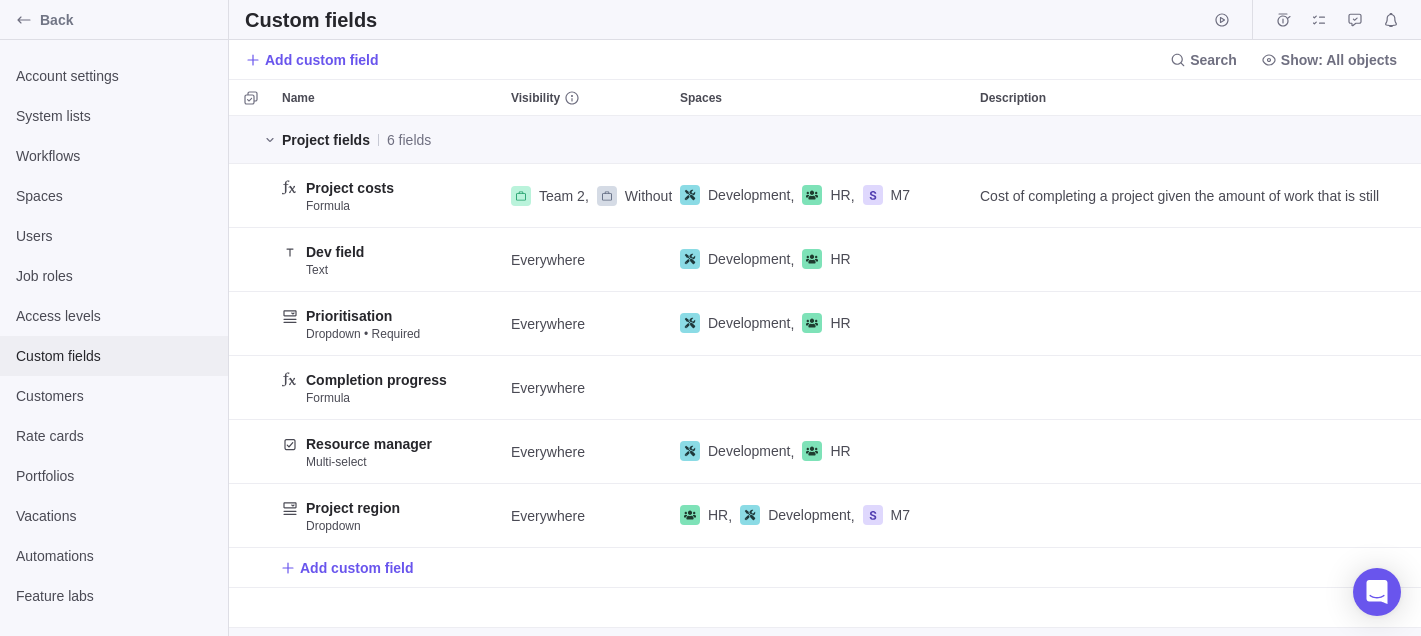 scroll, scrollTop: 1, scrollLeft: 1, axis: both 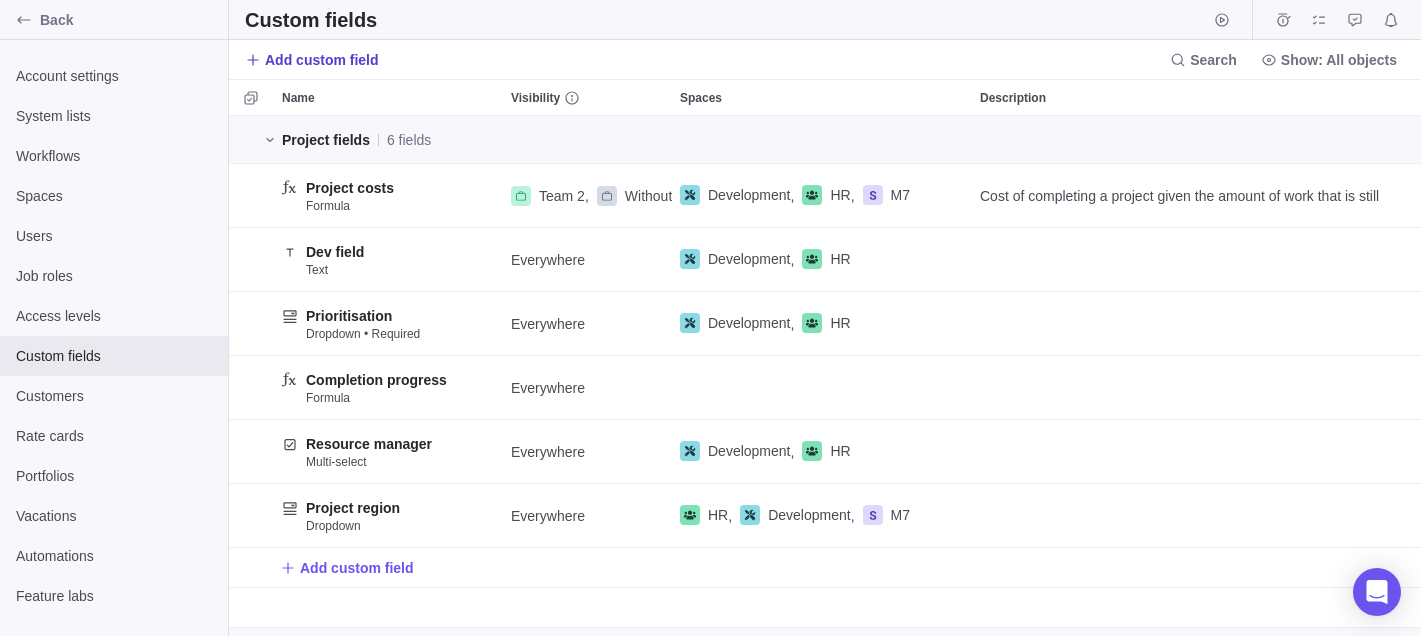 click on "Add custom field" at bounding box center [322, 60] 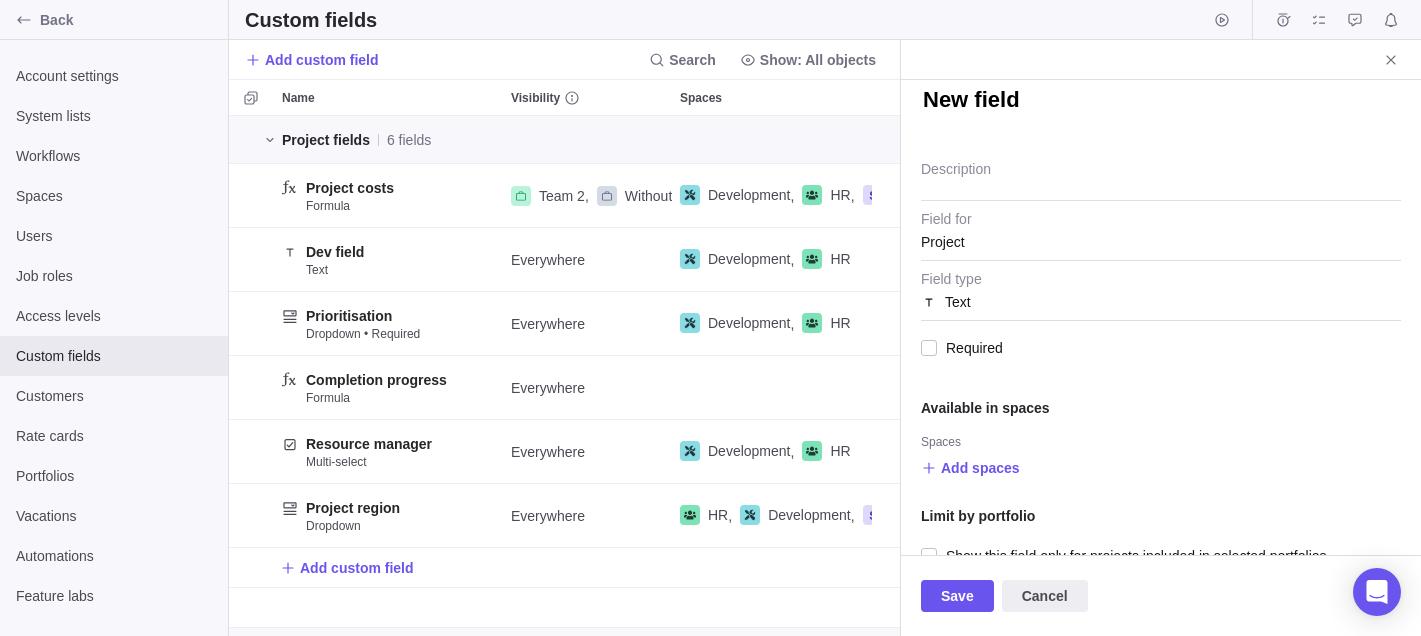 scroll, scrollTop: 137, scrollLeft: 0, axis: vertical 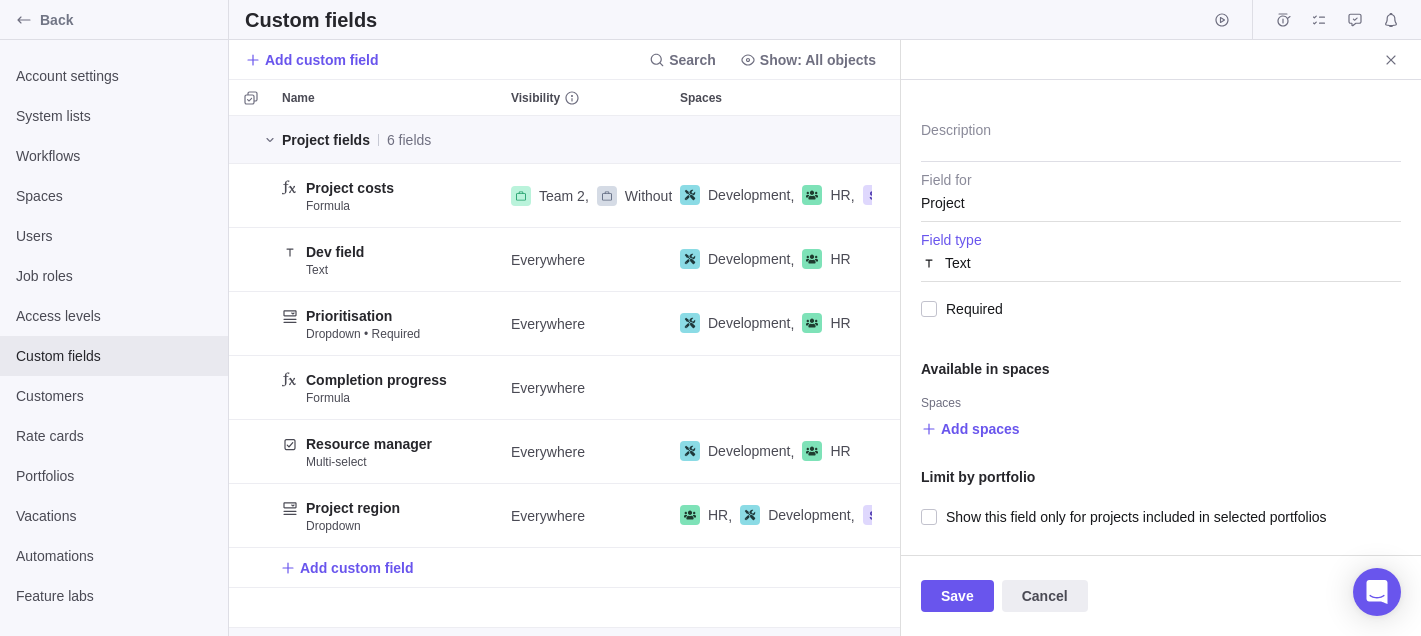 click on "Text" at bounding box center (958, 263) 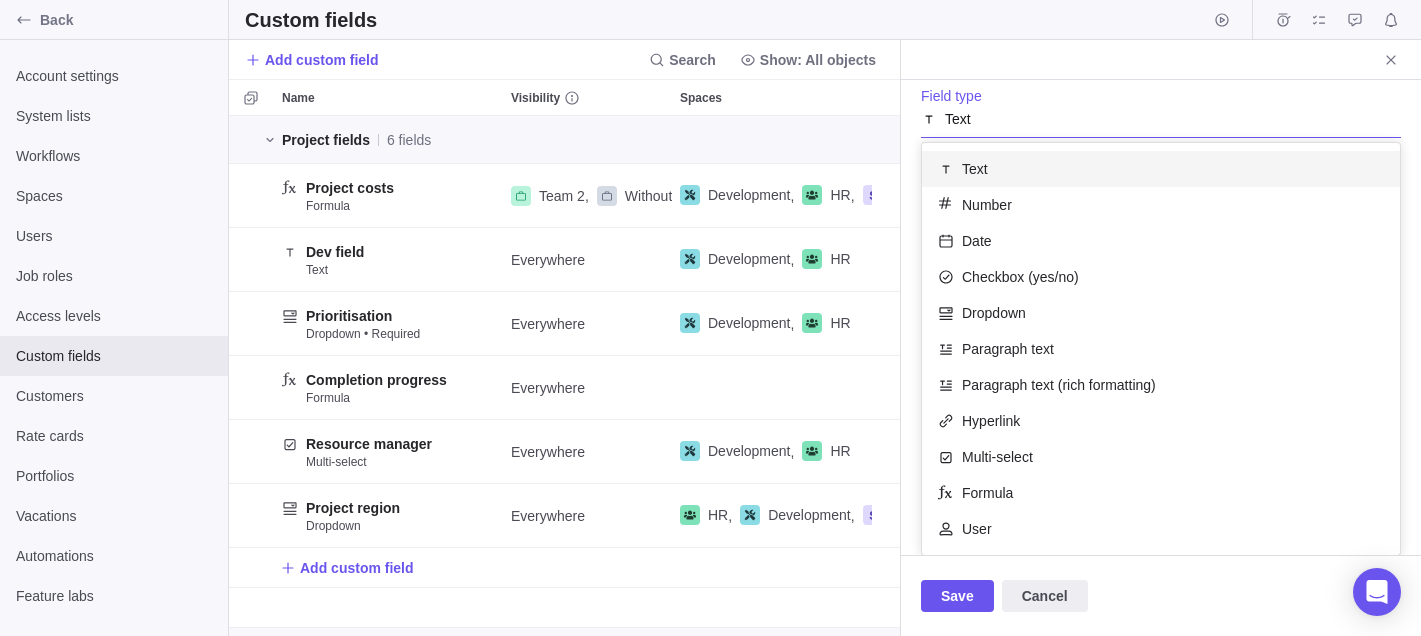 click on "Text" at bounding box center [1161, 119] 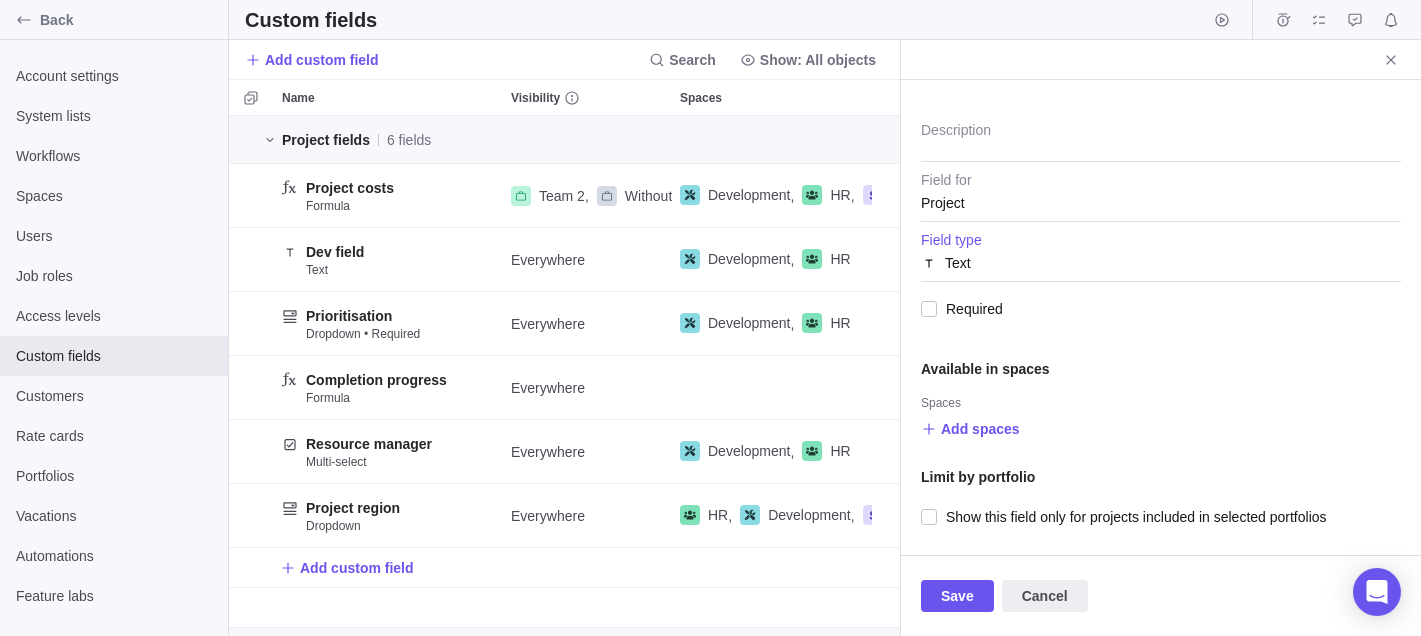 scroll, scrollTop: 0, scrollLeft: 0, axis: both 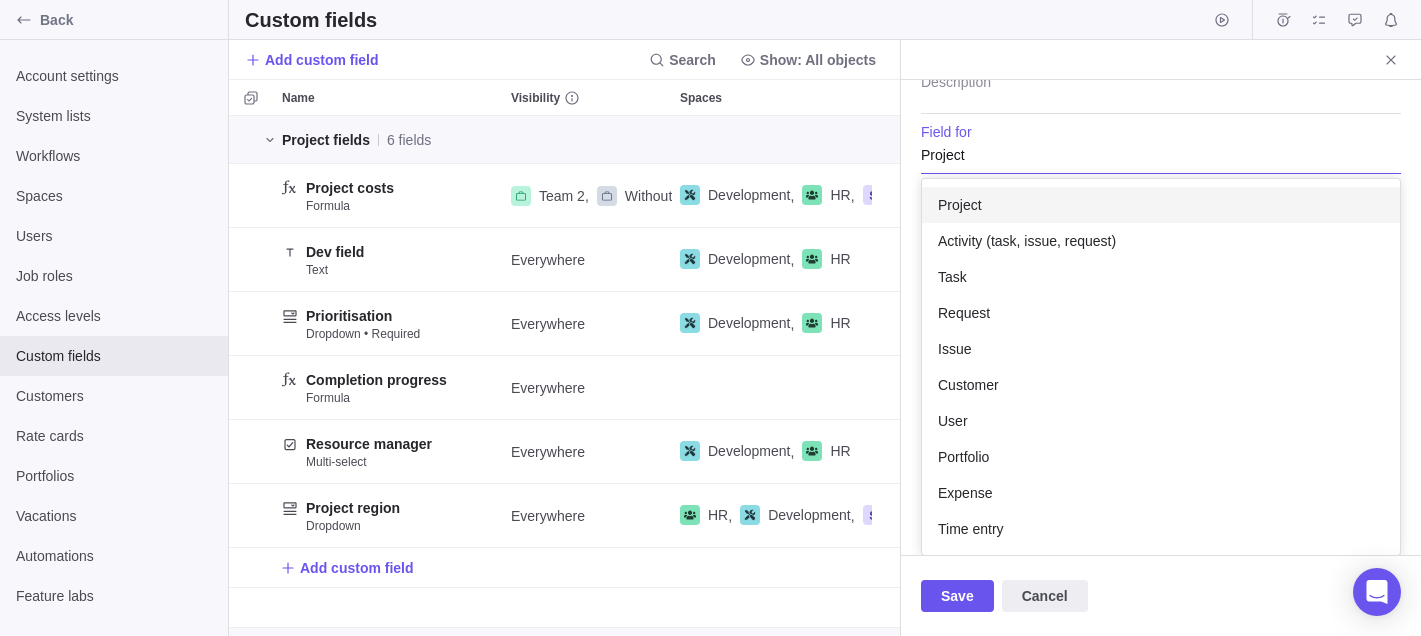 click on "Custom field won't be visible to users until it's added to space.   Learn more New field Description Project Project Activity (task, issue, request) Task Request Issue Customer User Portfolio Expense Time entry Field for Text Field type Required Available in spaces Spaces Add spaces Limit by portfolio Show this field only for projects included in selected portfolios" at bounding box center (1161, 317) 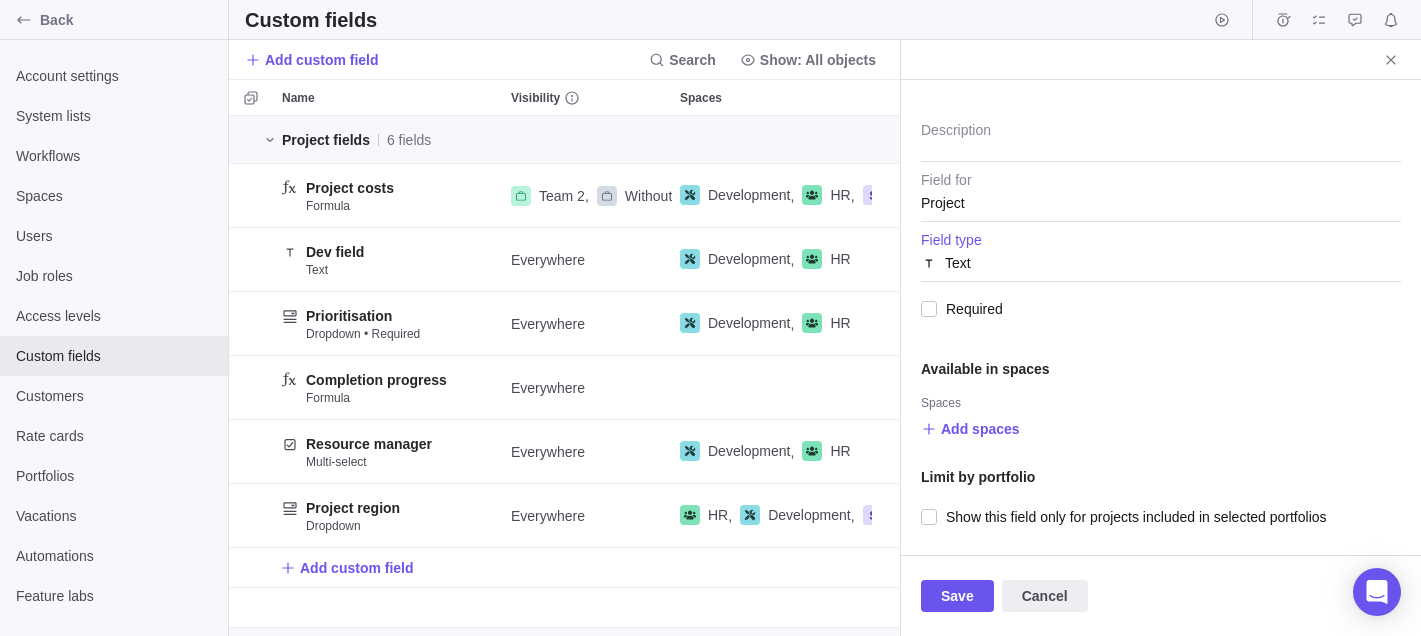click on "Text" at bounding box center [1161, 263] 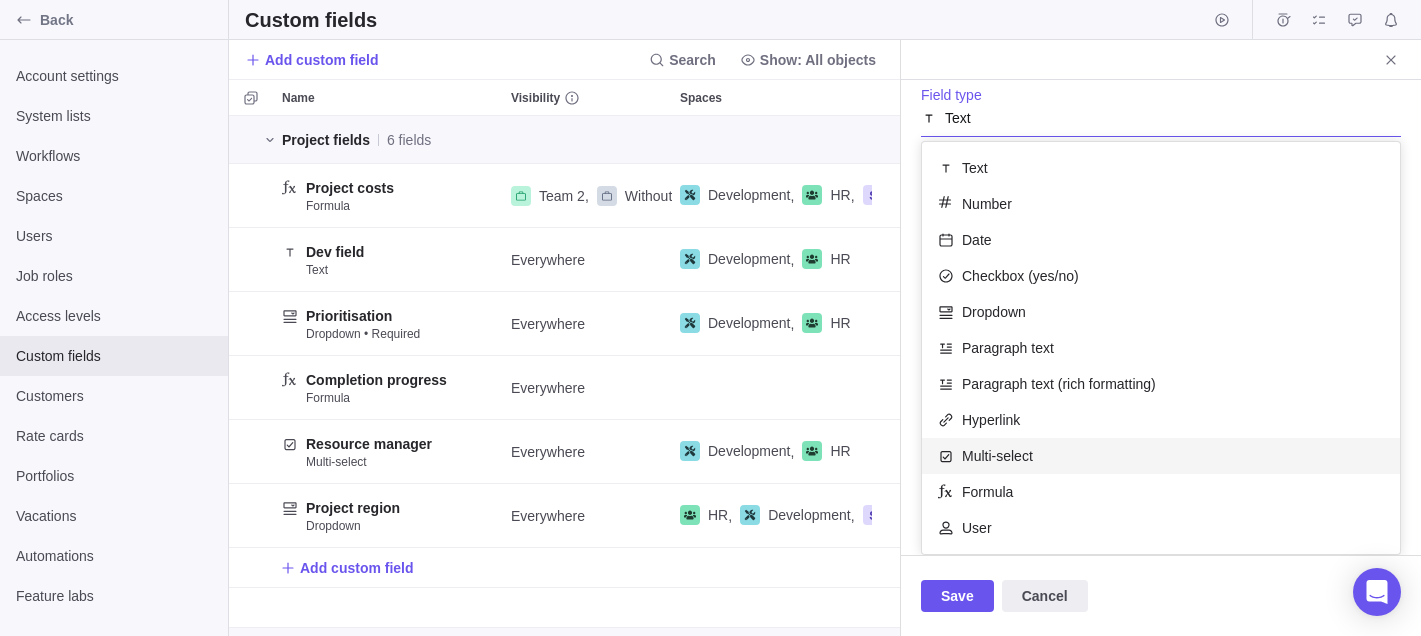 click on "Multi-select" at bounding box center (997, 456) 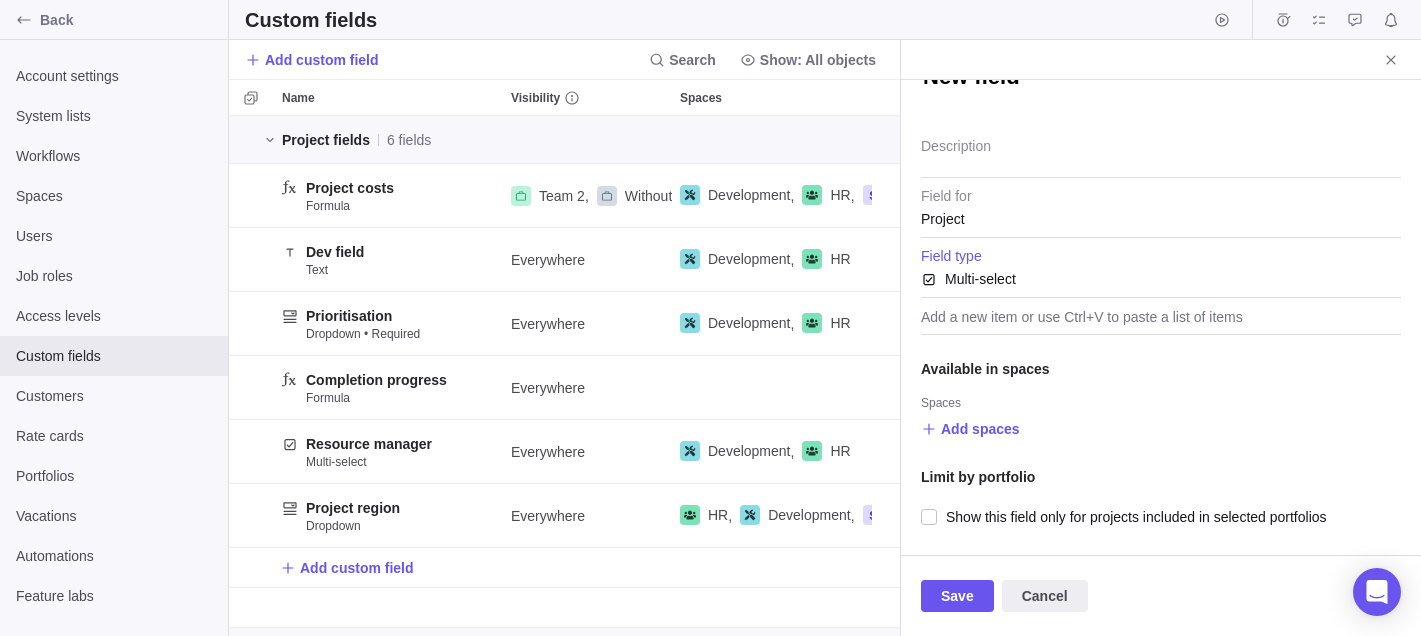 scroll, scrollTop: 121, scrollLeft: 0, axis: vertical 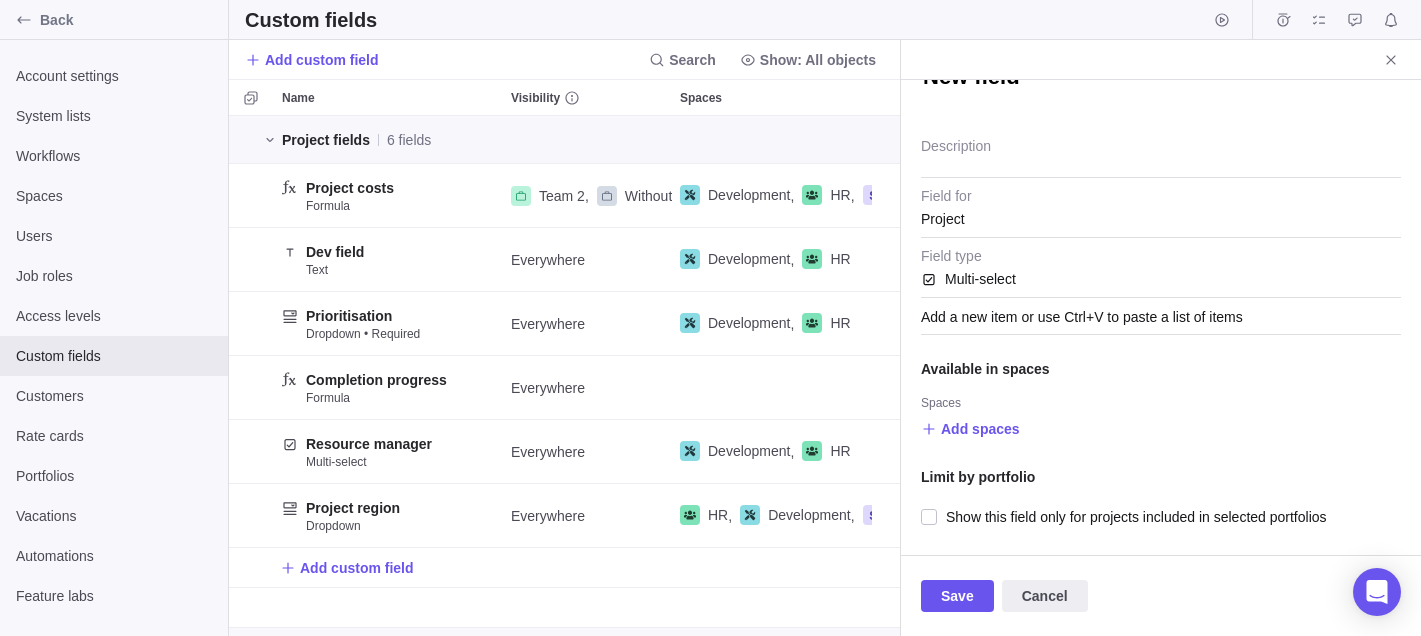 click on "Add a new item or use Ctrl+V to paste a list of items" at bounding box center (1161, 317) 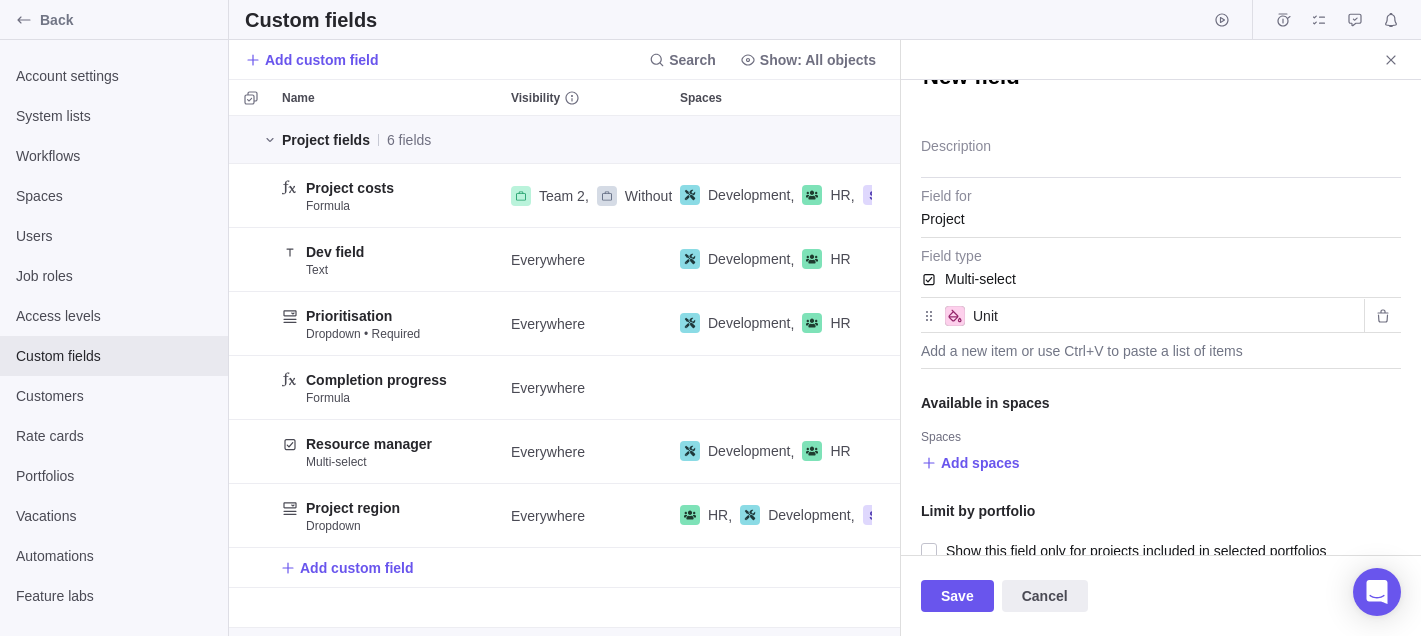 type on "Unit" 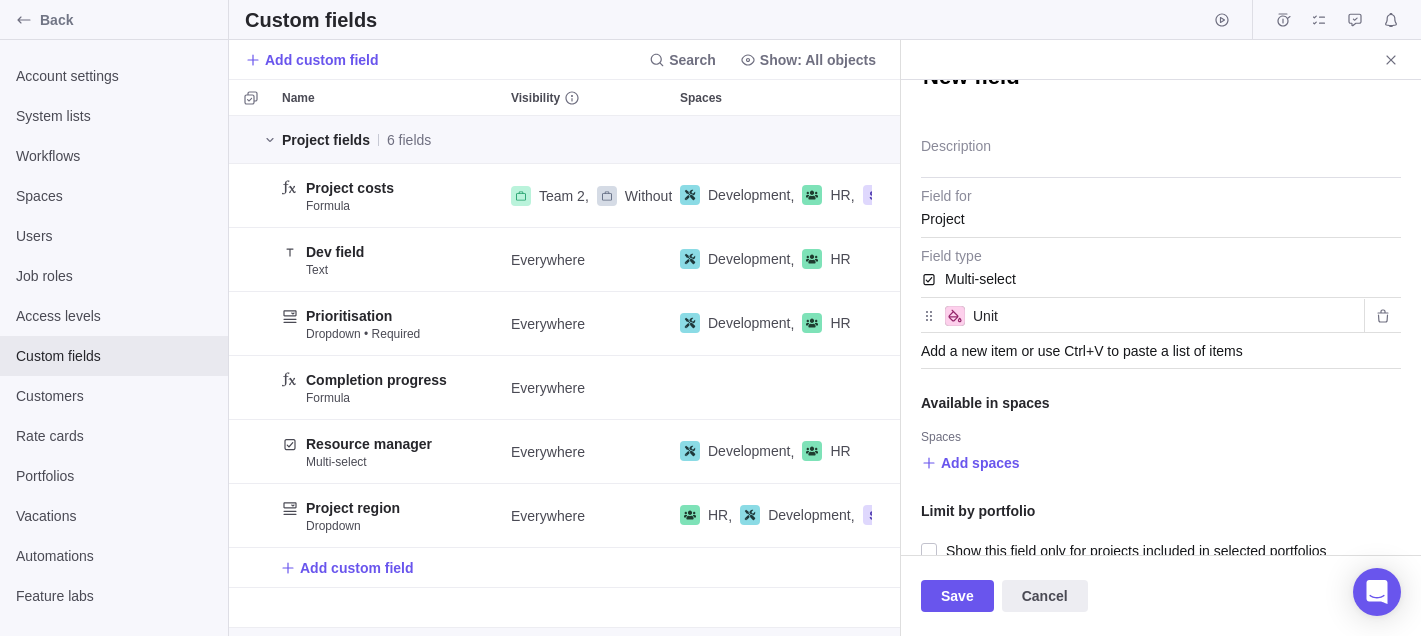 click on "Add a new item or use Ctrl+V to paste a list of items" at bounding box center (1161, 351) 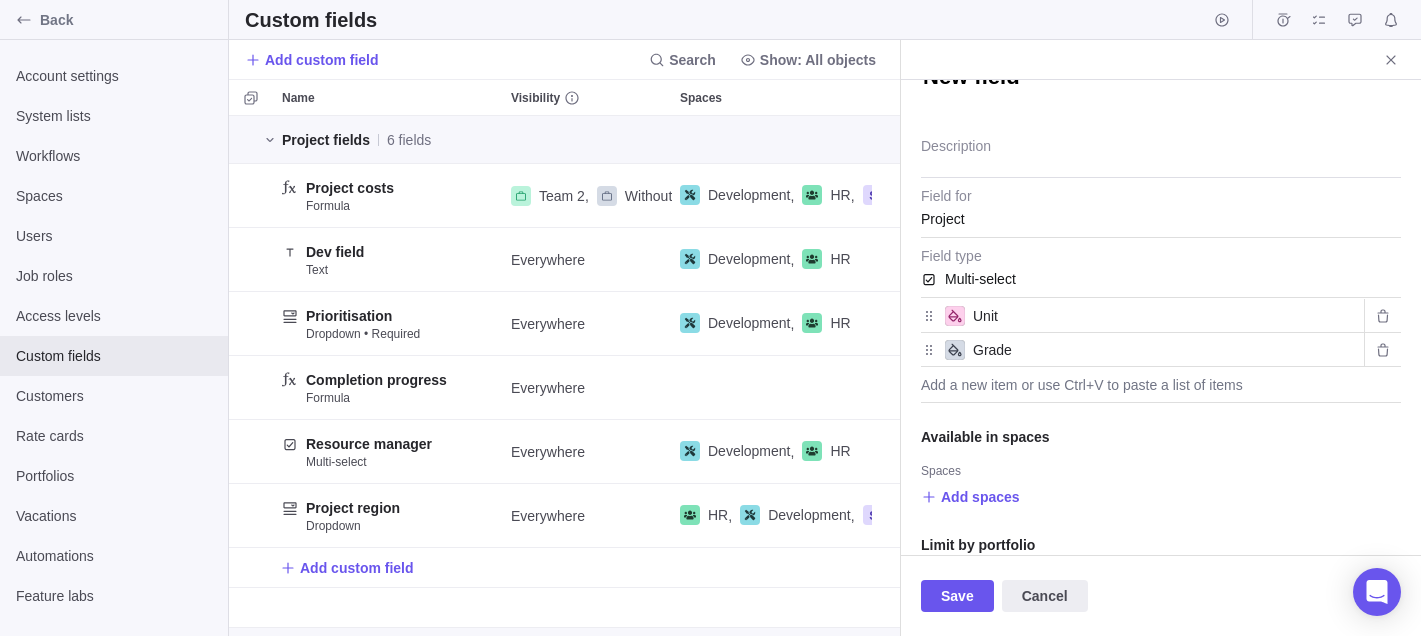 type on "Grade" 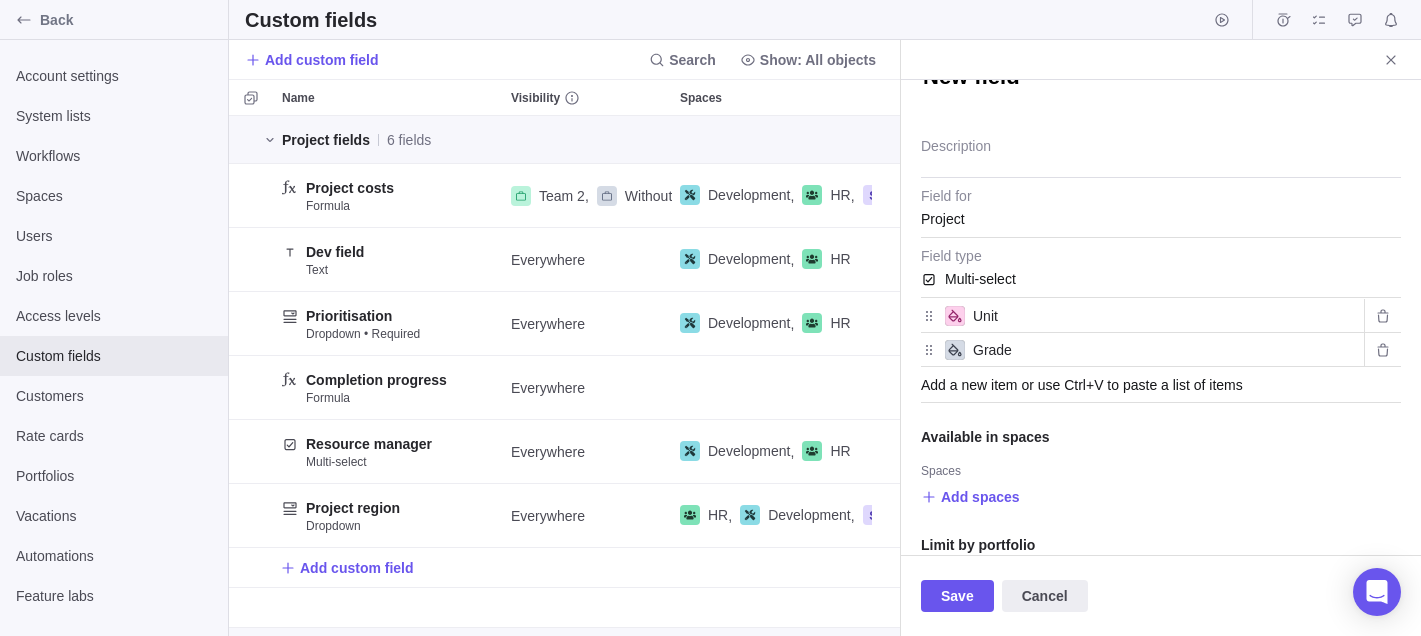 click on "Add a new item or use Ctrl+V to paste a list of items" at bounding box center (1161, 385) 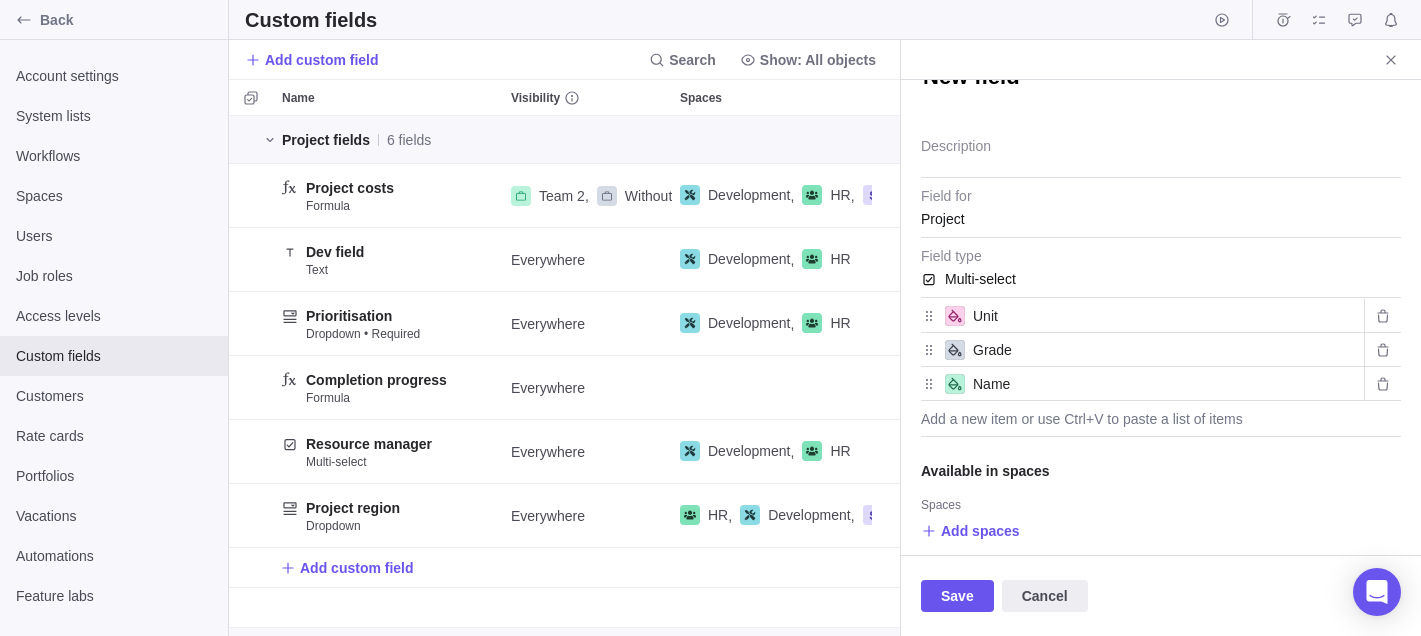 type on "Name" 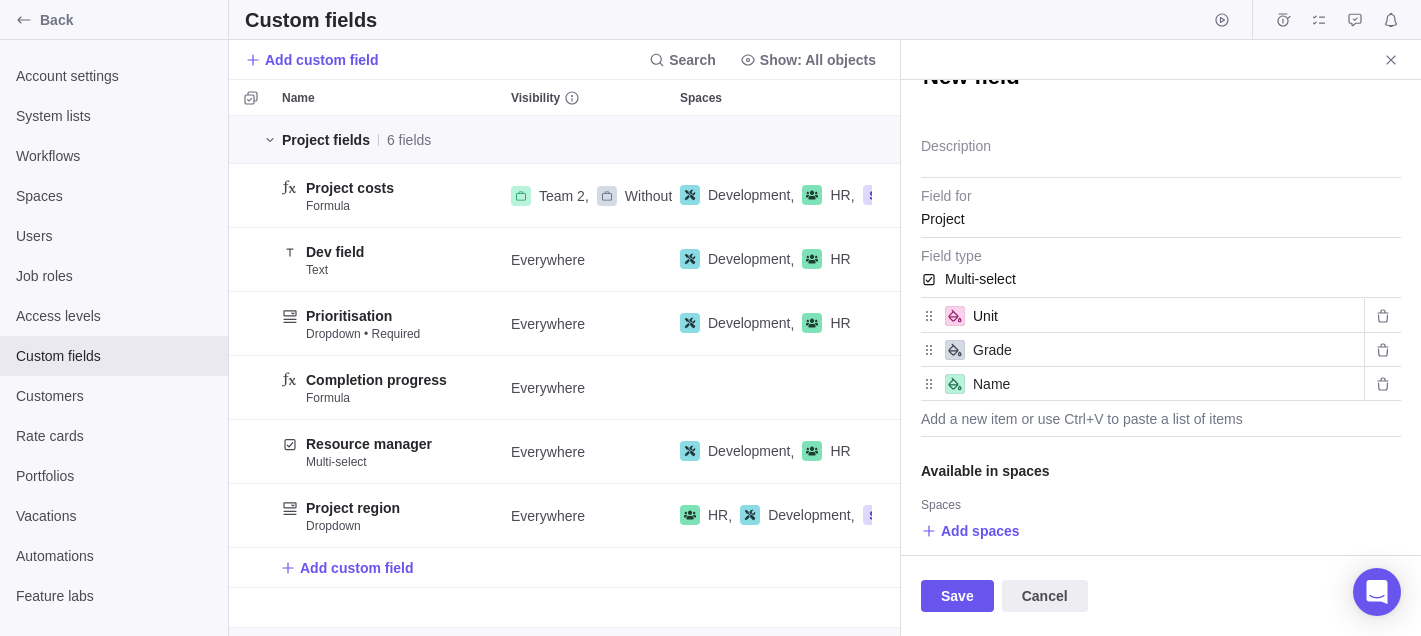 drag, startPoint x: 1183, startPoint y: 315, endPoint x: 1256, endPoint y: 314, distance: 73.00685 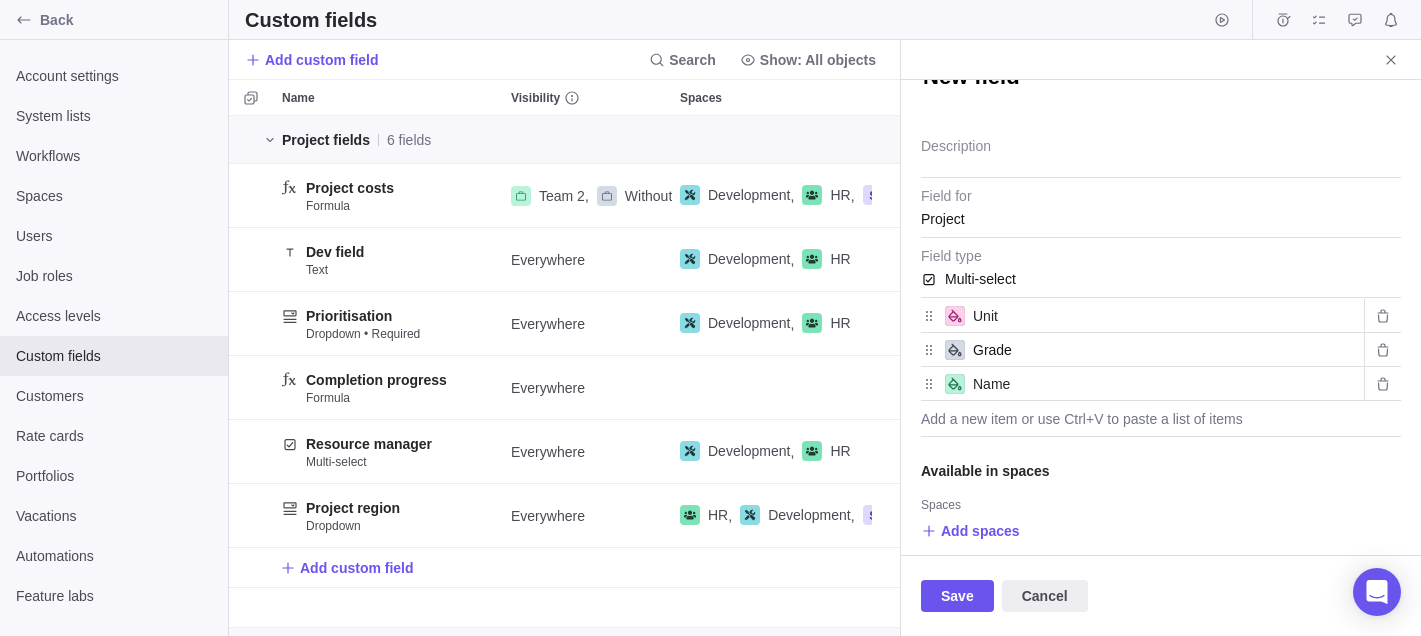 click on "Grade" at bounding box center (1164, 316) 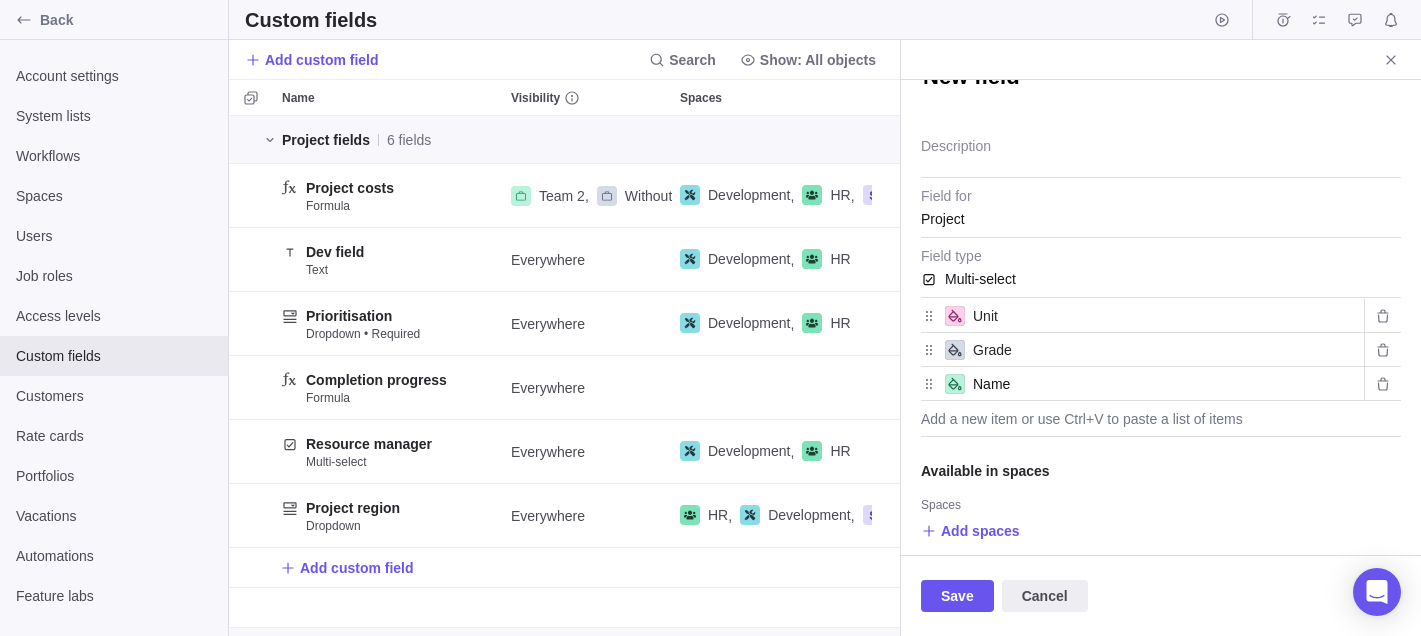 click on "Name" at bounding box center [1164, 316] 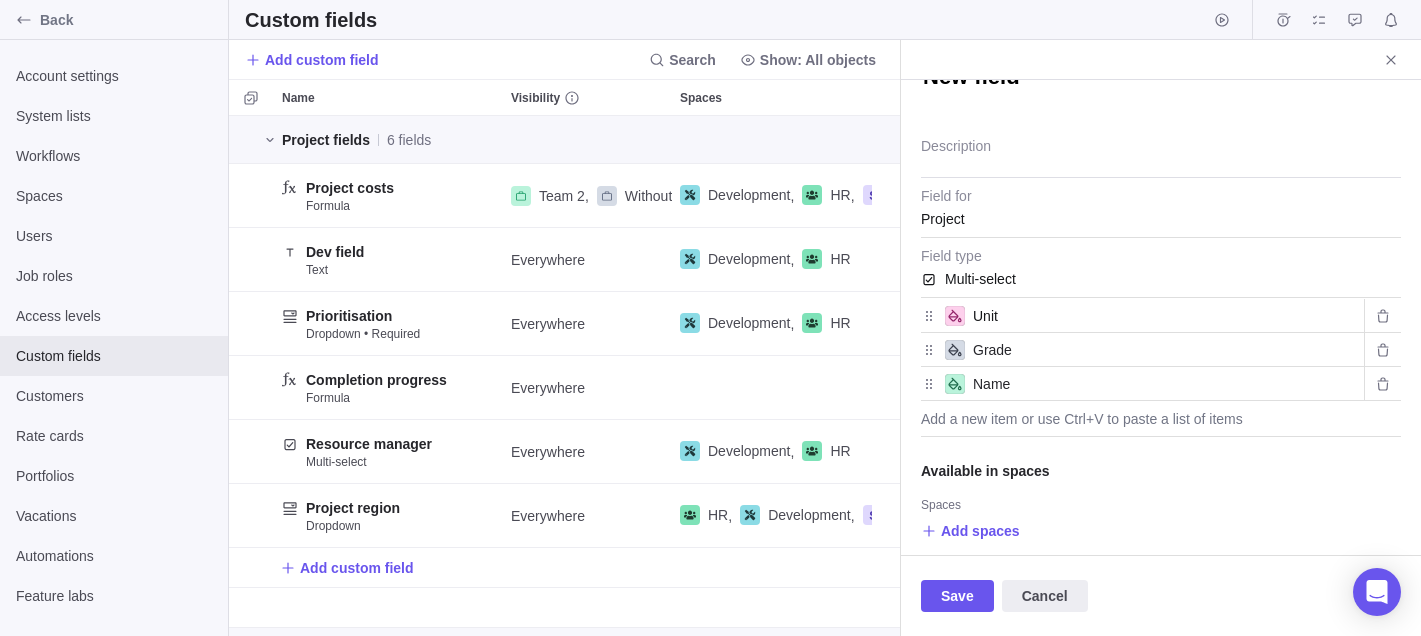 click on "Unit" at bounding box center [1164, 316] 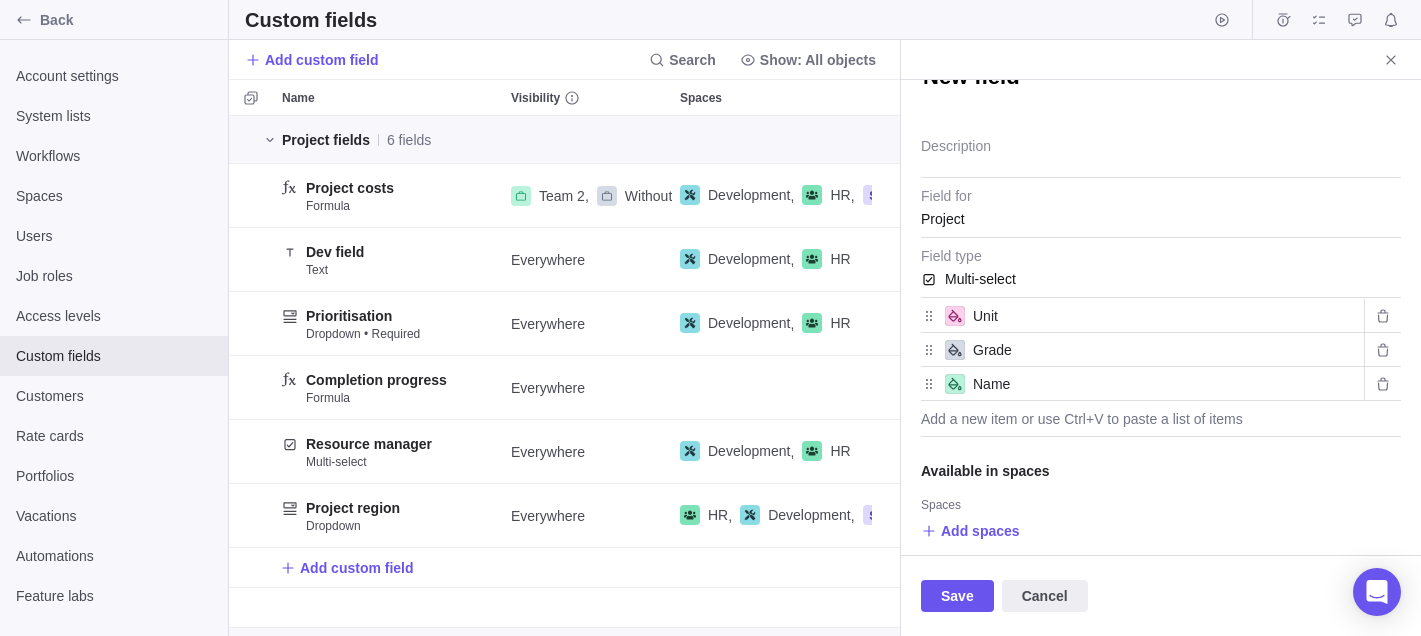 click on "Grade" at bounding box center [1164, 315] 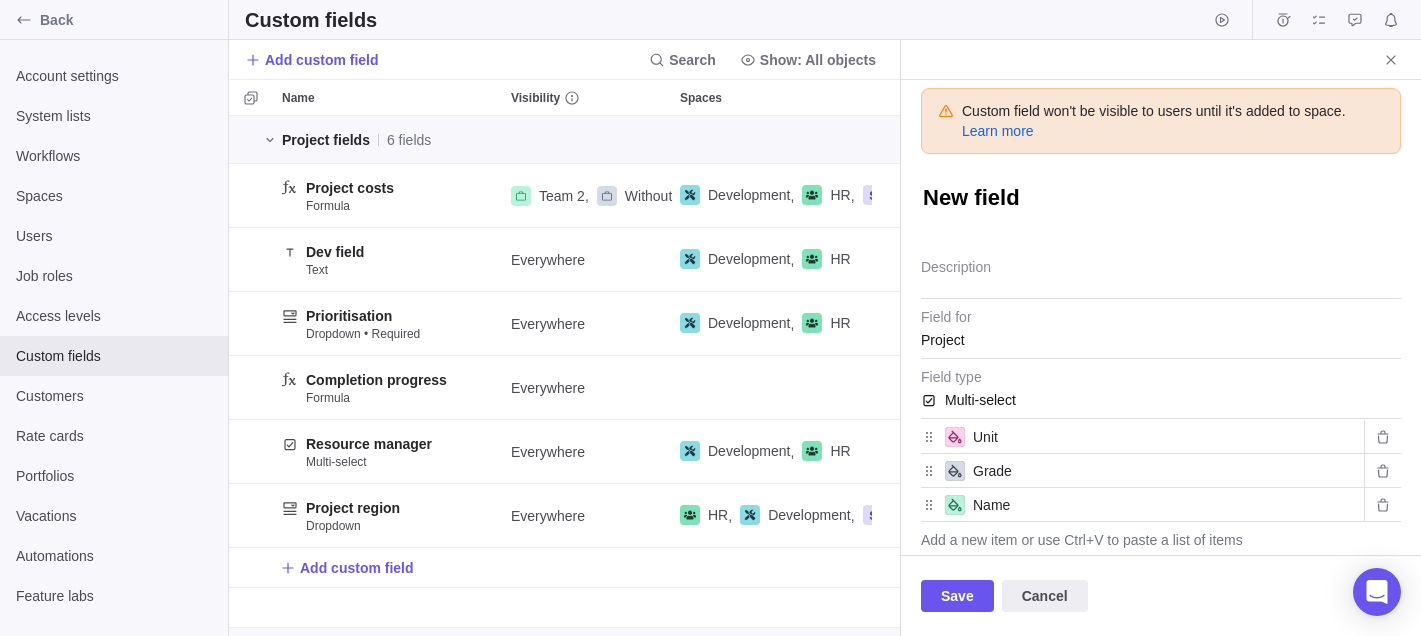 click on "New field" at bounding box center [1161, 198] 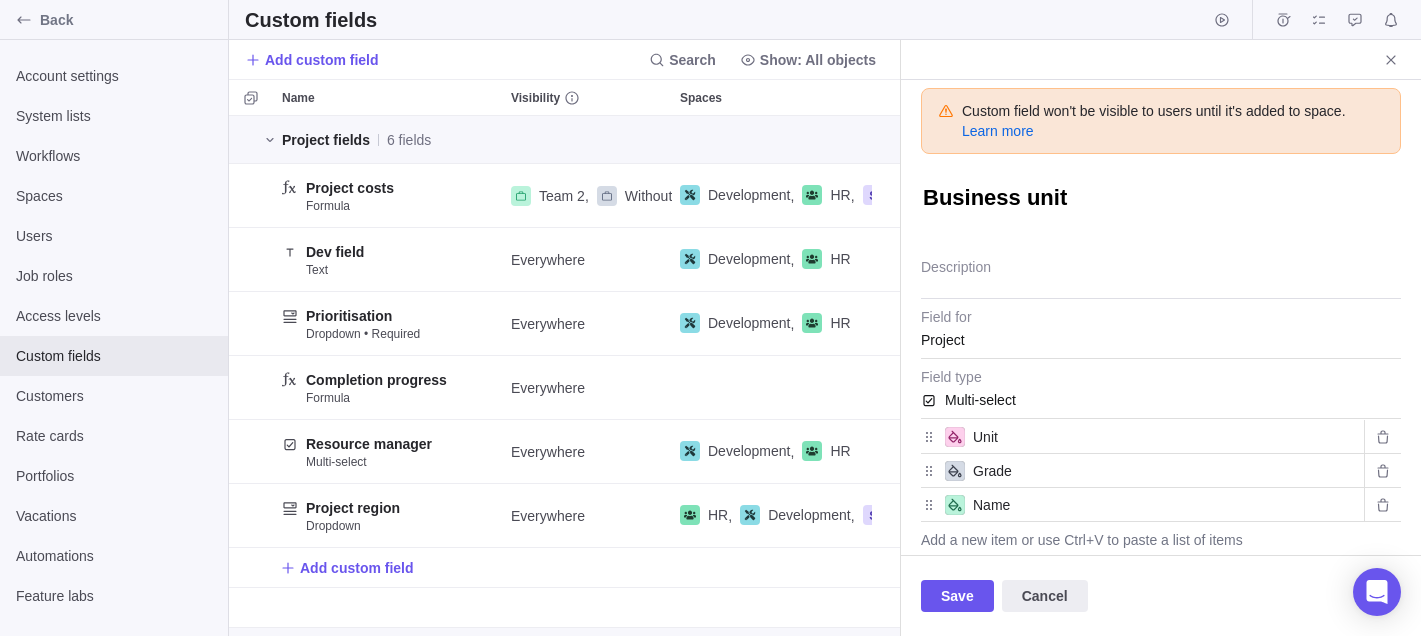type on "Business unit" 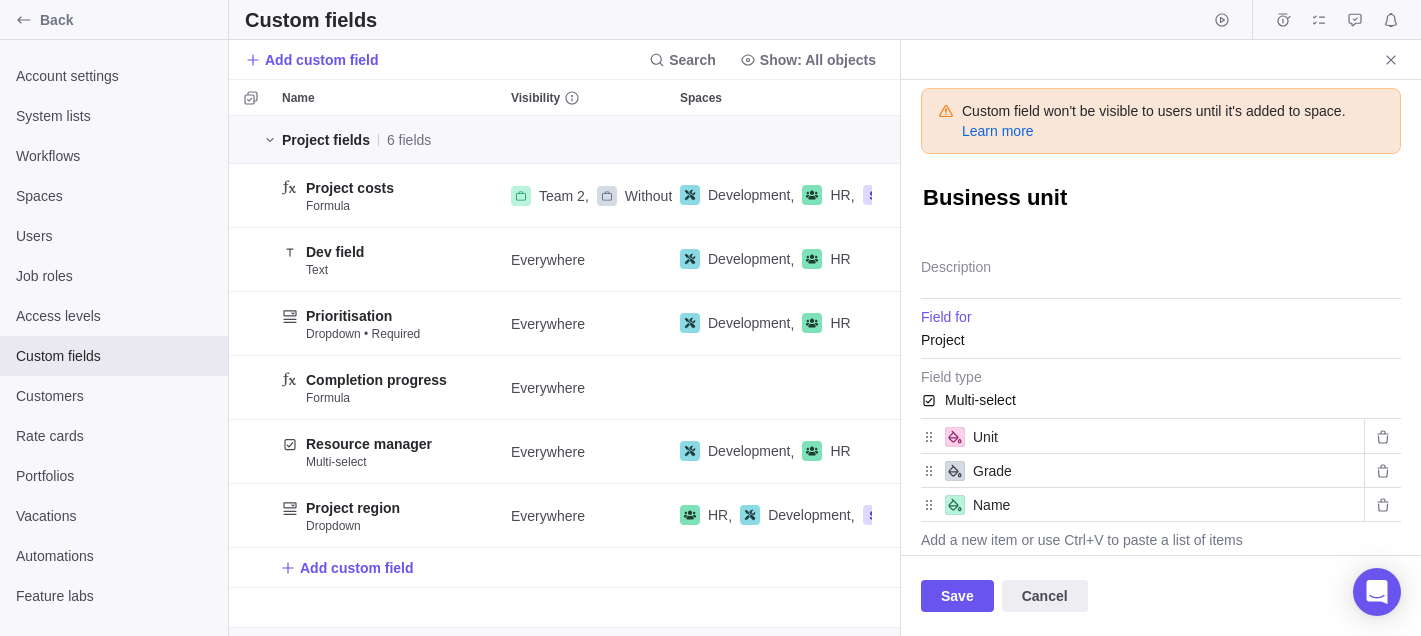 click on "Project" at bounding box center [943, 340] 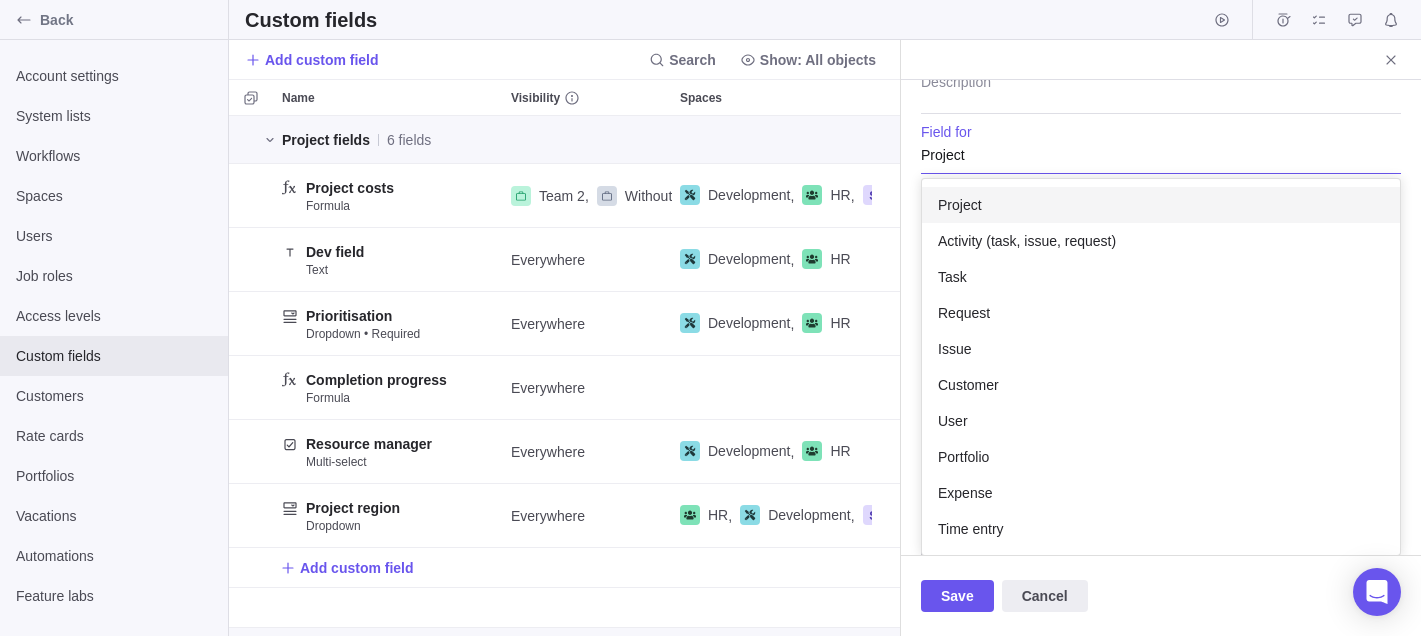 click on "Project" at bounding box center (1161, 155) 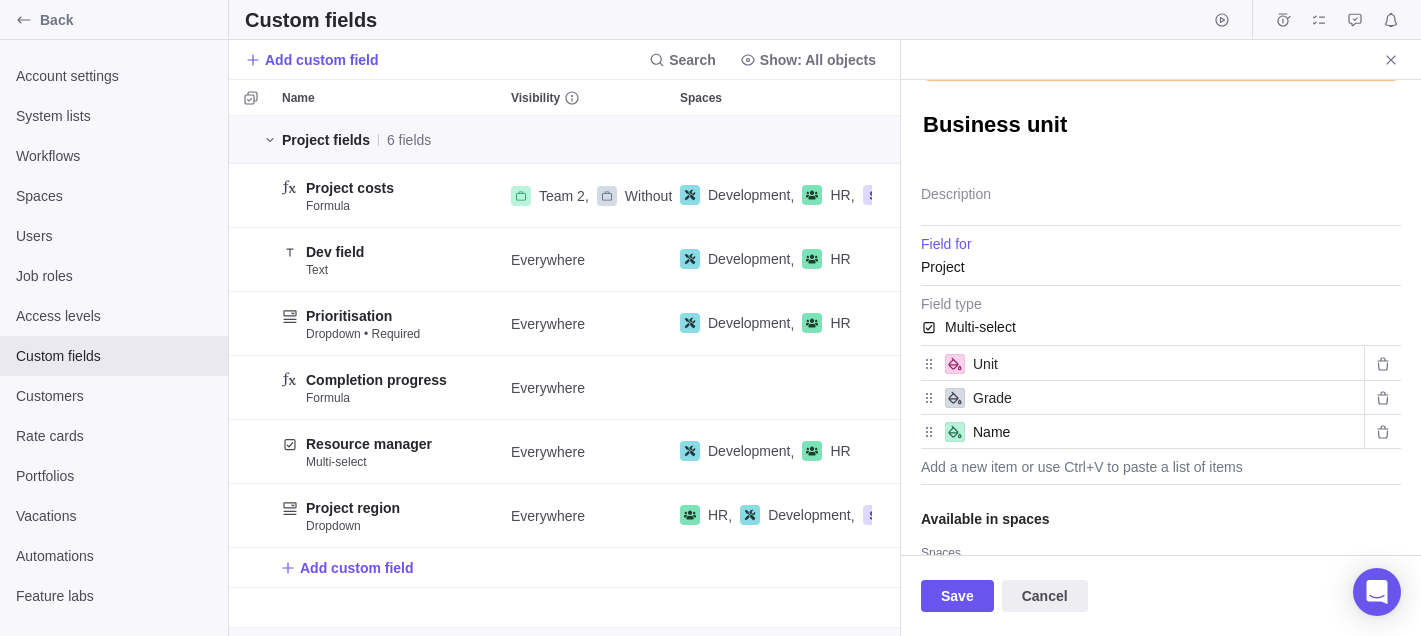 scroll, scrollTop: 86, scrollLeft: 0, axis: vertical 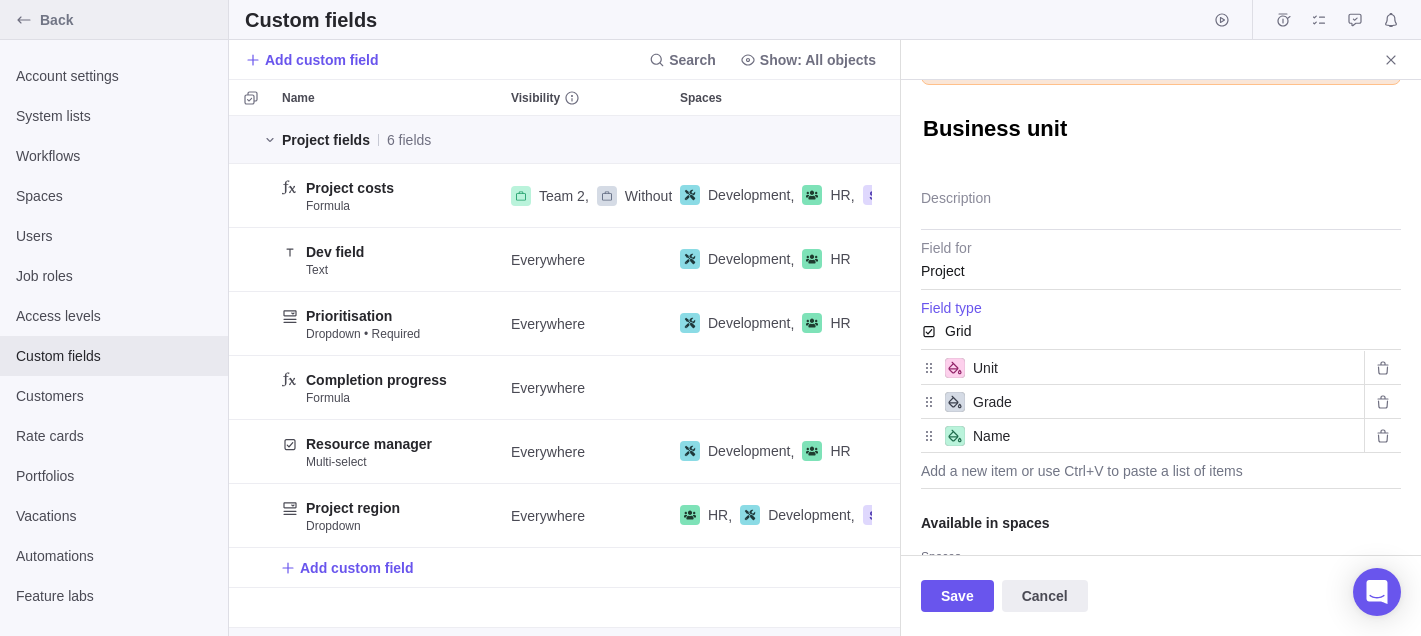 click on "Back" at bounding box center (130, 20) 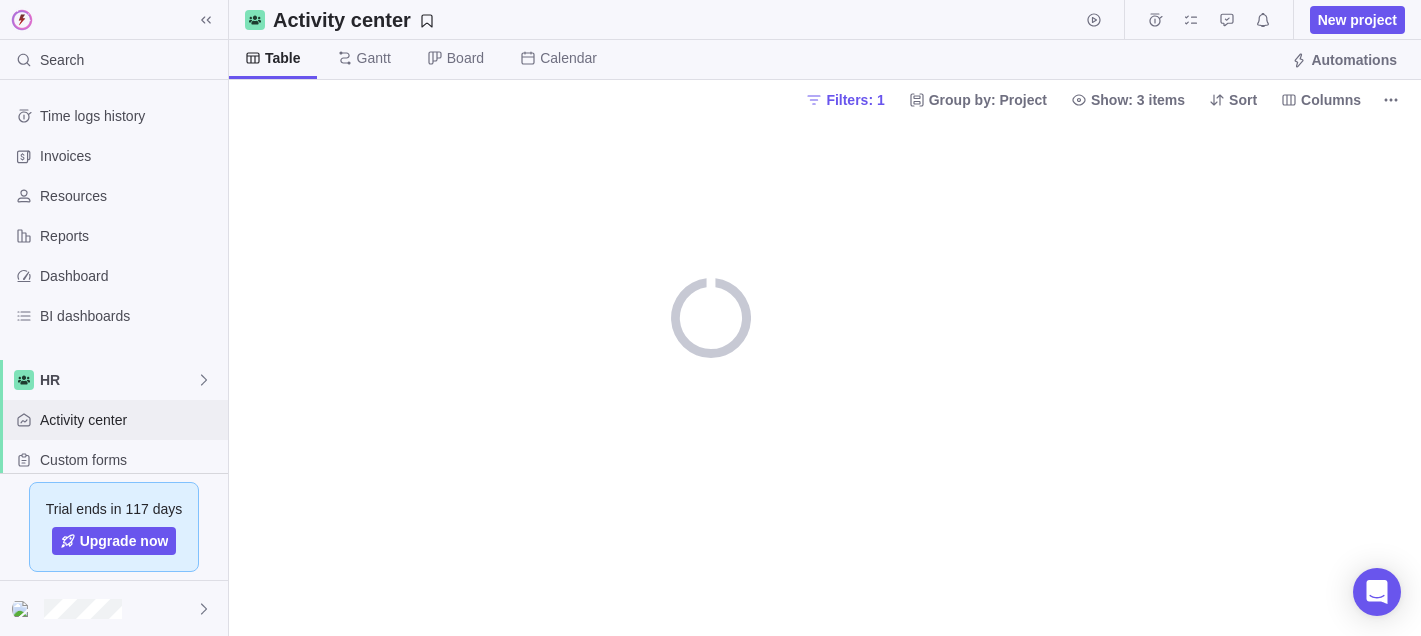 click on "Activity center" at bounding box center [114, 420] 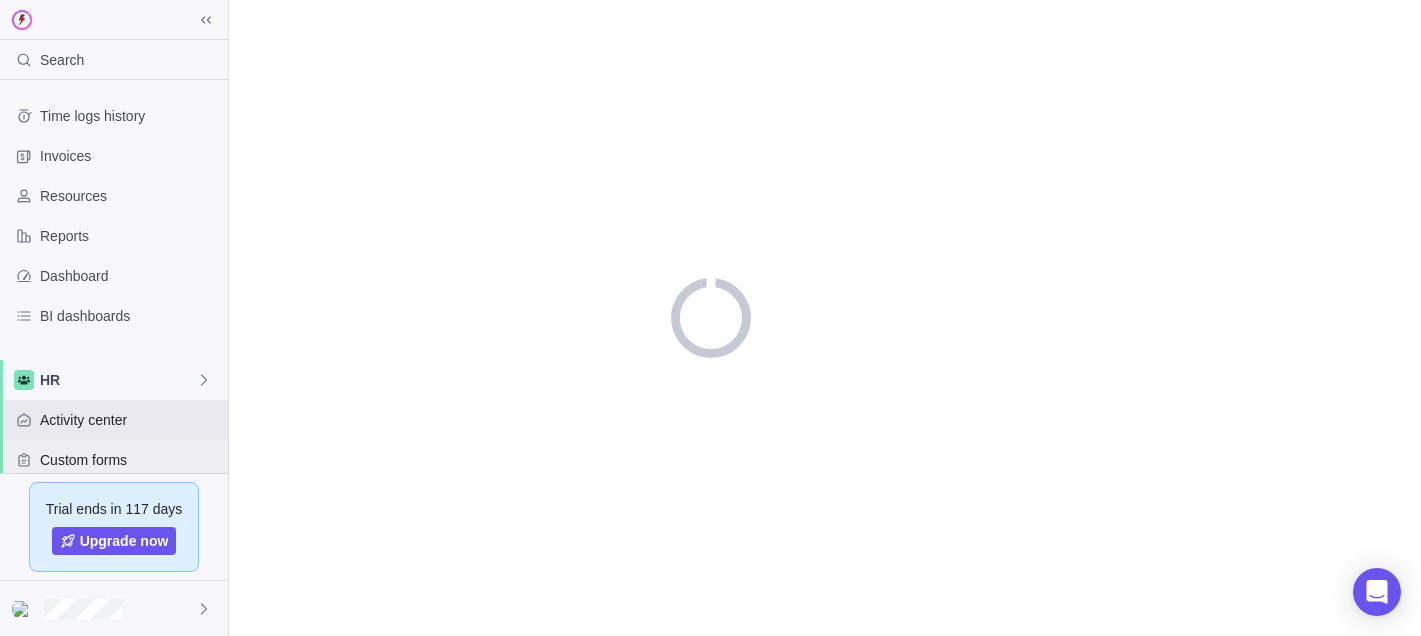 click on "Custom forms" at bounding box center [130, 460] 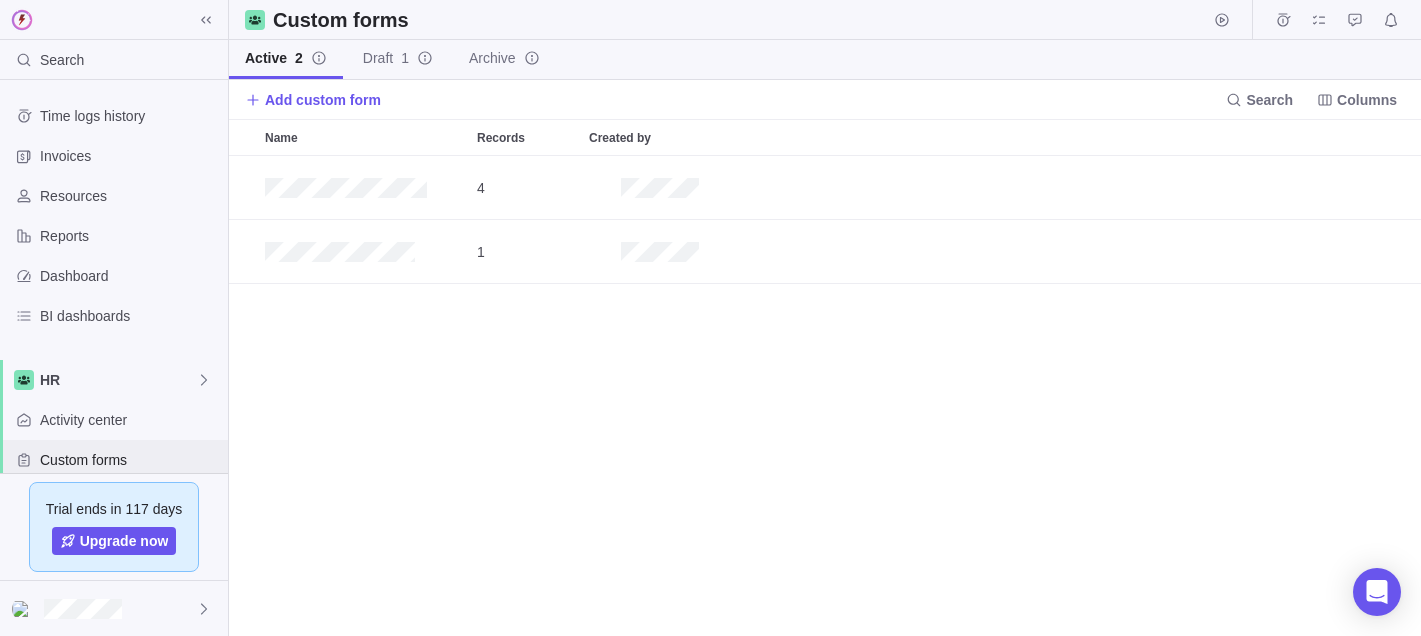 scroll, scrollTop: 1, scrollLeft: 1, axis: both 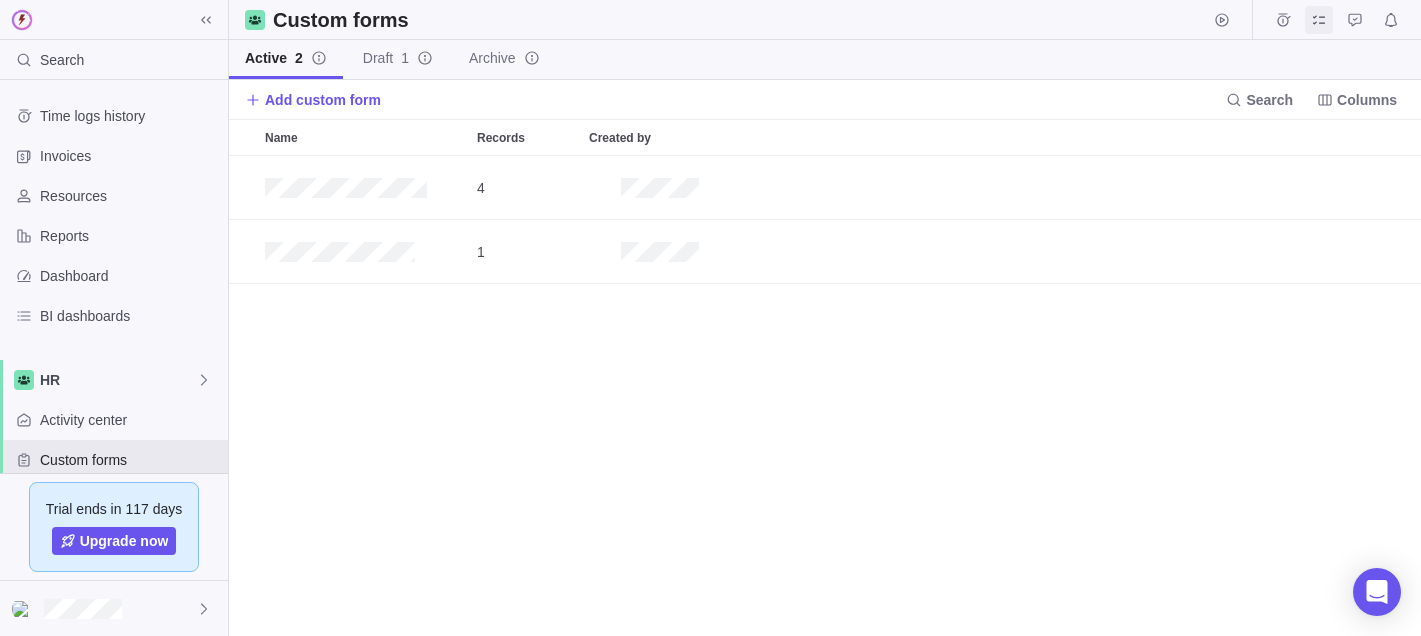 click at bounding box center [1319, 20] 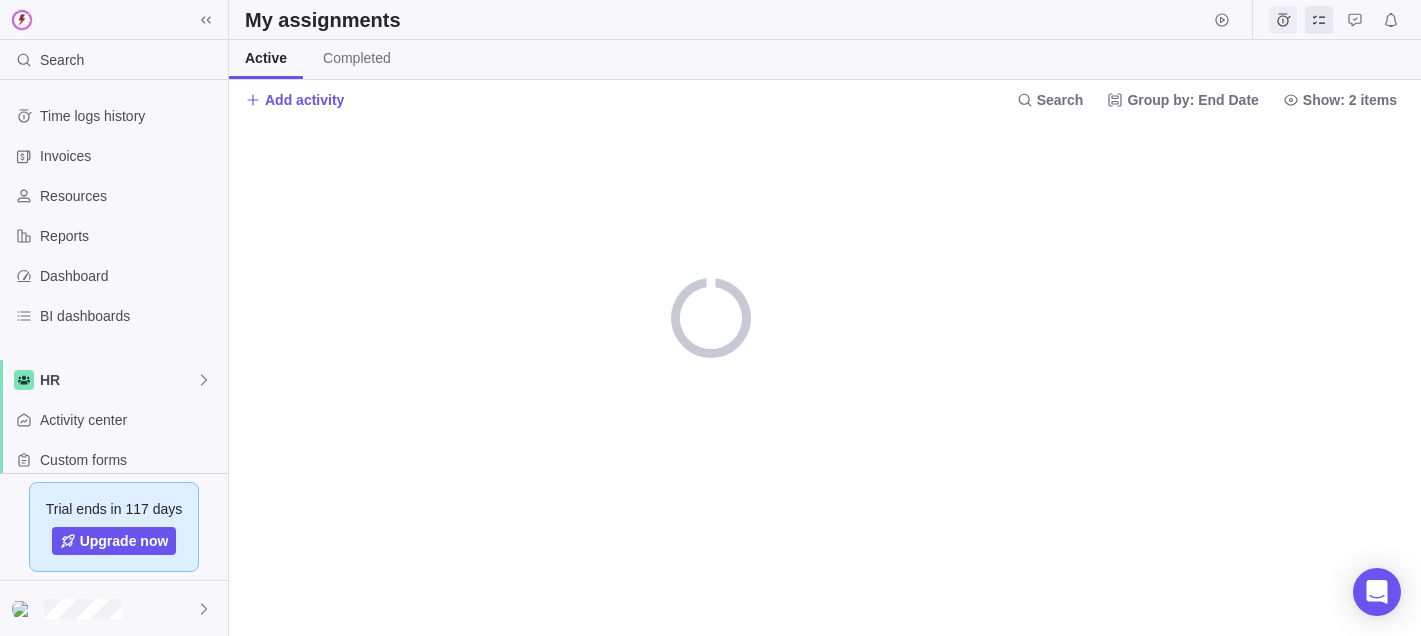 click at bounding box center (1283, 20) 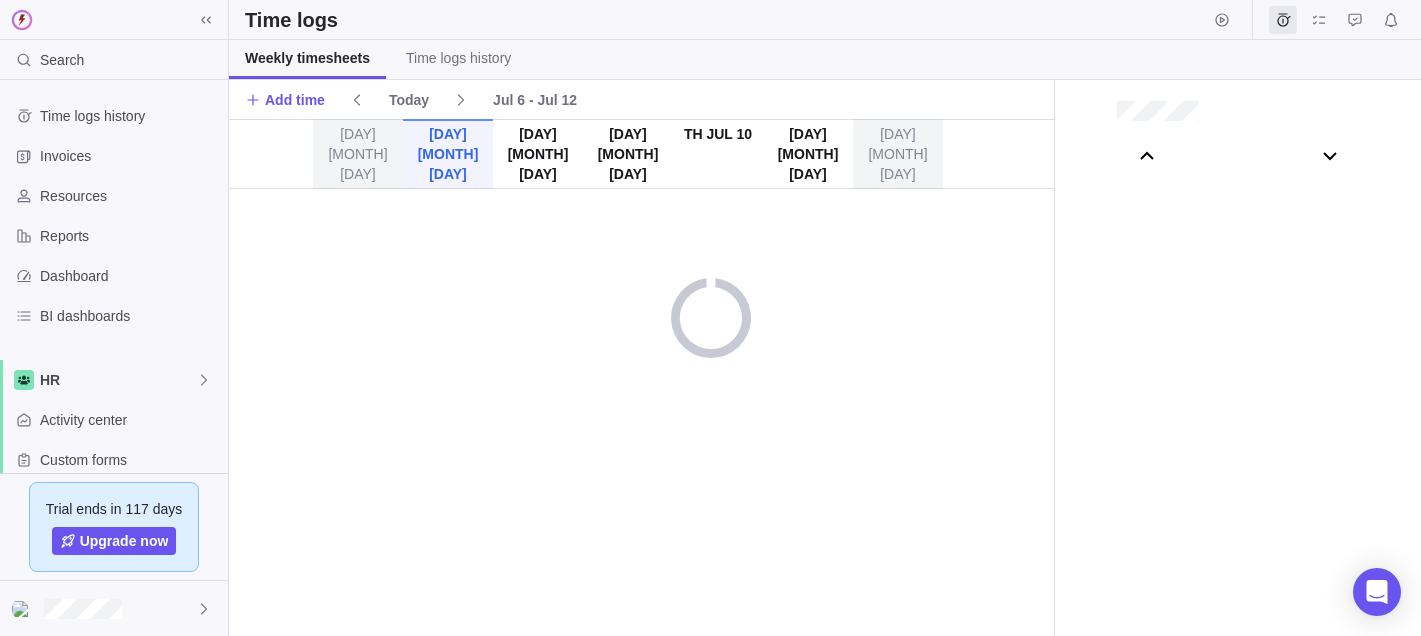 scroll, scrollTop: 111056, scrollLeft: 0, axis: vertical 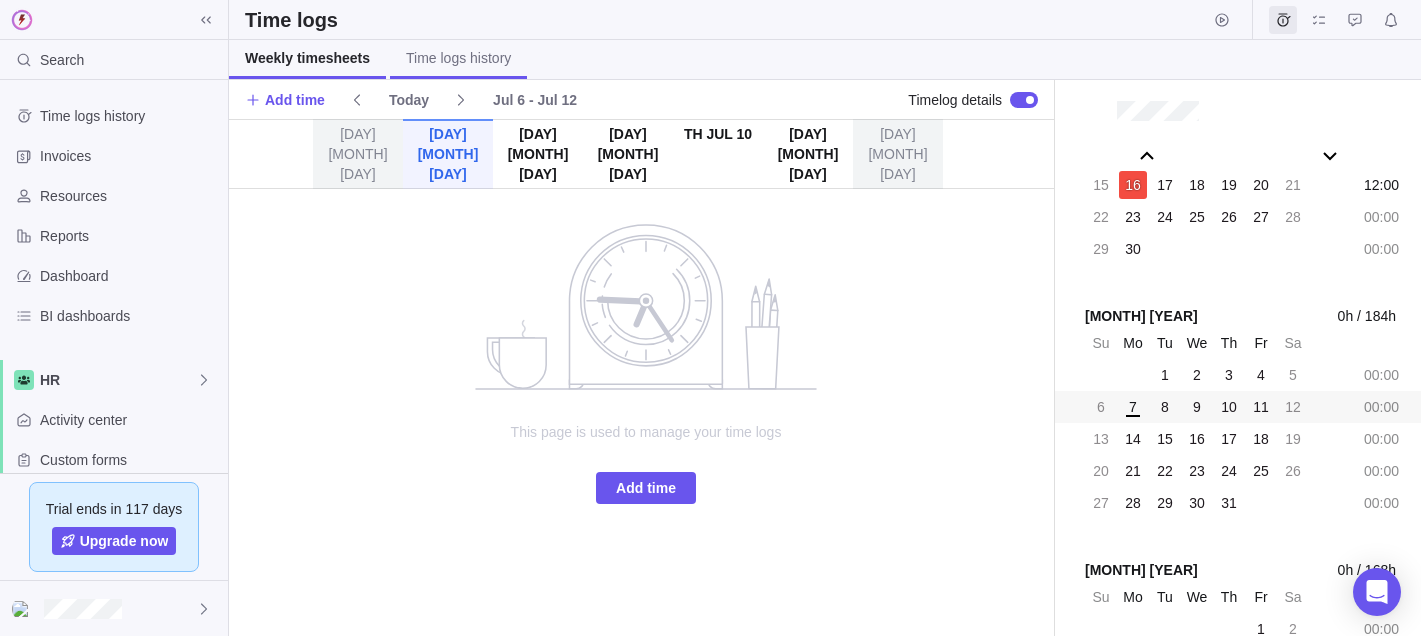 click on "Time logs history" at bounding box center (458, 59) 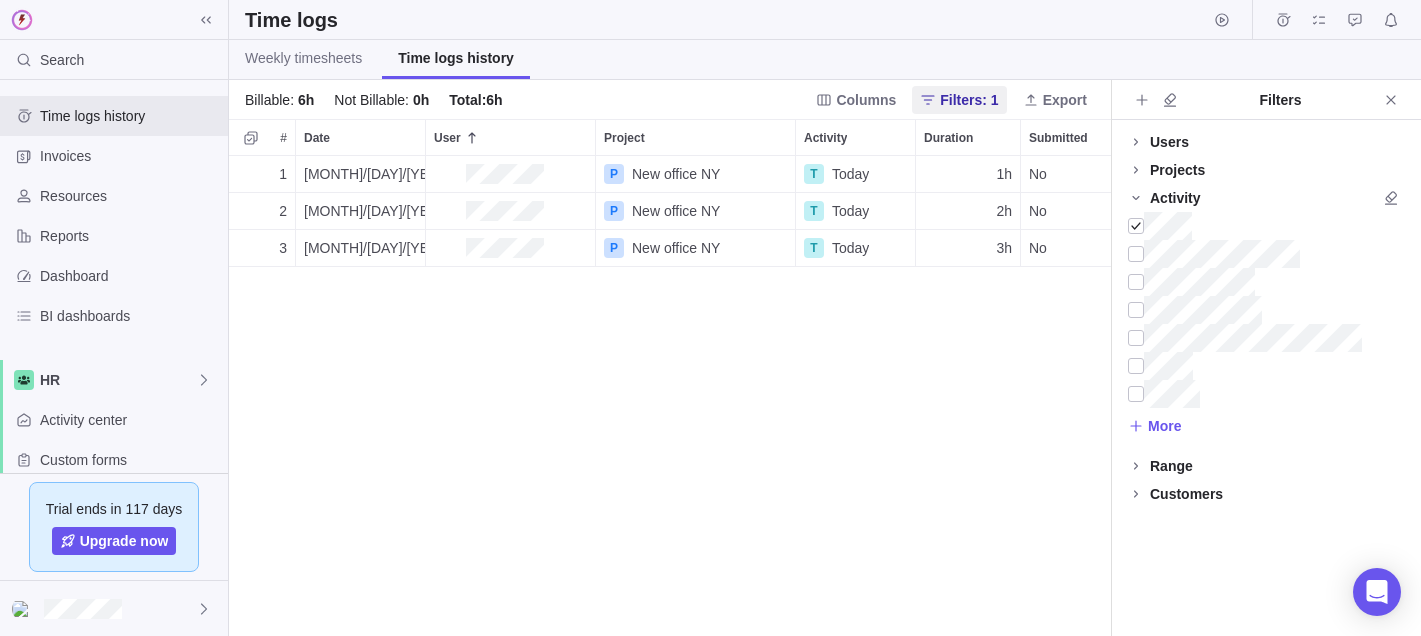 scroll, scrollTop: 1, scrollLeft: 1, axis: both 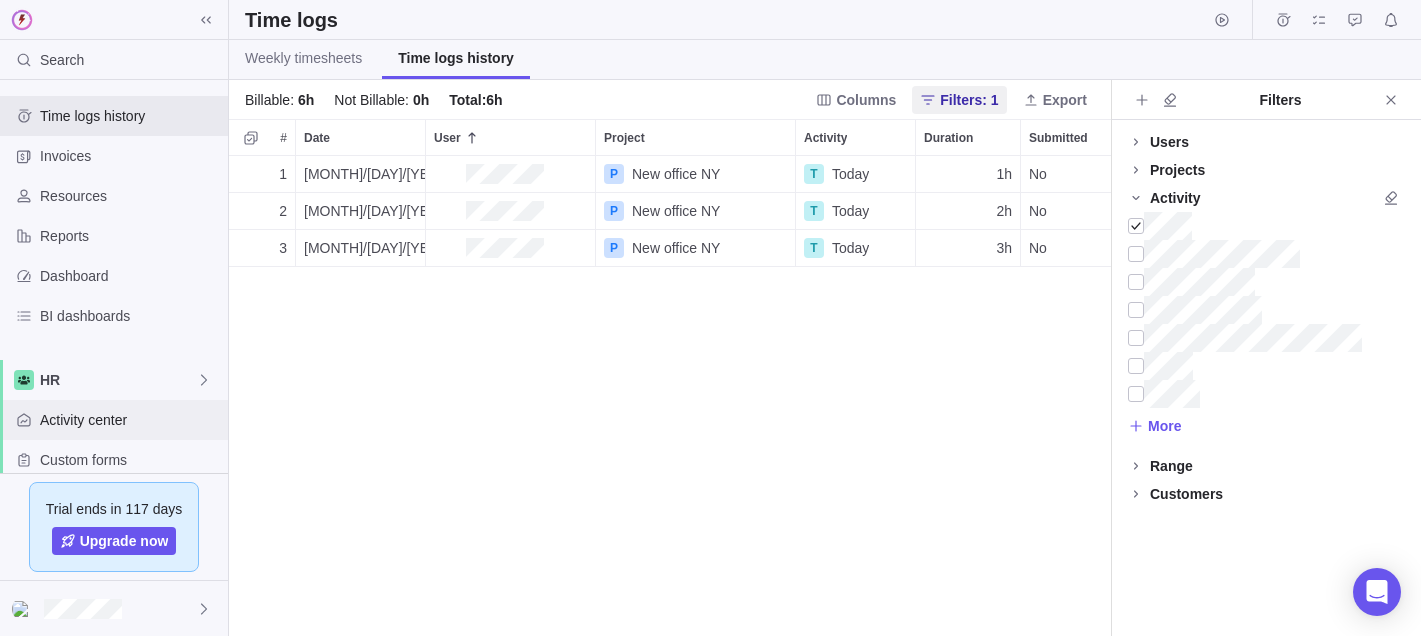 click on "Activity center" at bounding box center [114, 420] 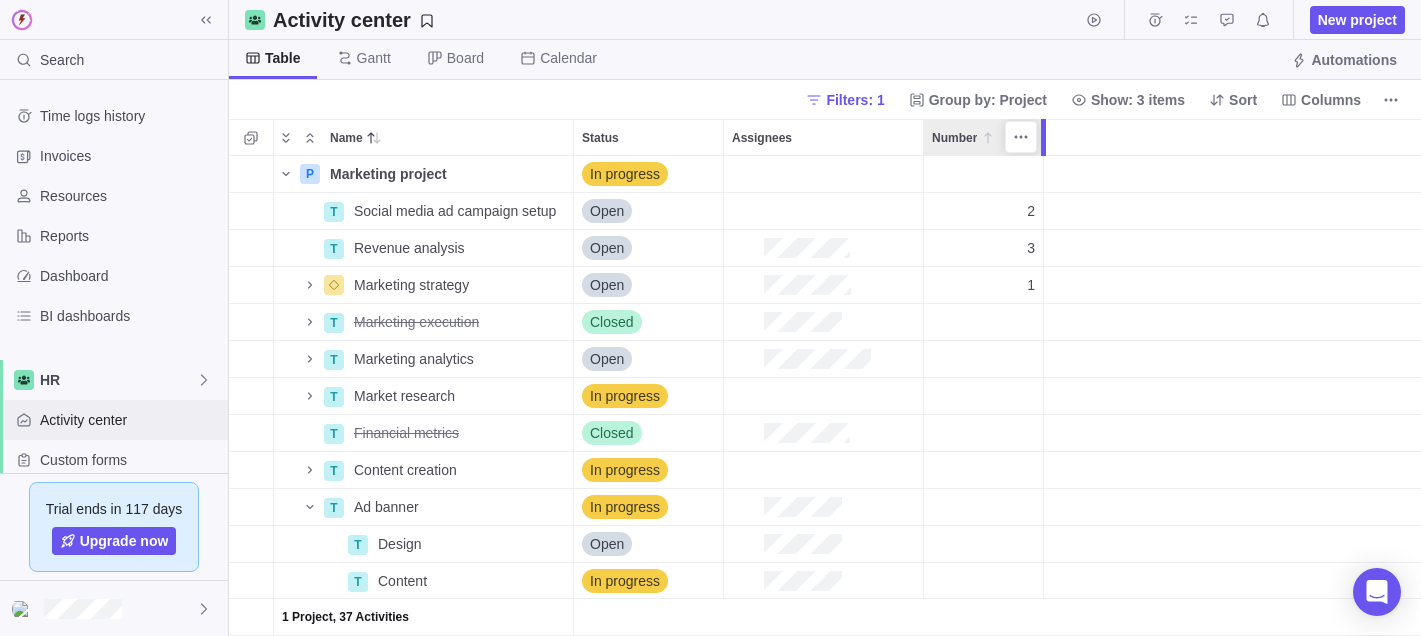 scroll, scrollTop: 1, scrollLeft: 1, axis: both 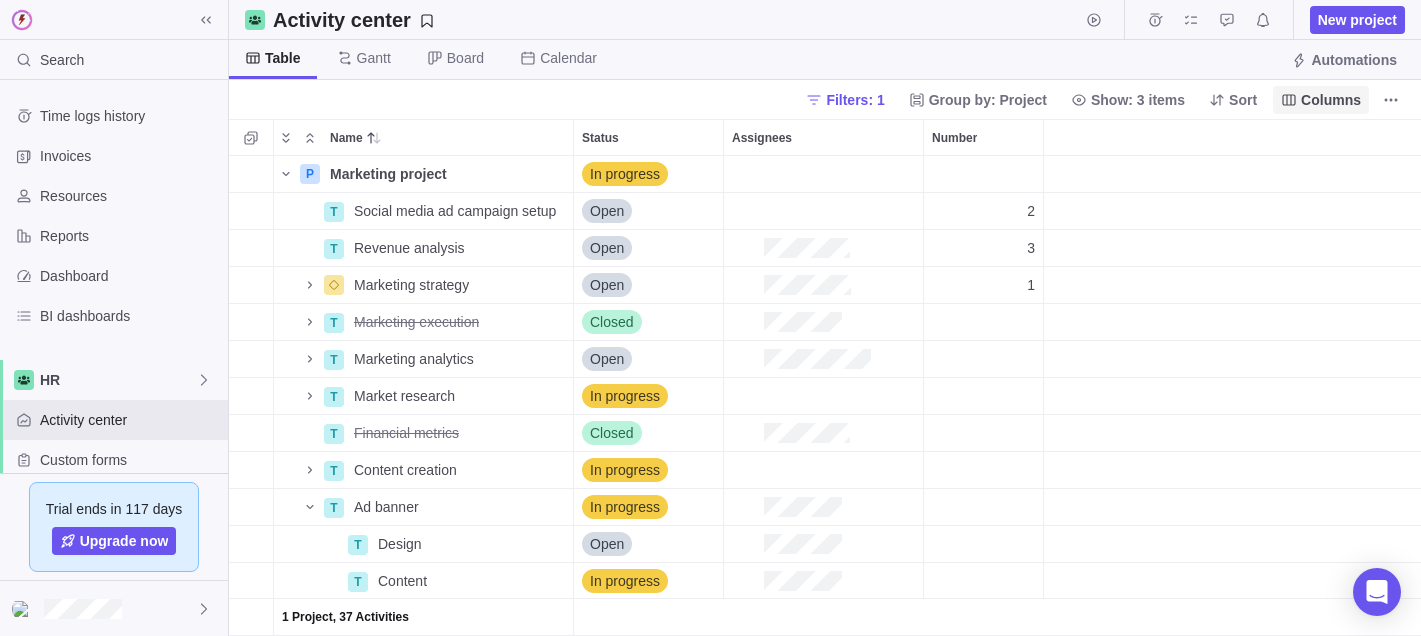 click on "Columns" at bounding box center (1331, 100) 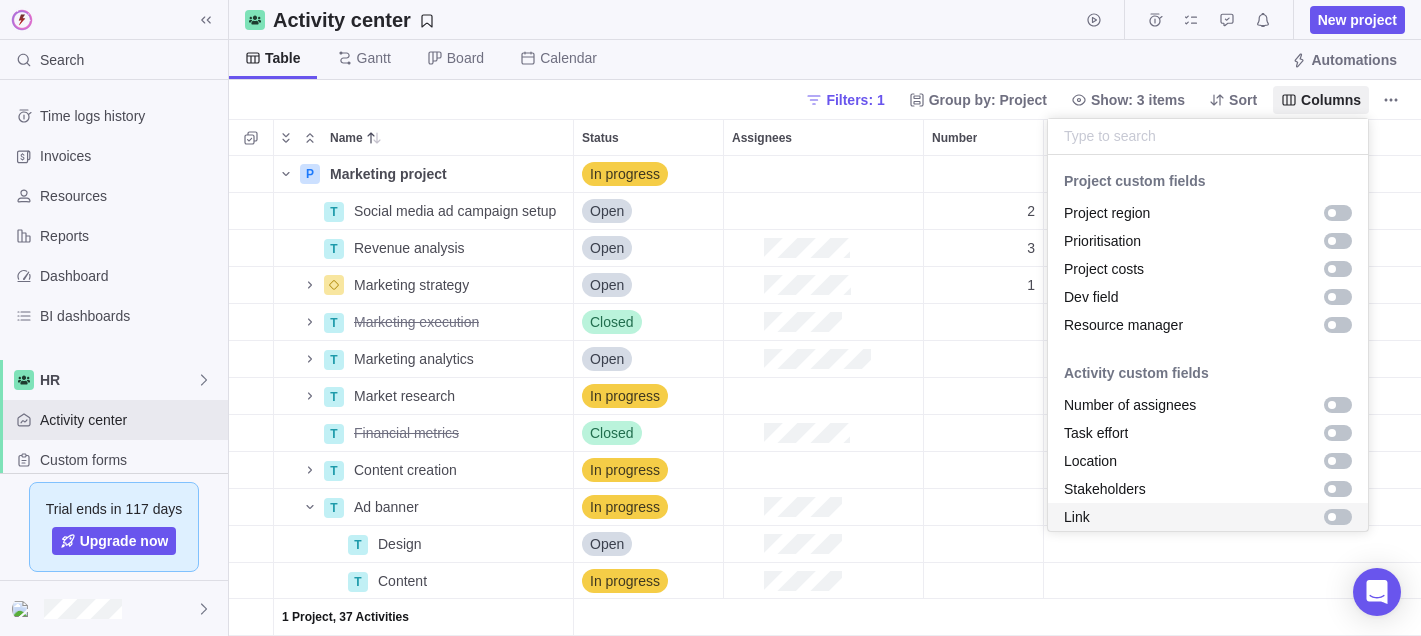 scroll, scrollTop: 2412, scrollLeft: 0, axis: vertical 